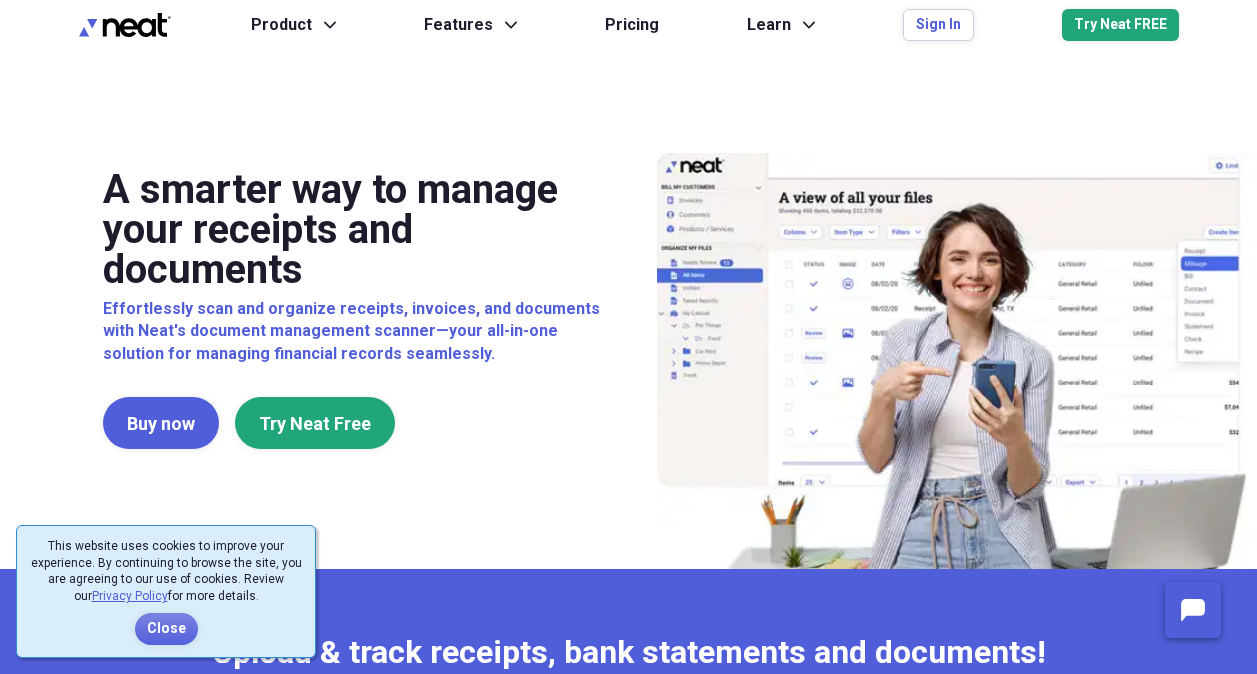 scroll, scrollTop: 0, scrollLeft: 0, axis: both 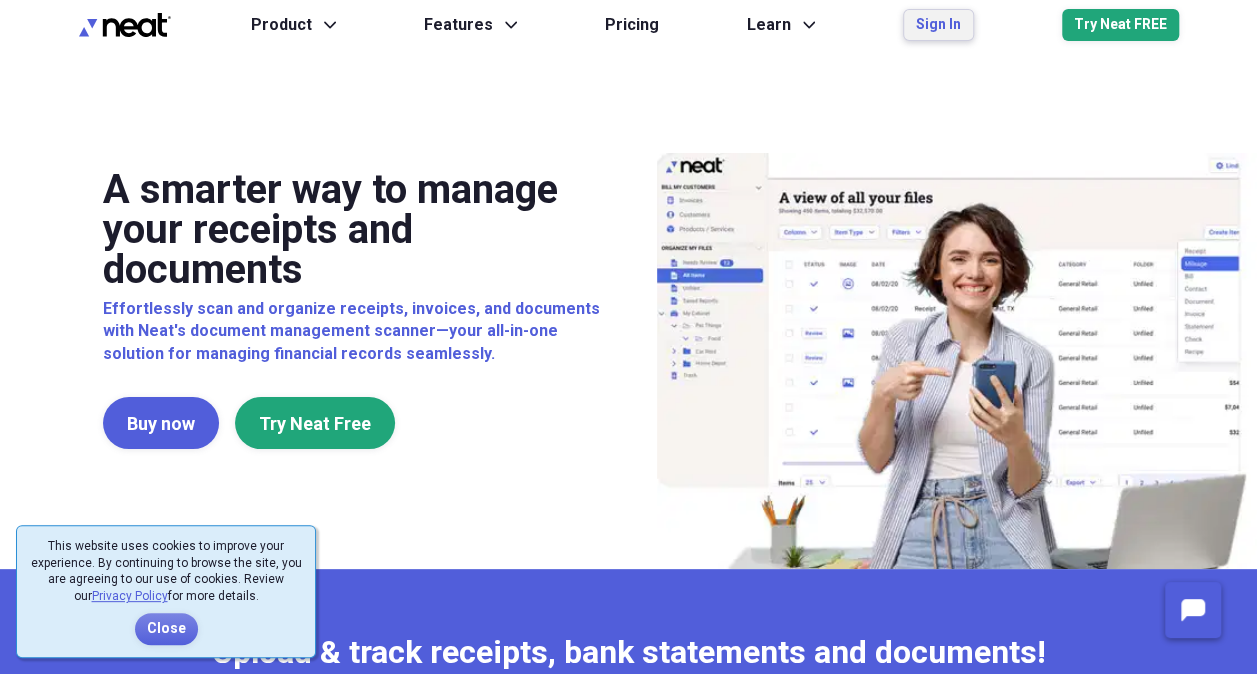 click on "Sign In" at bounding box center (938, 25) 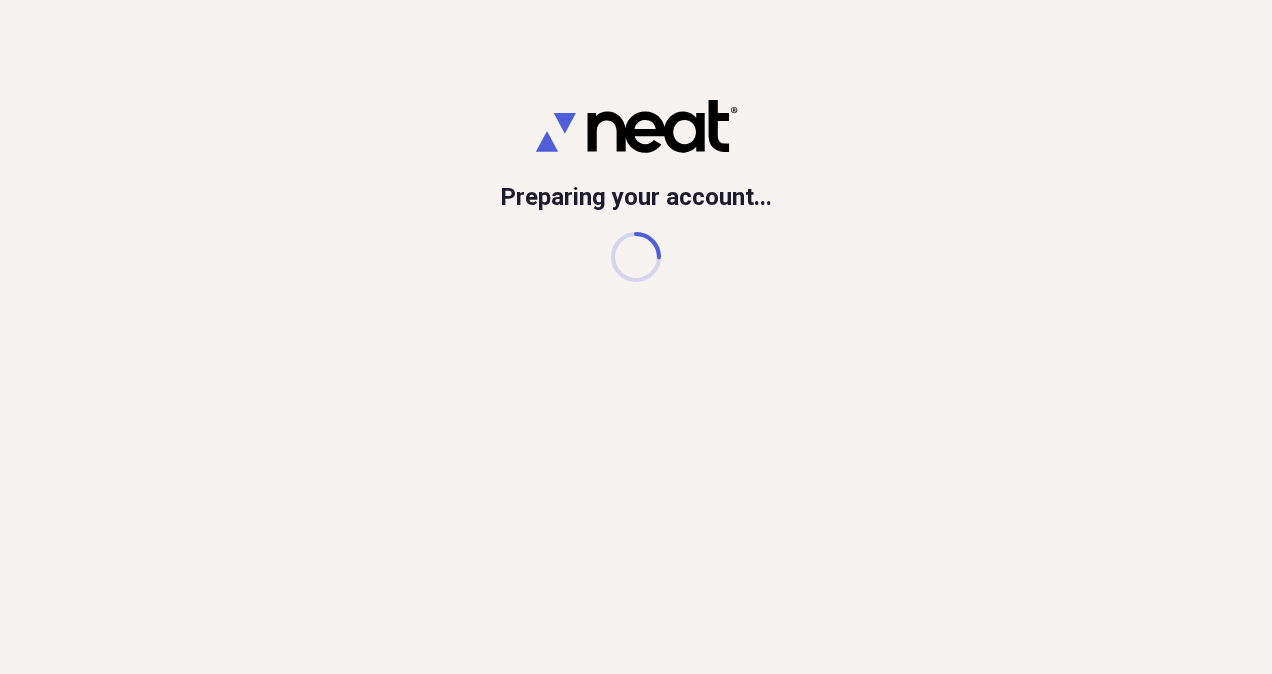 scroll, scrollTop: 0, scrollLeft: 0, axis: both 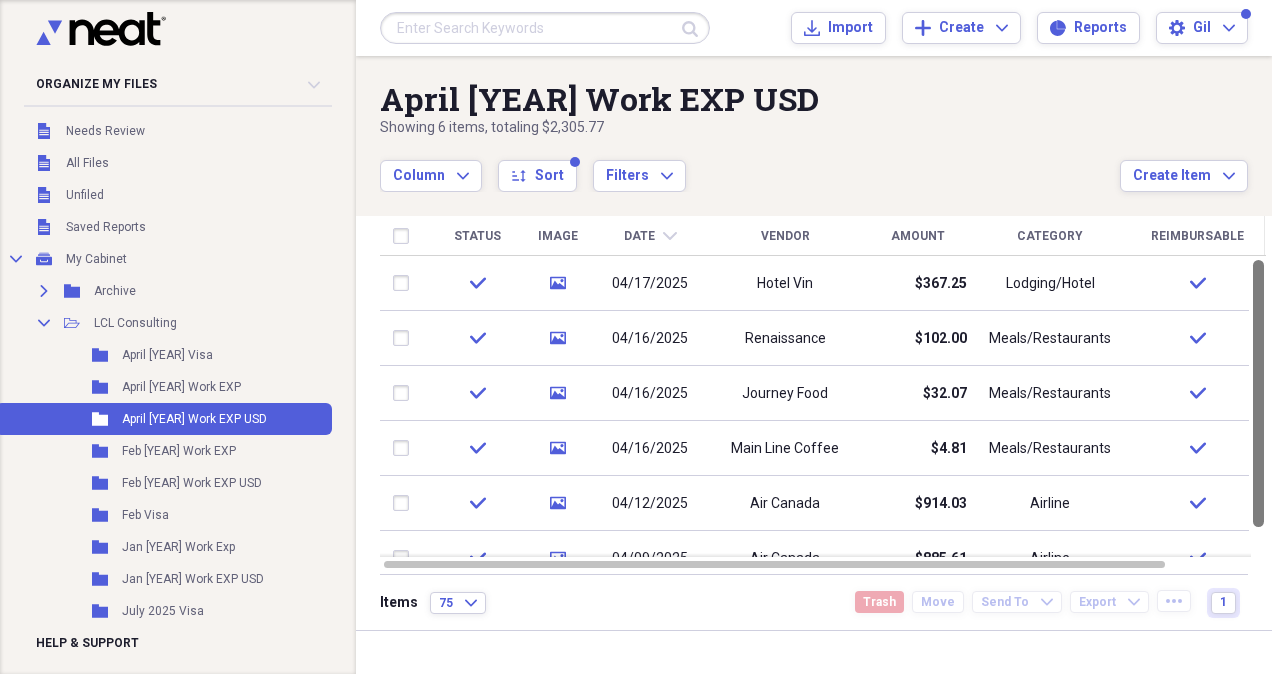 drag, startPoint x: 1262, startPoint y: 367, endPoint x: 1271, endPoint y: 323, distance: 44.911022 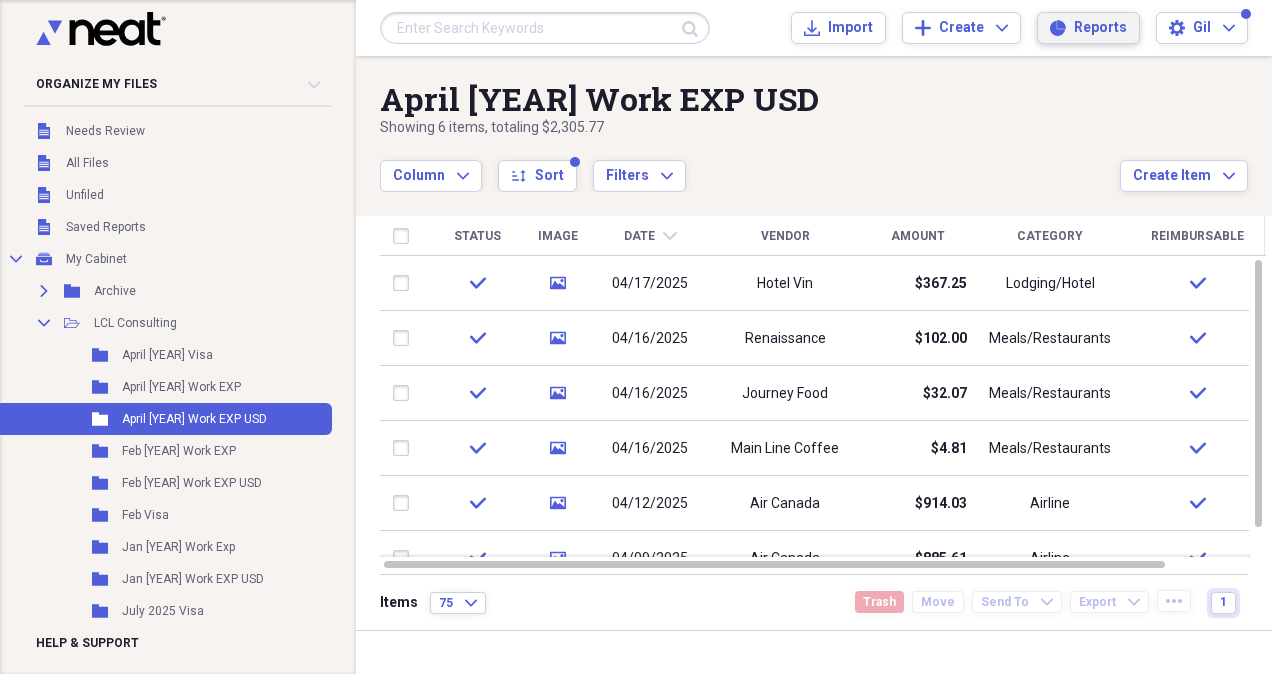 click on "Reports Reports" at bounding box center [1088, 28] 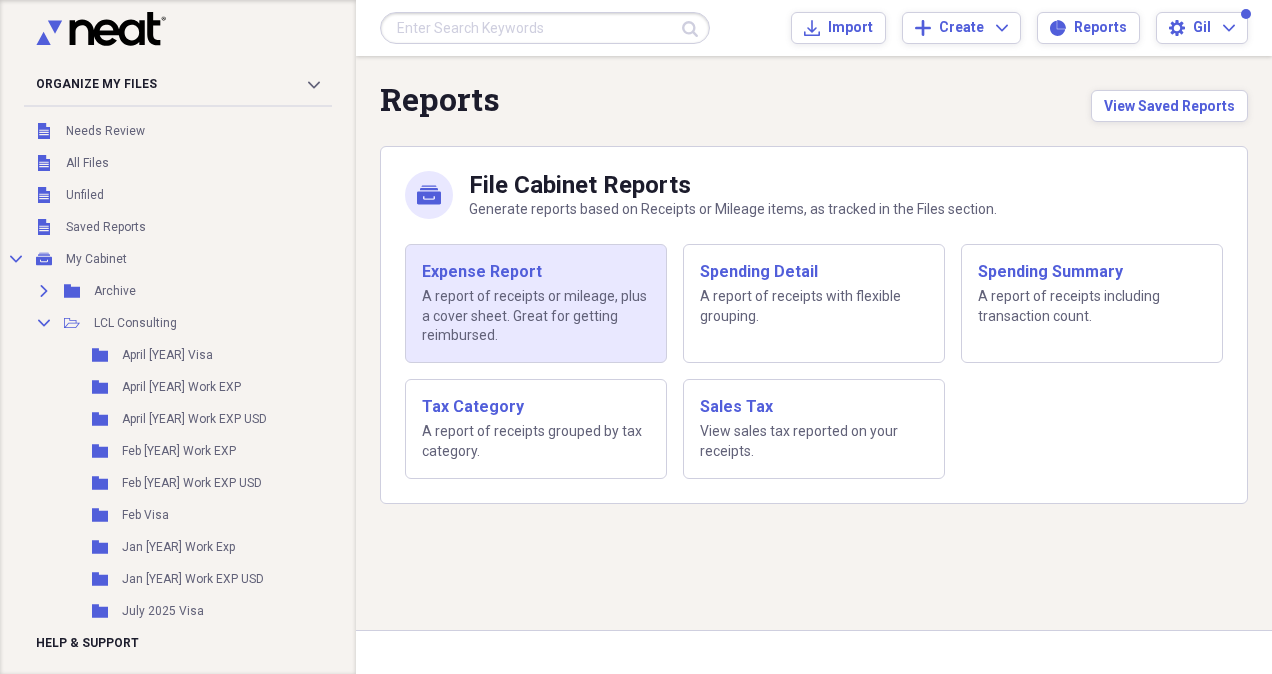 click on "Expense Report A report of receipts or mileage, plus a cover sheet. Great for getting reimbursed." at bounding box center (536, 303) 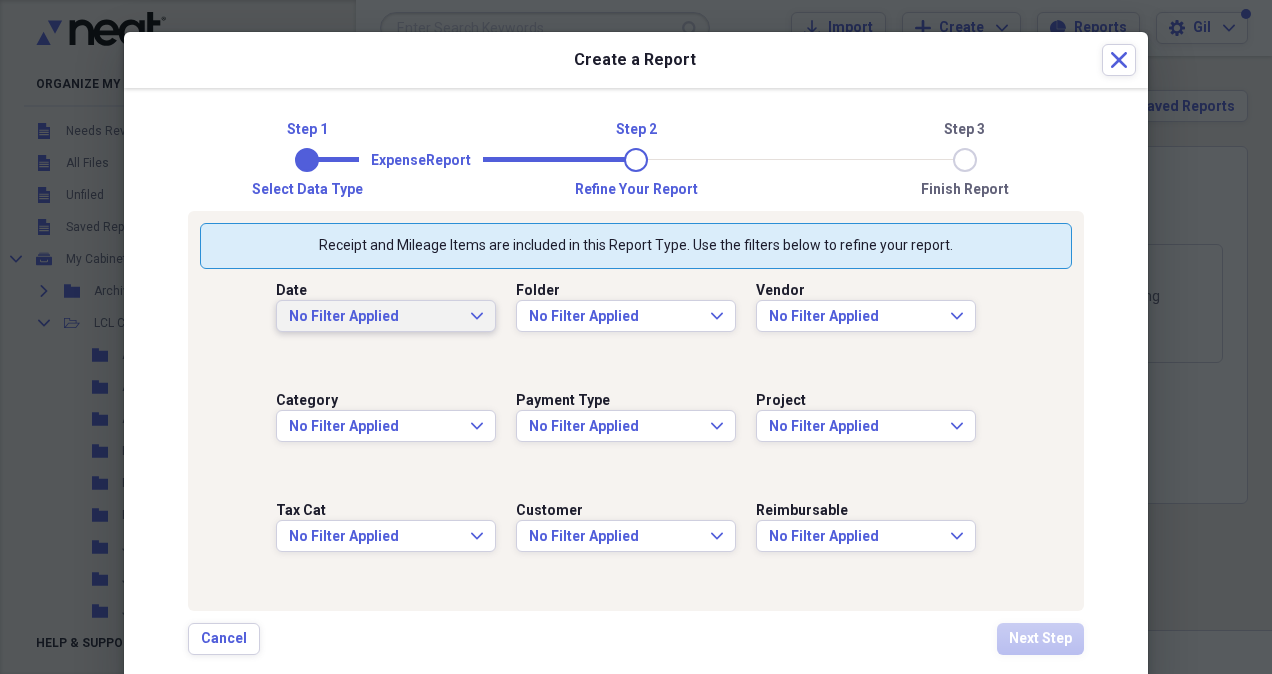 click on "No Filter Applied Expand" at bounding box center (386, 317) 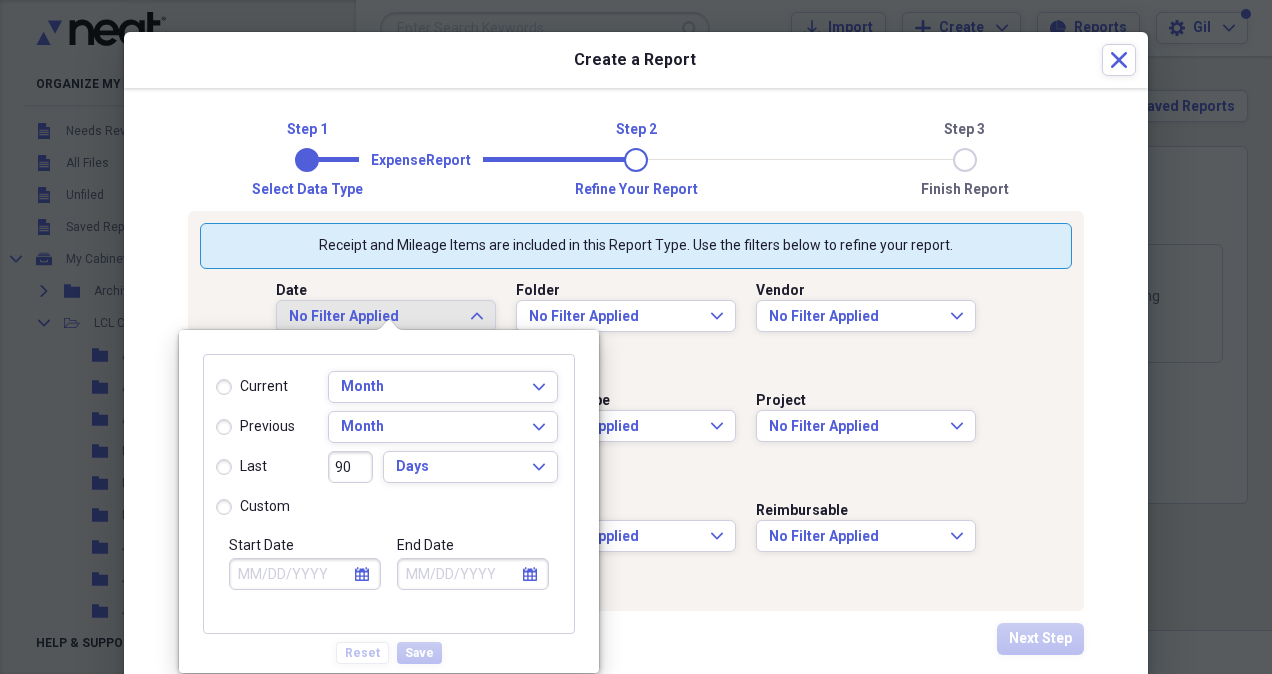 click on "calendar" 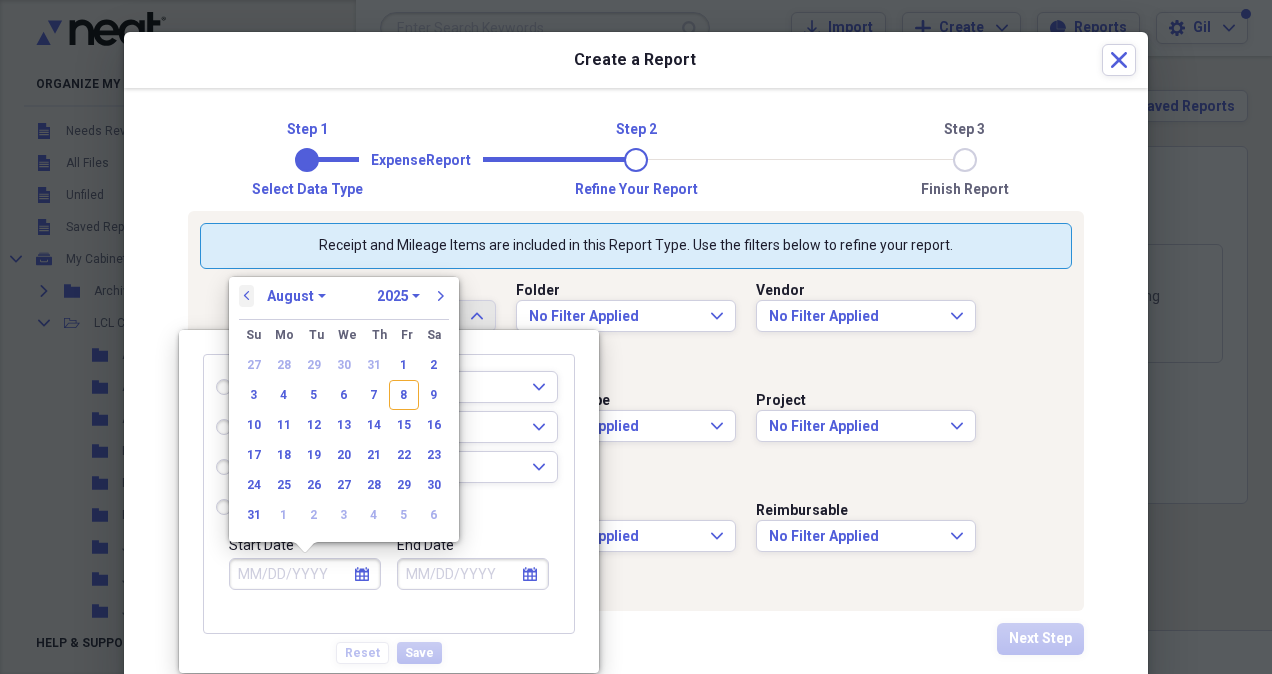 click on "previous" at bounding box center (247, 296) 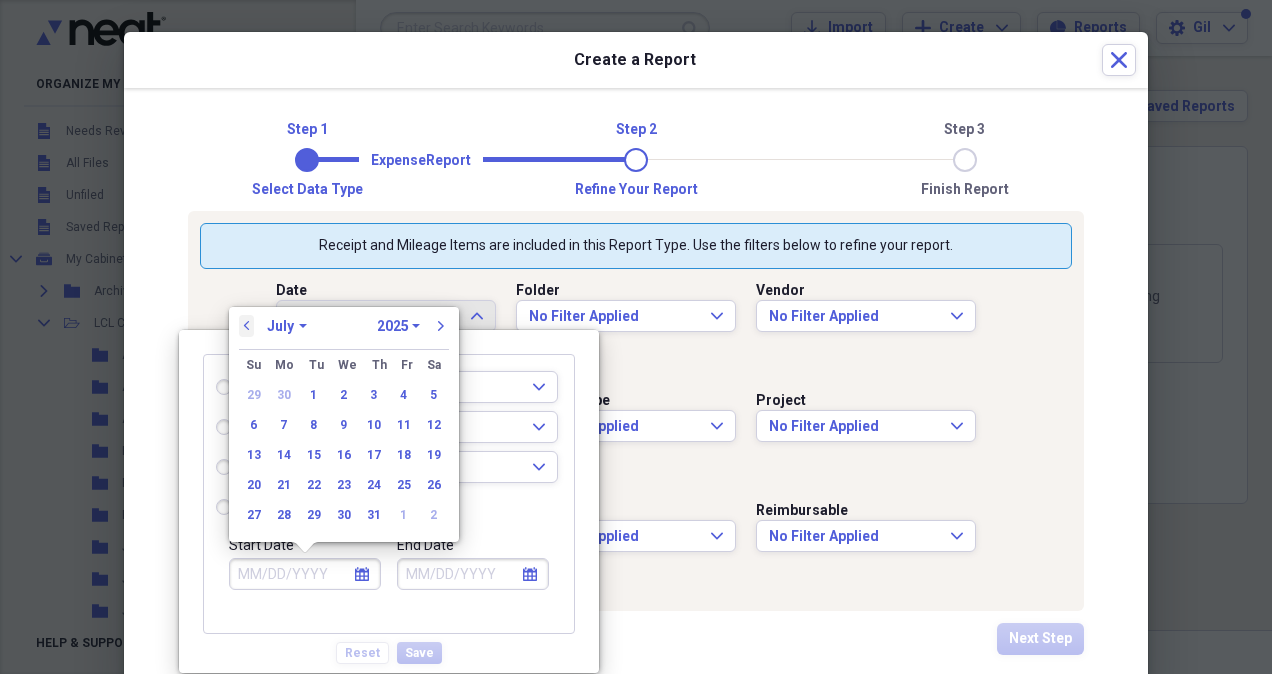click on "previous" at bounding box center (247, 326) 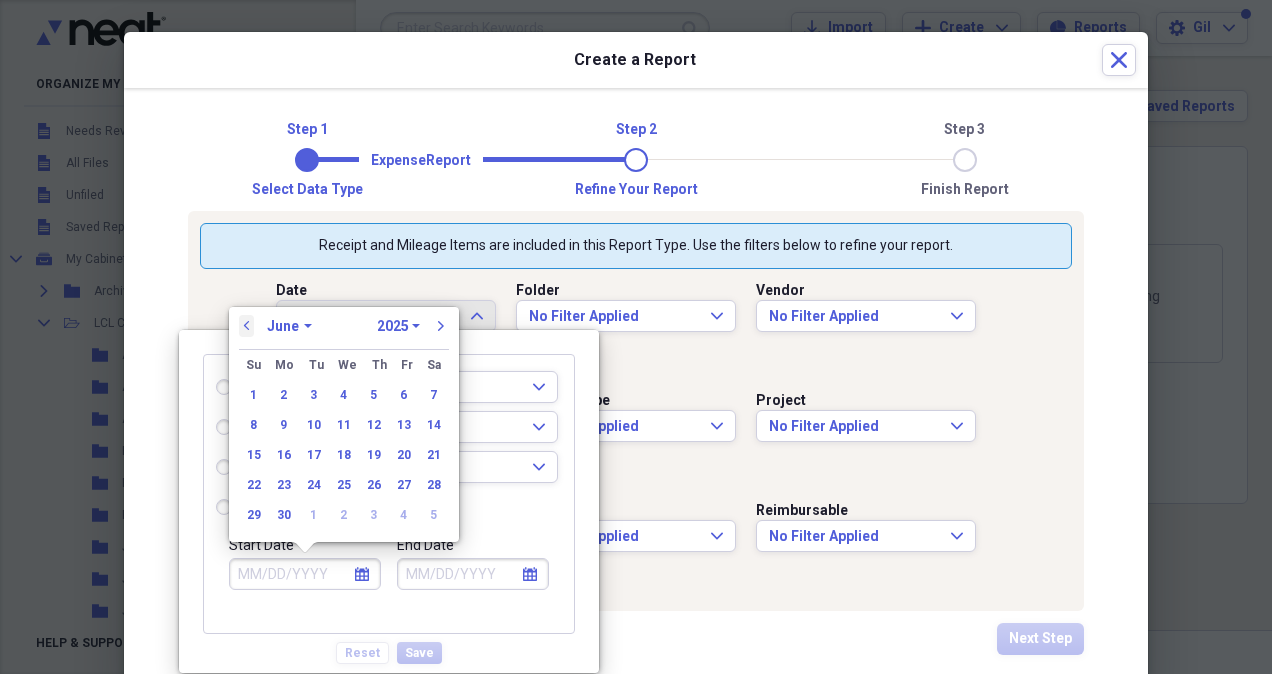 click on "previous" at bounding box center [247, 326] 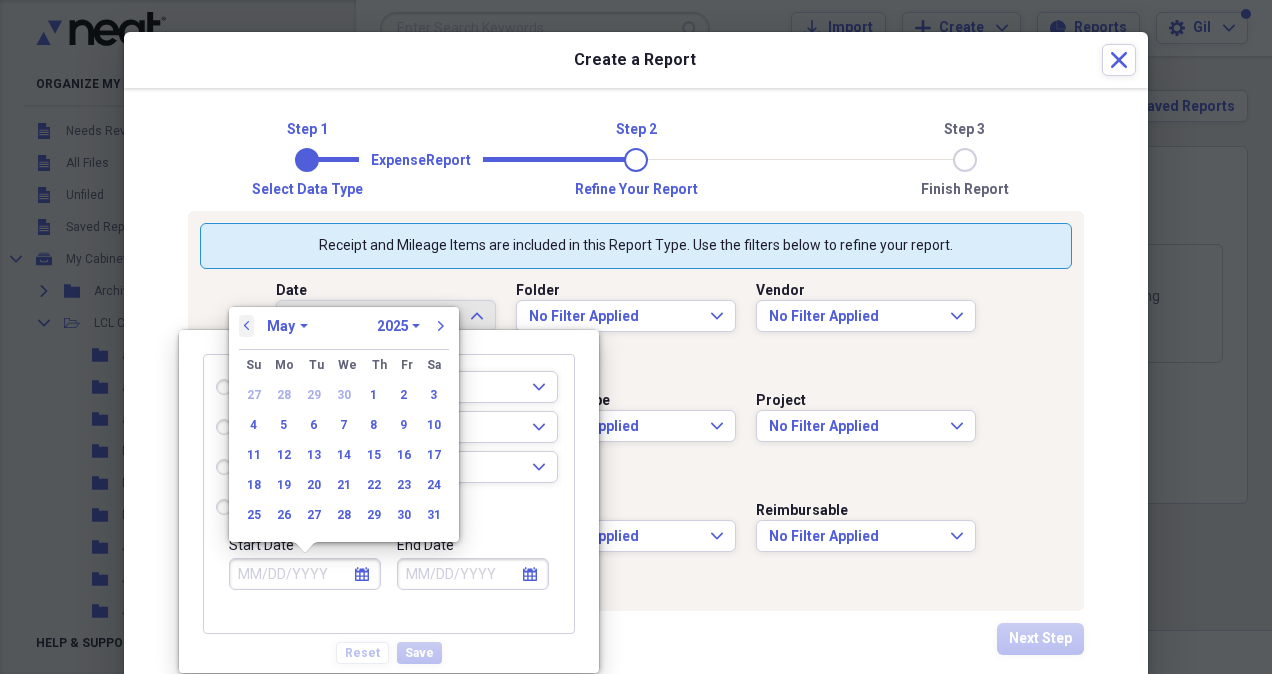 click on "previous" at bounding box center (247, 326) 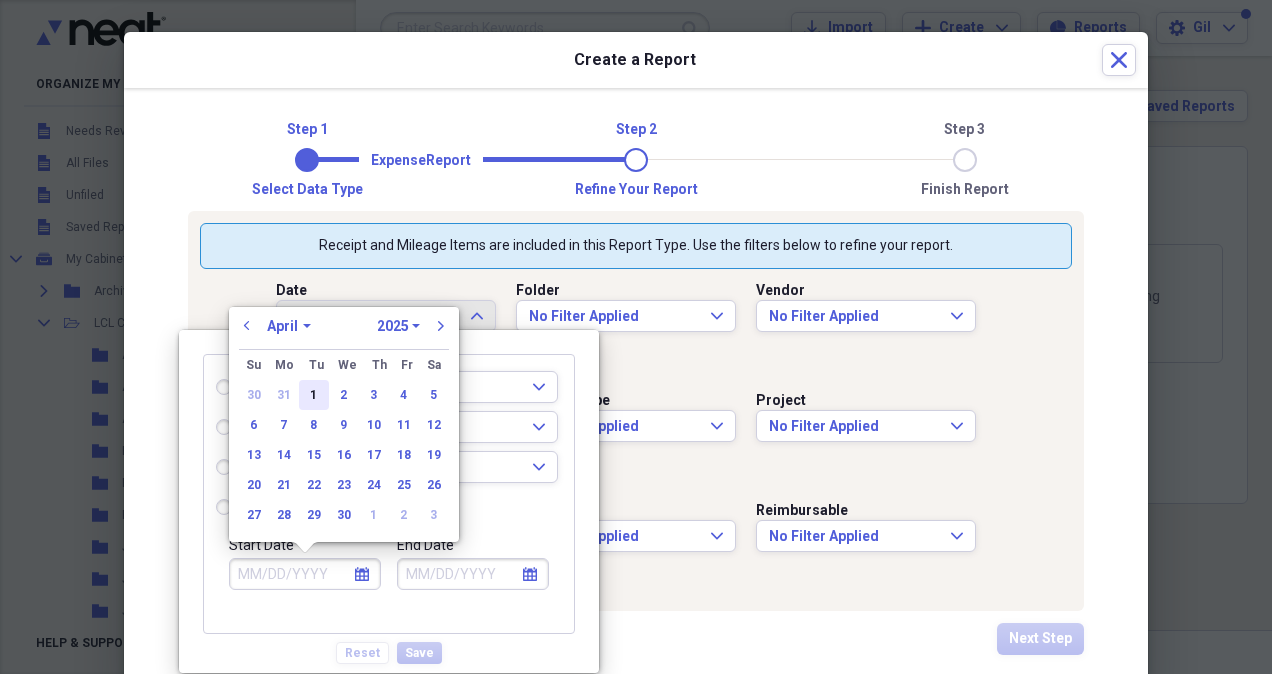 click on "1" at bounding box center [314, 395] 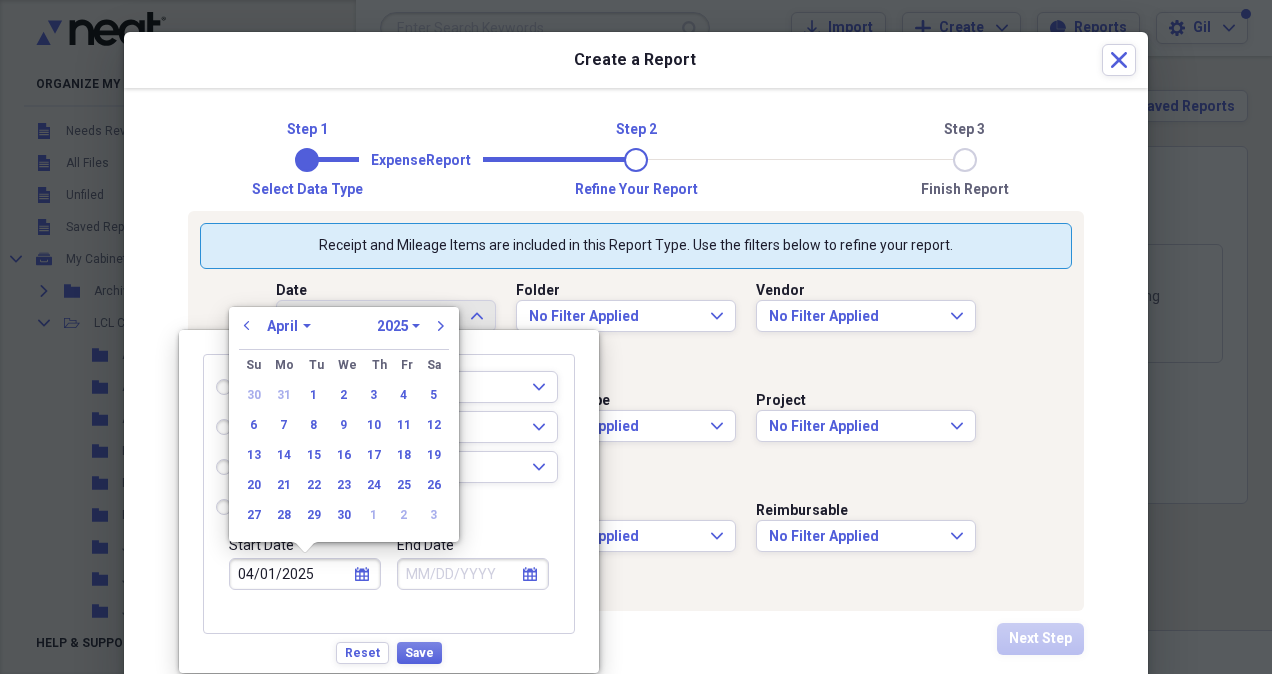 radio on "true" 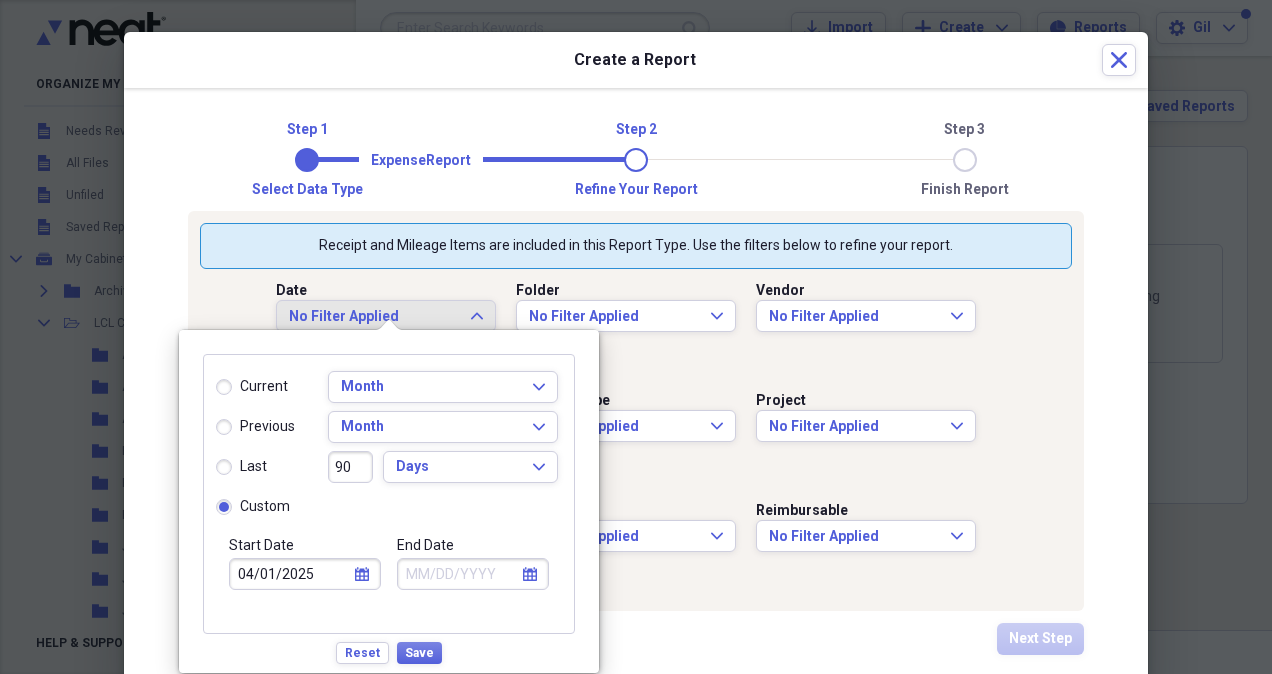 click on "End Date" at bounding box center [473, 574] 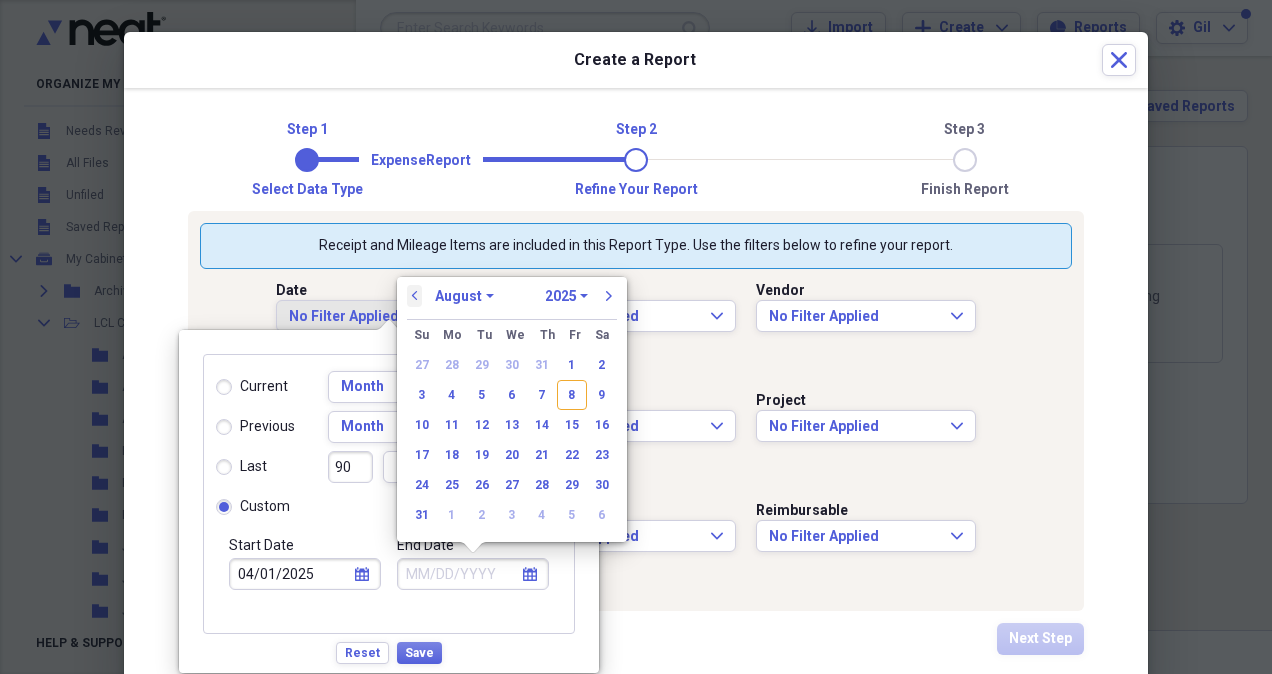 click on "previous" at bounding box center (415, 296) 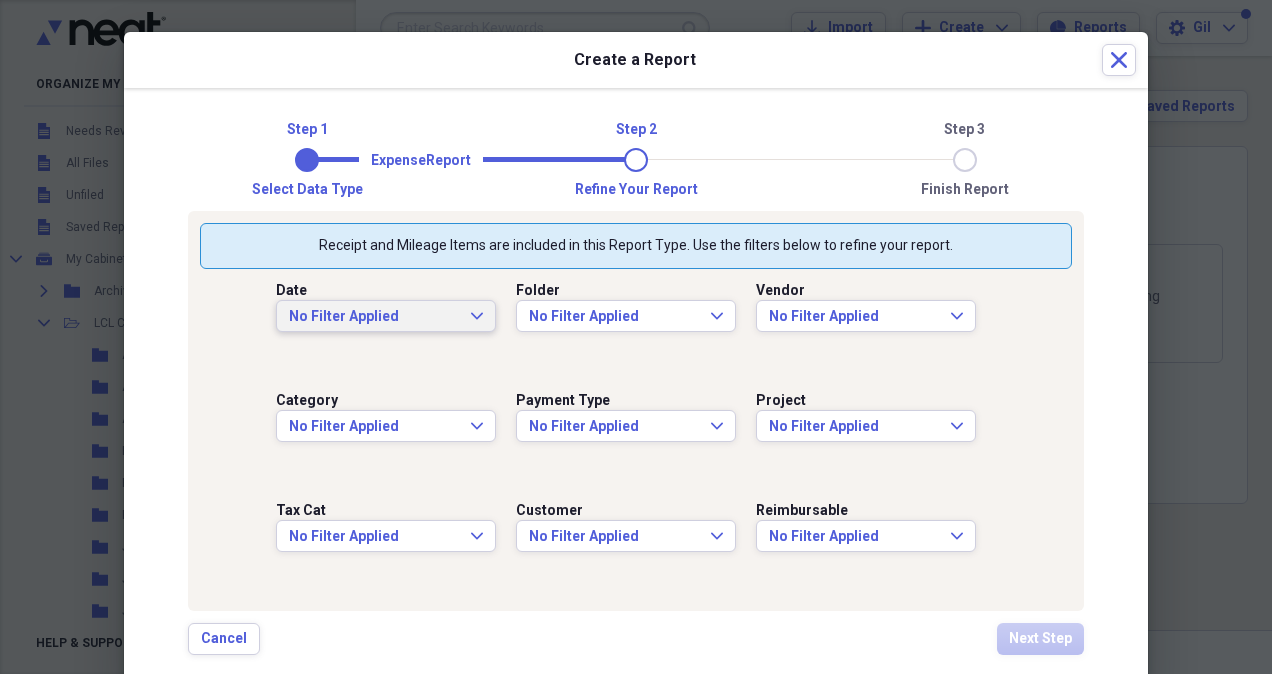 click on "Date No Filter Applied Expand" at bounding box center (396, 307) 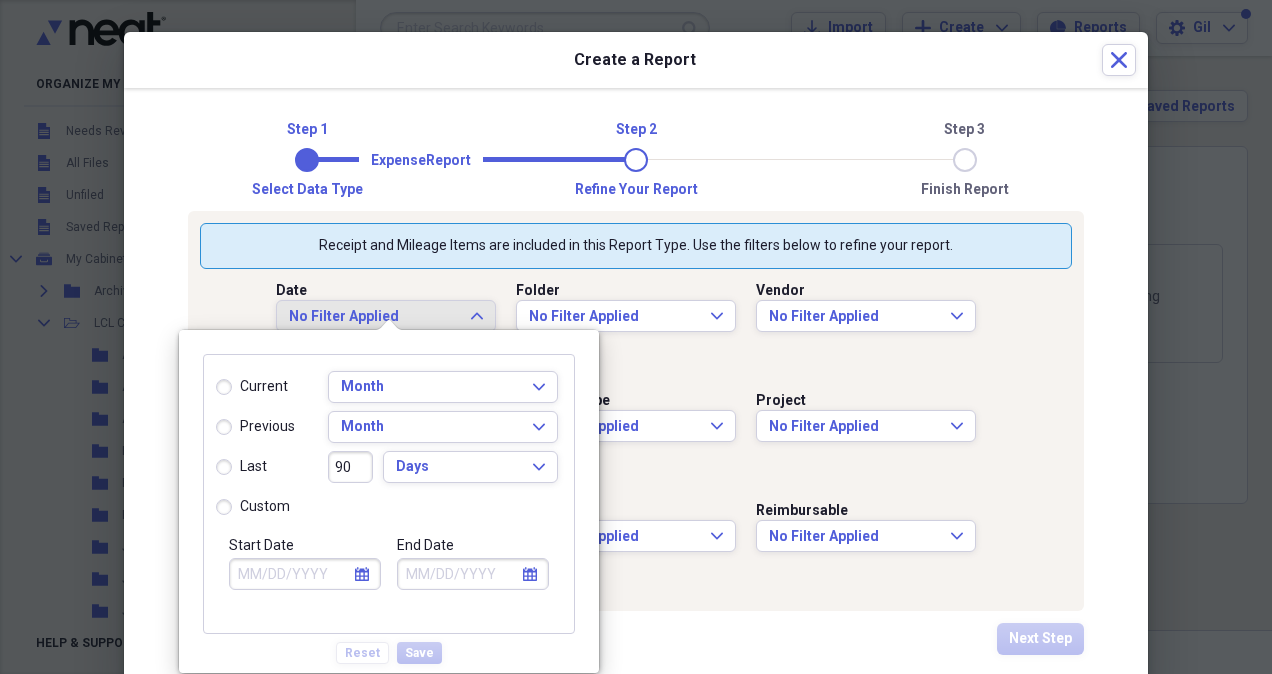 click on "calendar Calendar" at bounding box center (362, 574) 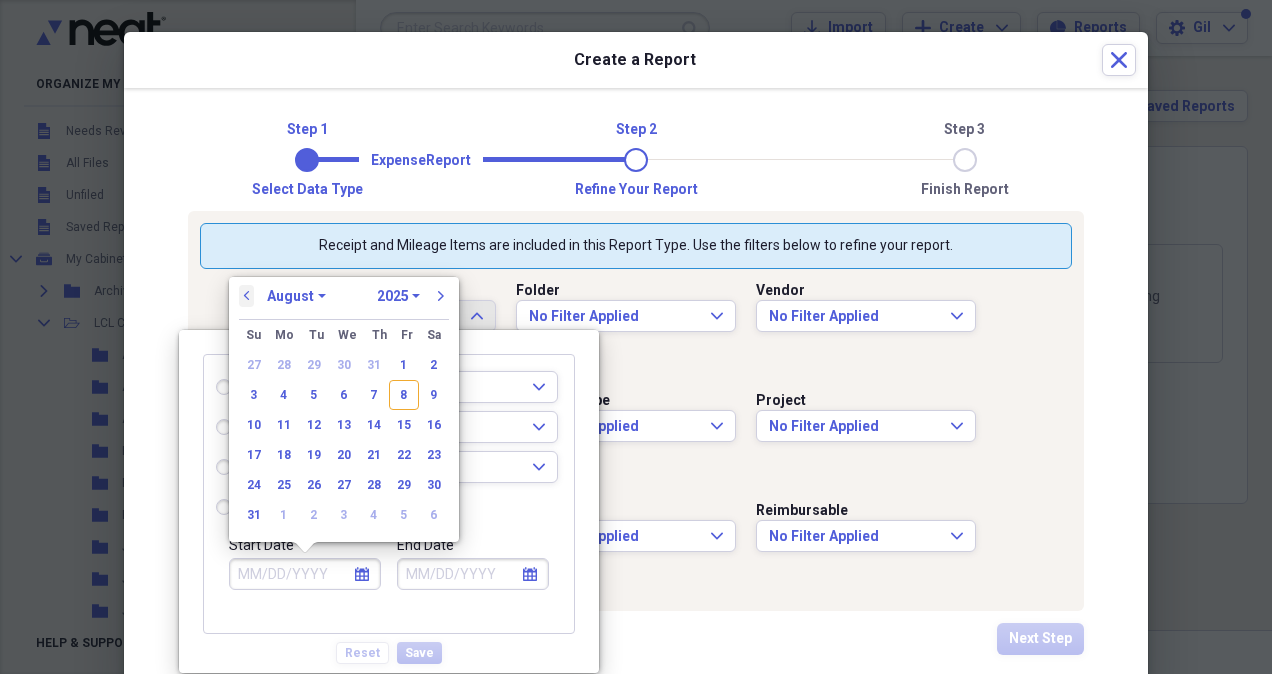 click on "previous" at bounding box center [247, 296] 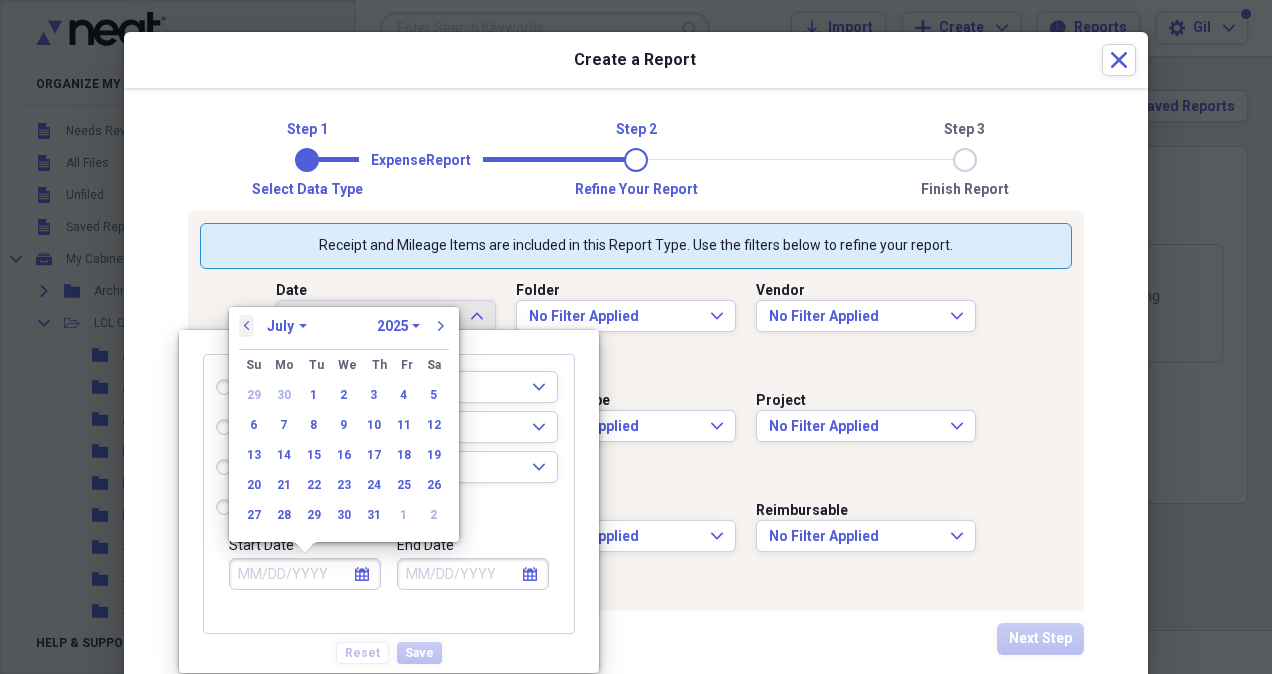 click on "previous" at bounding box center [247, 326] 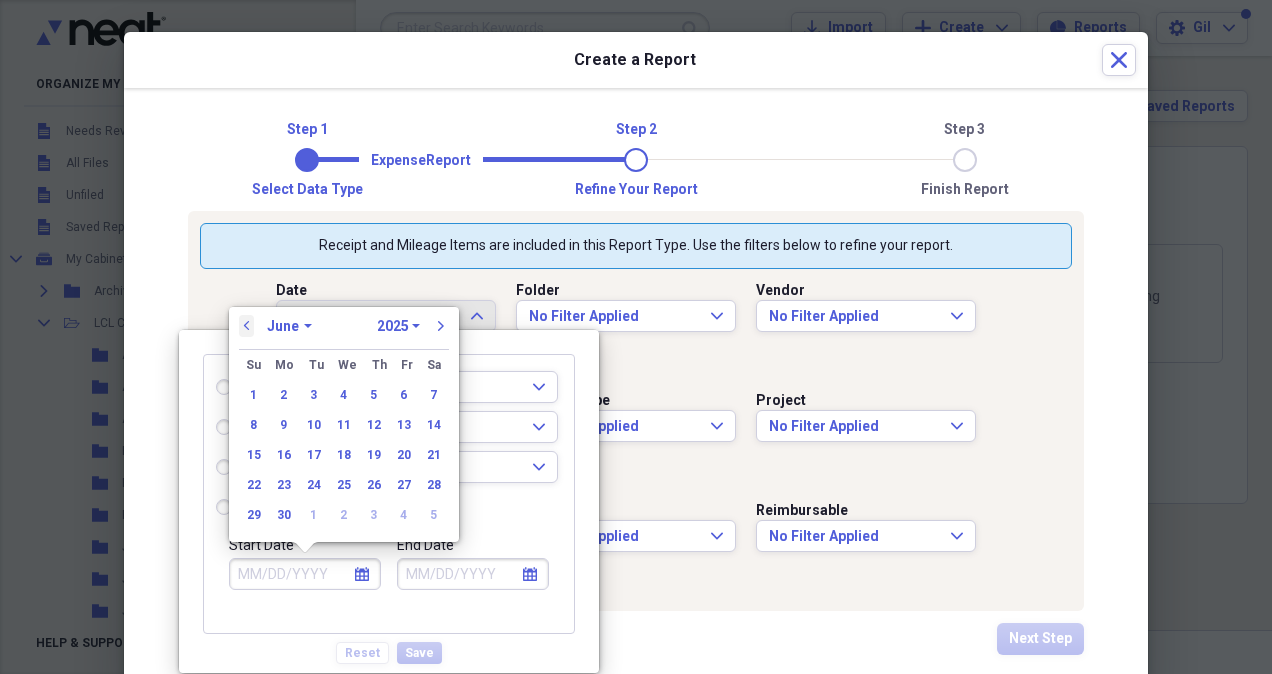click on "previous" at bounding box center [247, 326] 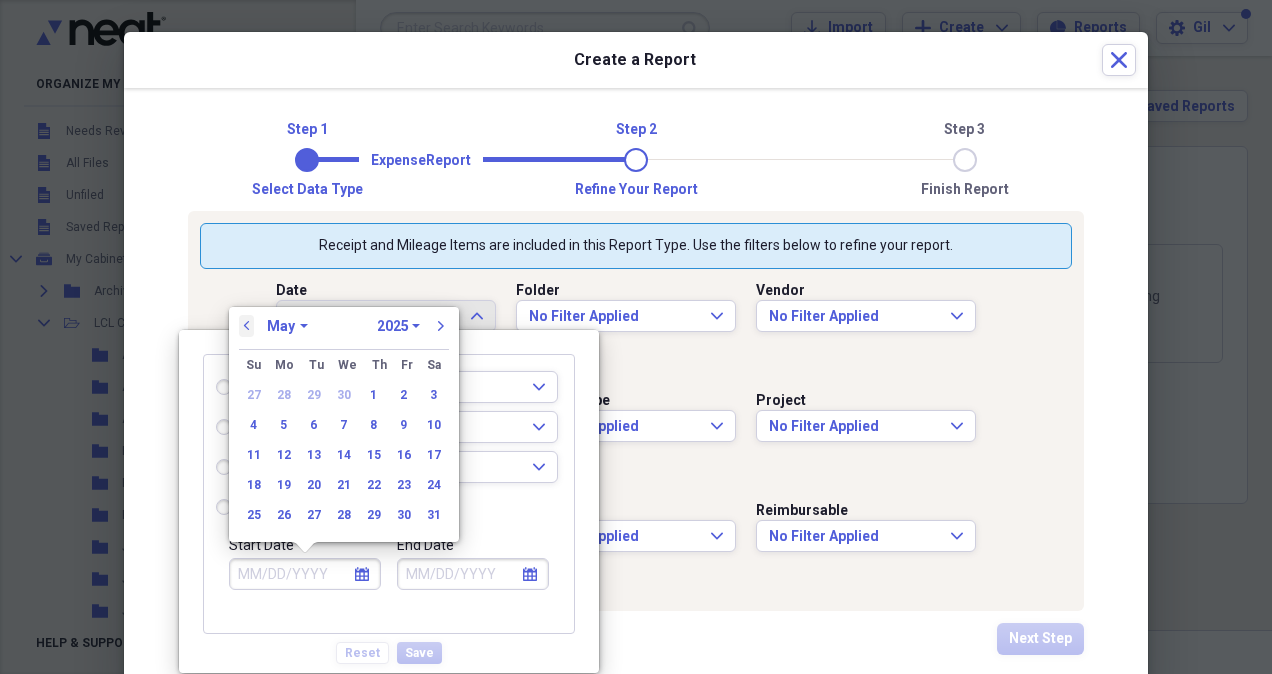 click on "previous" at bounding box center (247, 326) 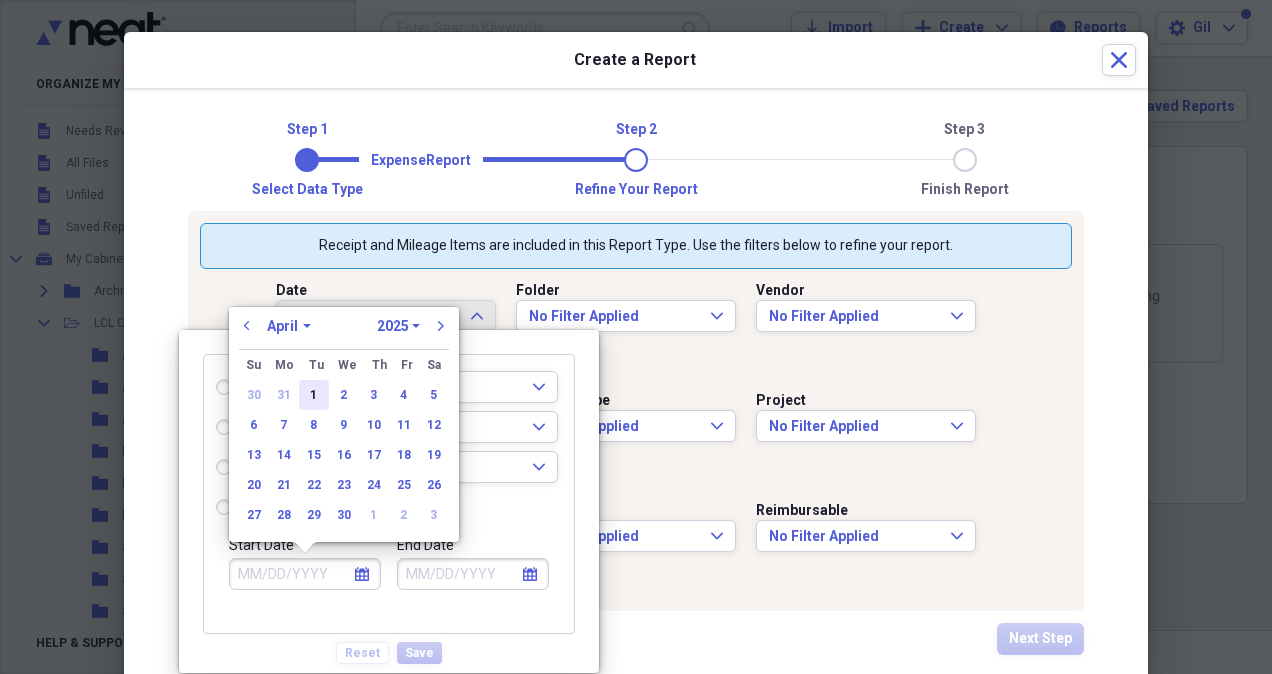click on "1" at bounding box center (314, 395) 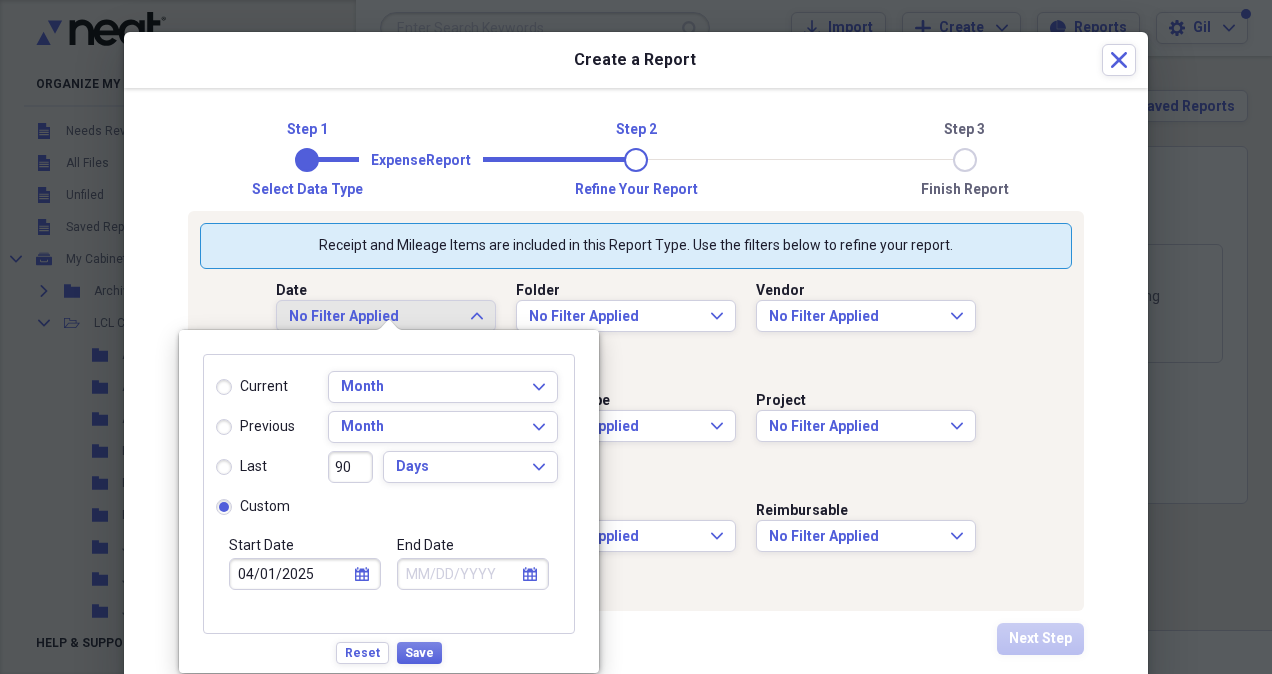click 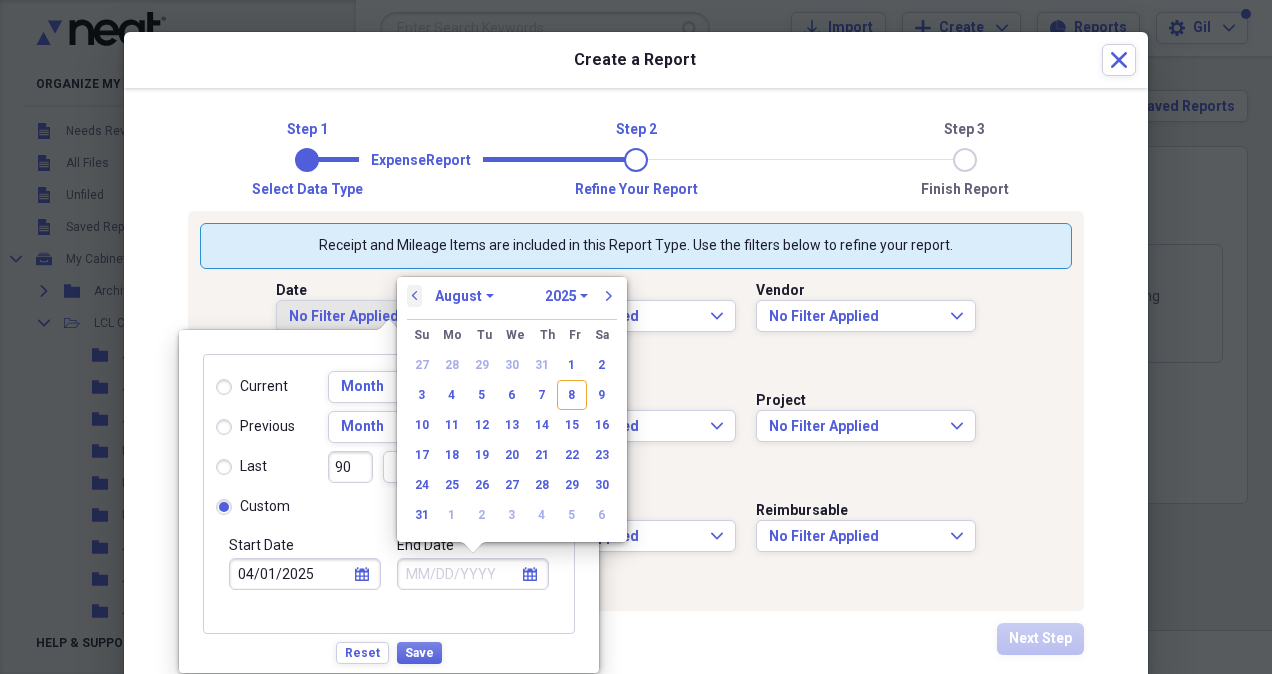 click on "previous" at bounding box center [415, 296] 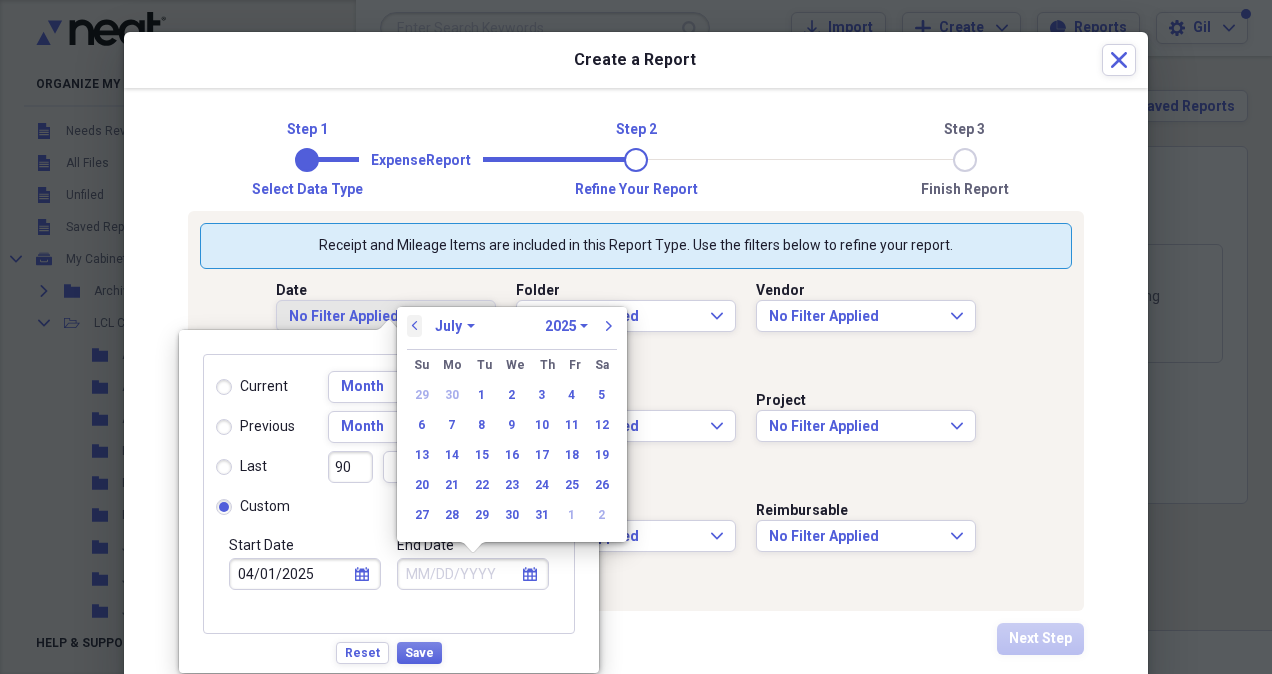 click on "previous" at bounding box center [415, 326] 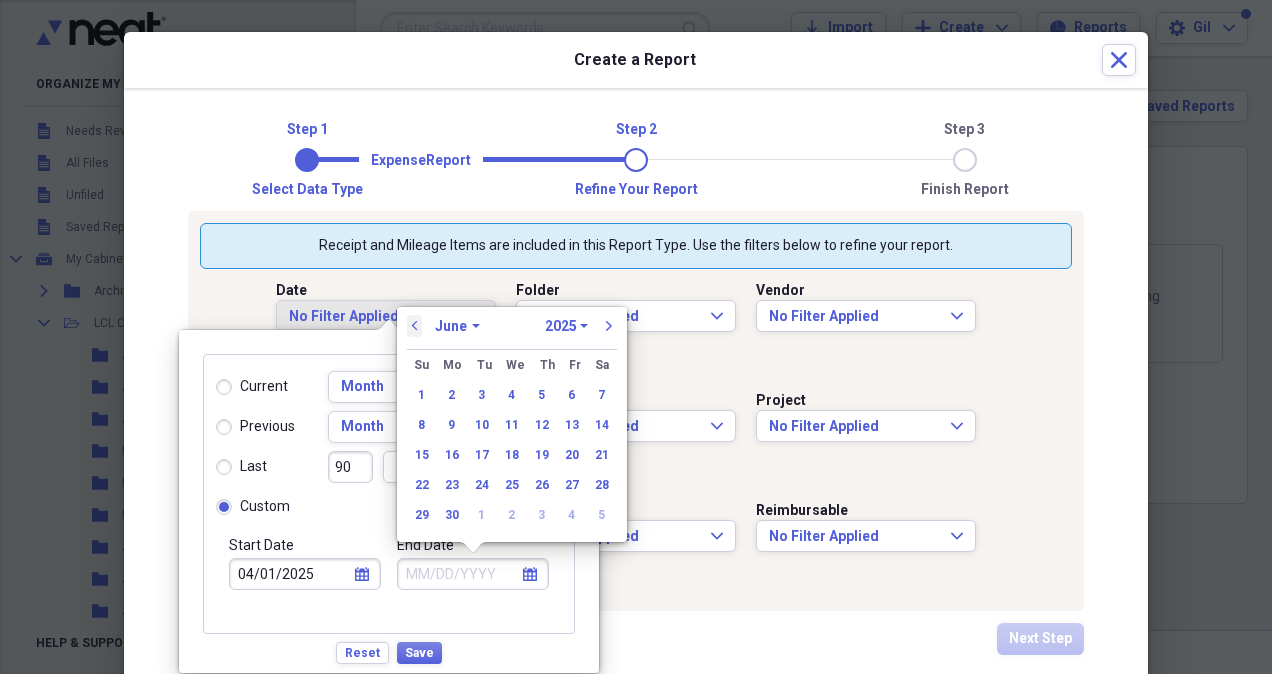 click on "previous" at bounding box center [415, 326] 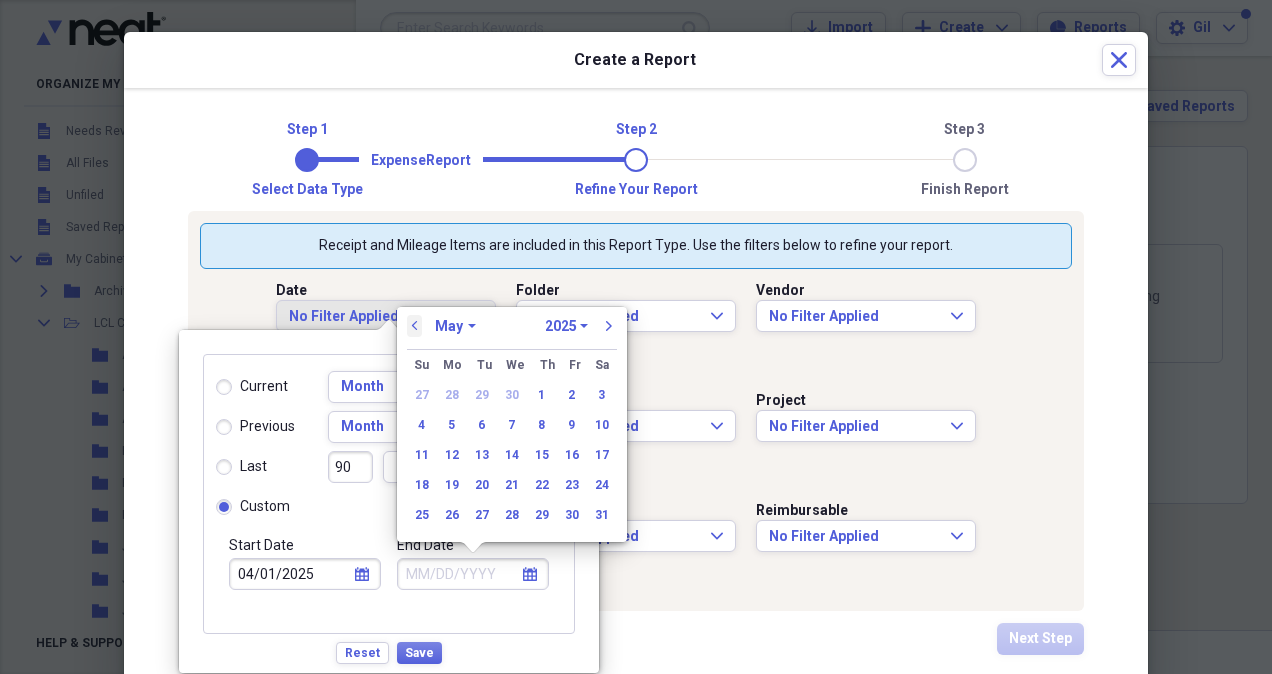 click on "previous" at bounding box center (415, 326) 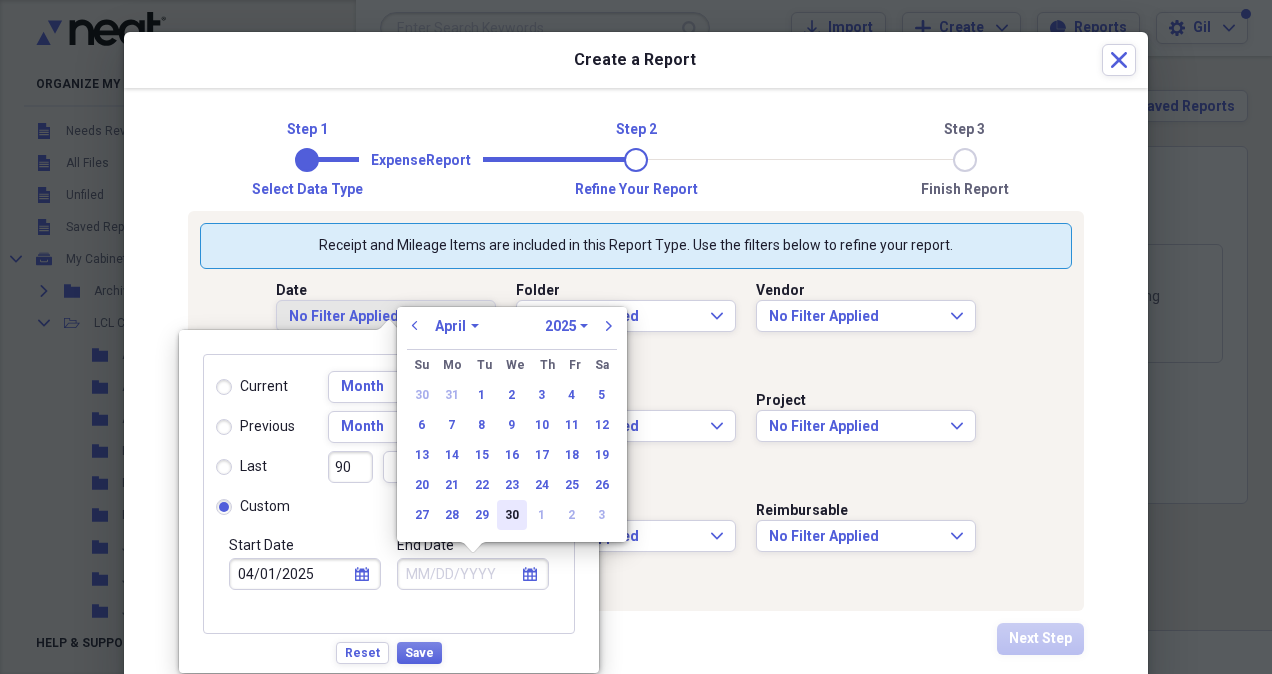 click on "30" at bounding box center (512, 515) 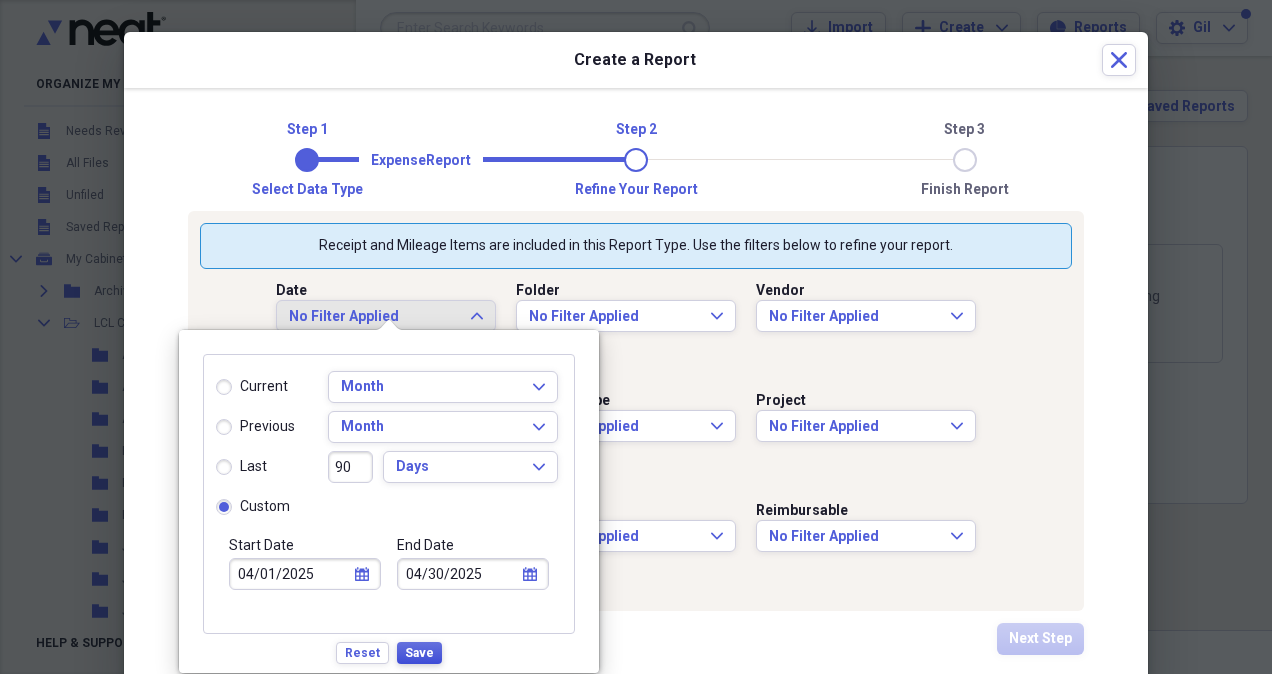 click on "Save" at bounding box center (419, 653) 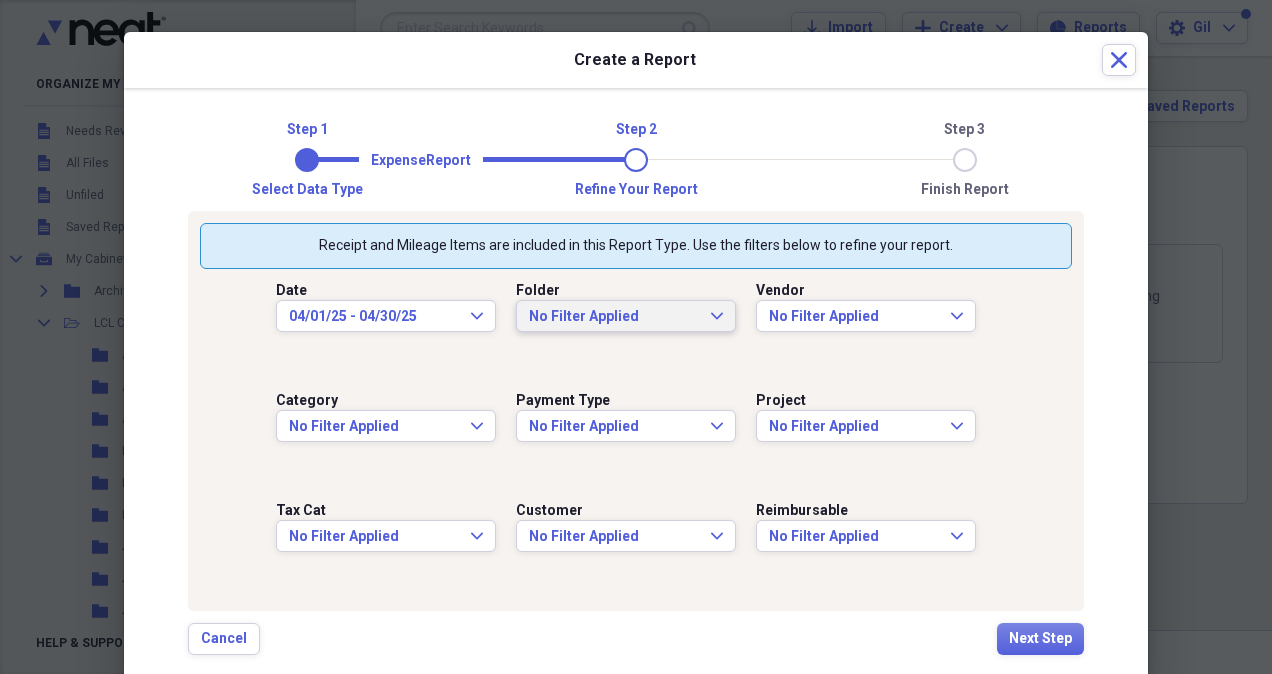 click on "Expand" 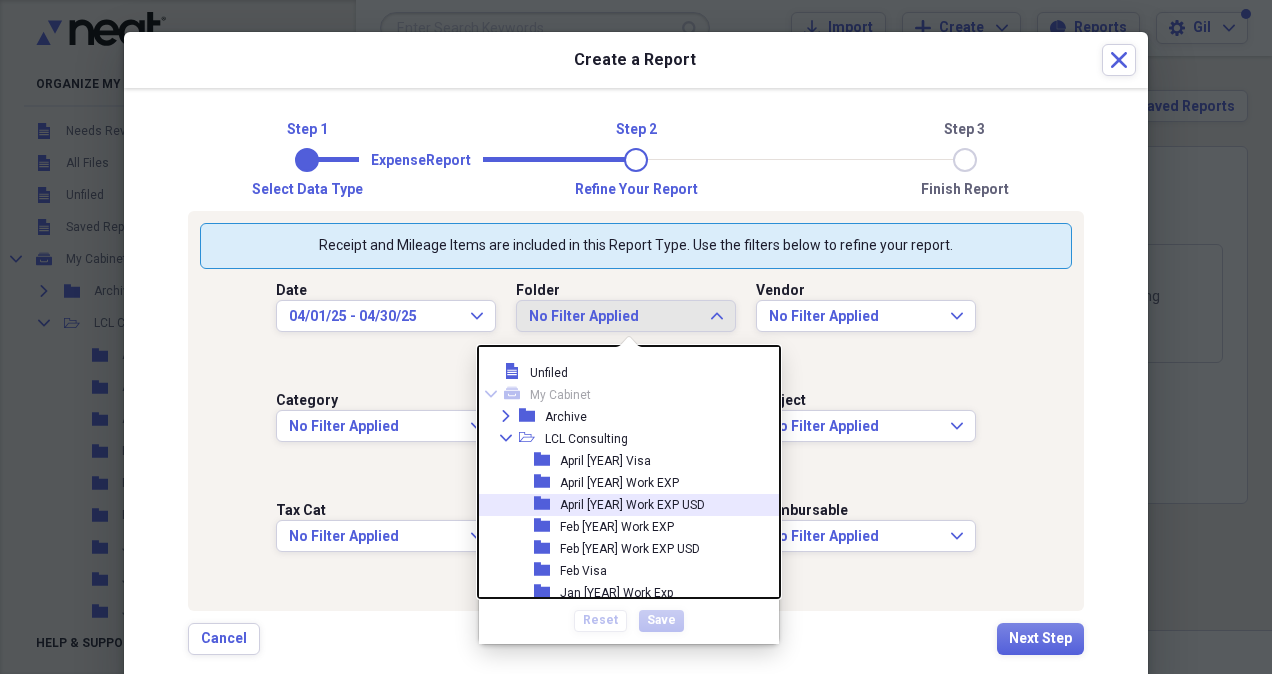 click on "April [YEAR] Work EXP USD" at bounding box center (632, 505) 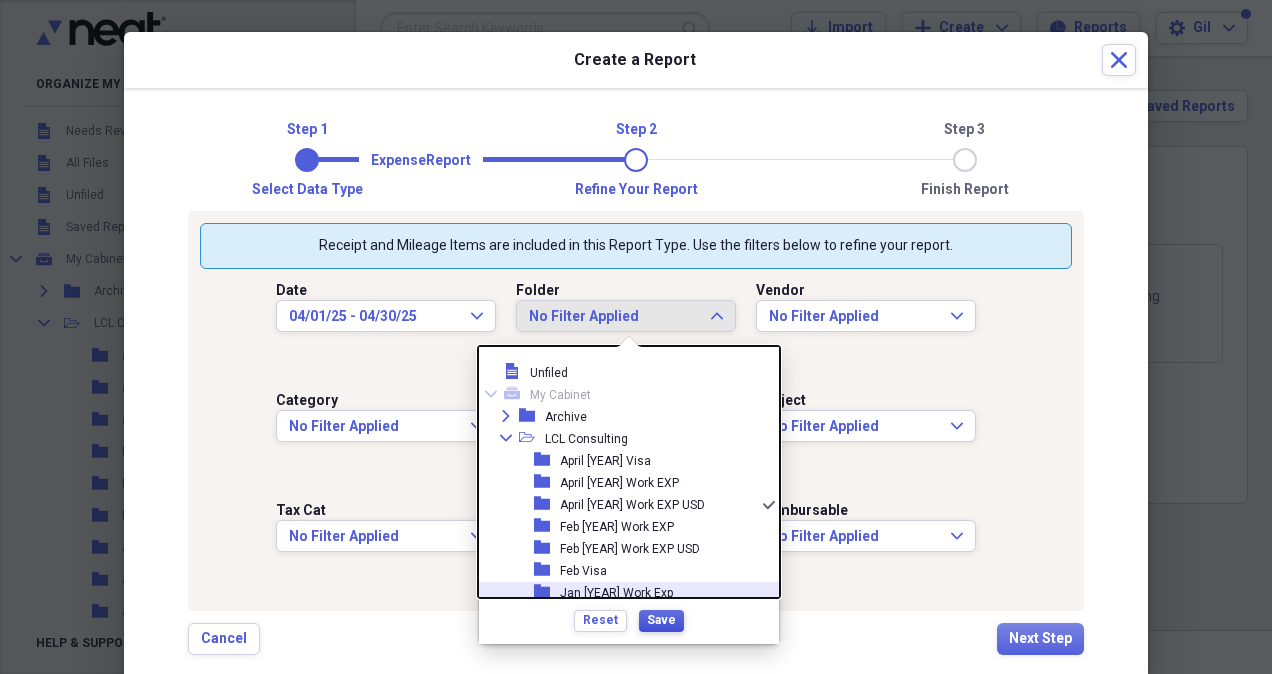 click on "Save" at bounding box center (661, 620) 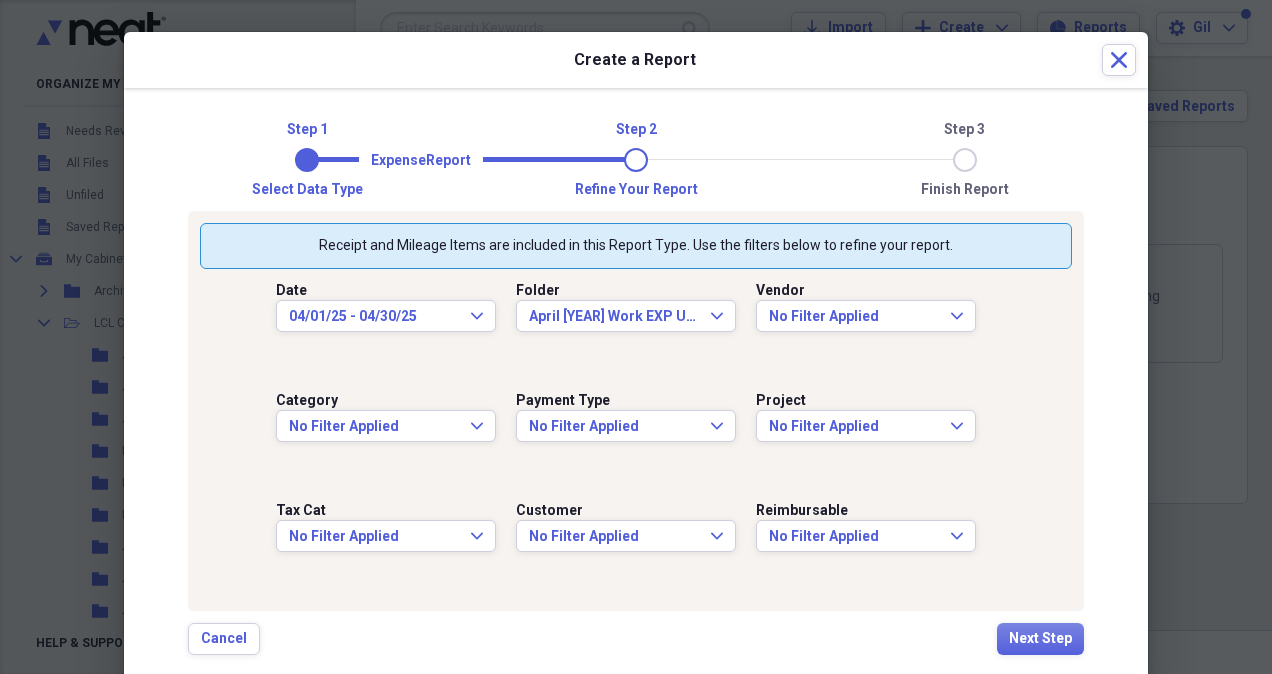 drag, startPoint x: 942, startPoint y: 313, endPoint x: 1018, endPoint y: 366, distance: 92.65527 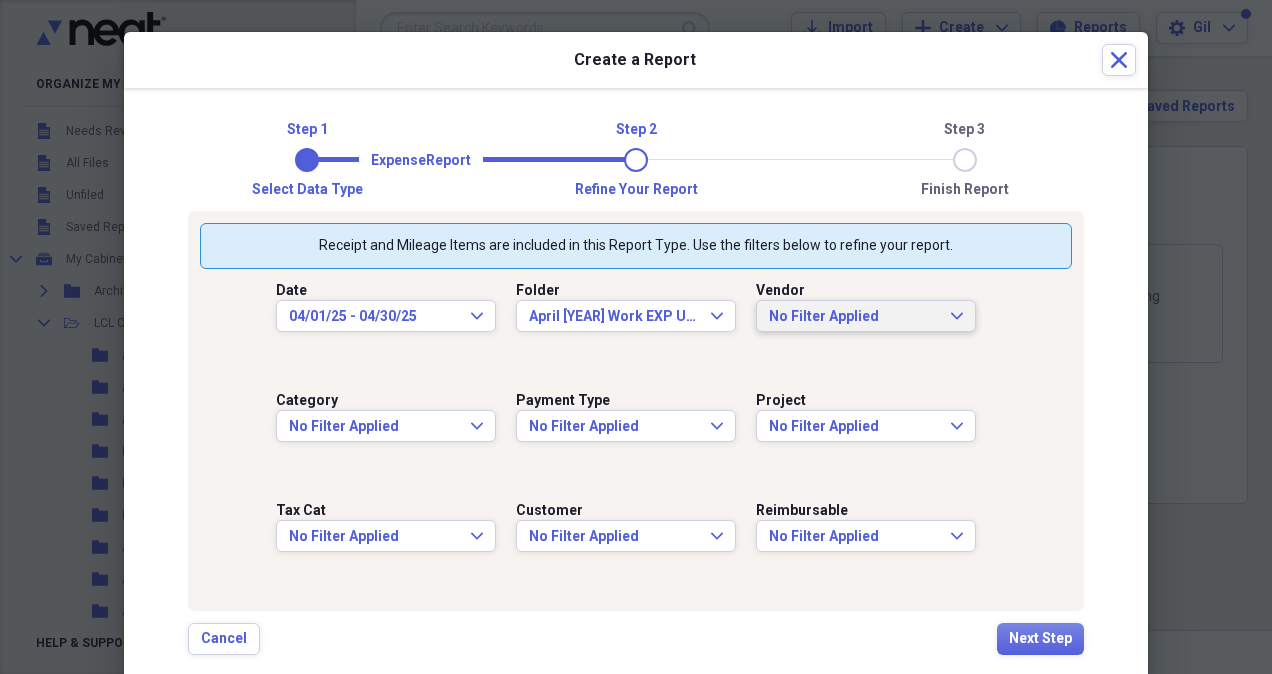 click on "No Filter Applied" at bounding box center (854, 317) 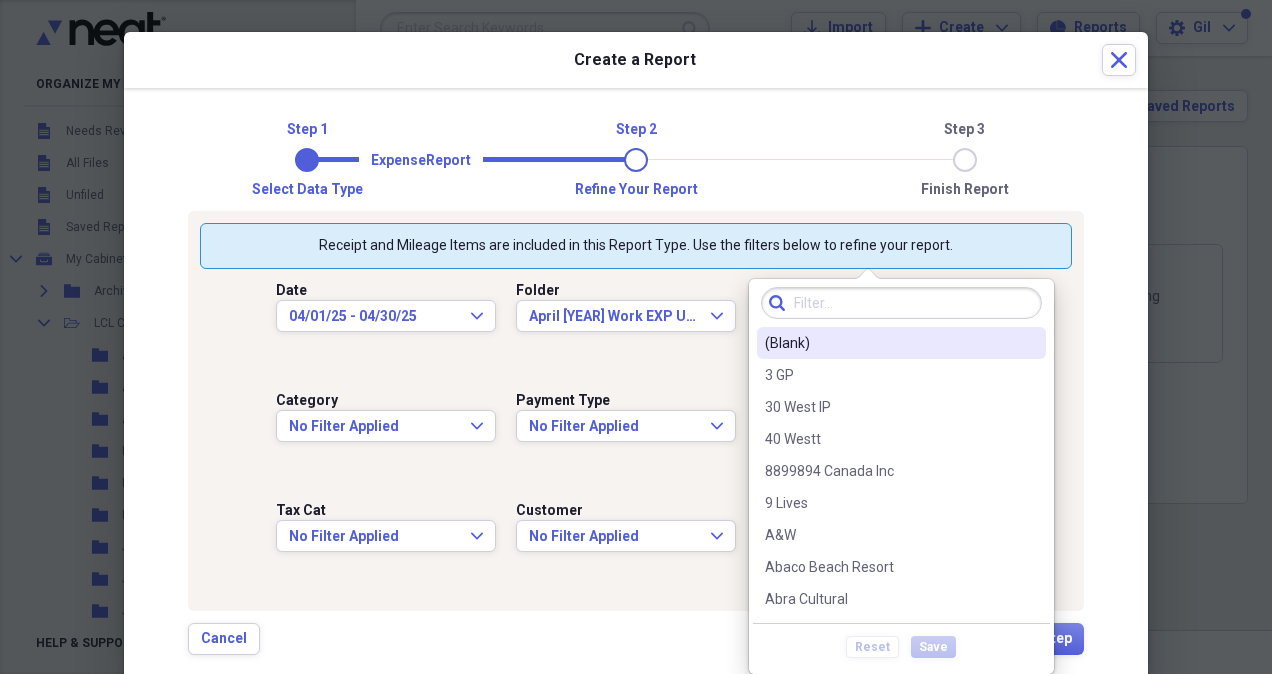 click on "(Blank)" at bounding box center (889, 343) 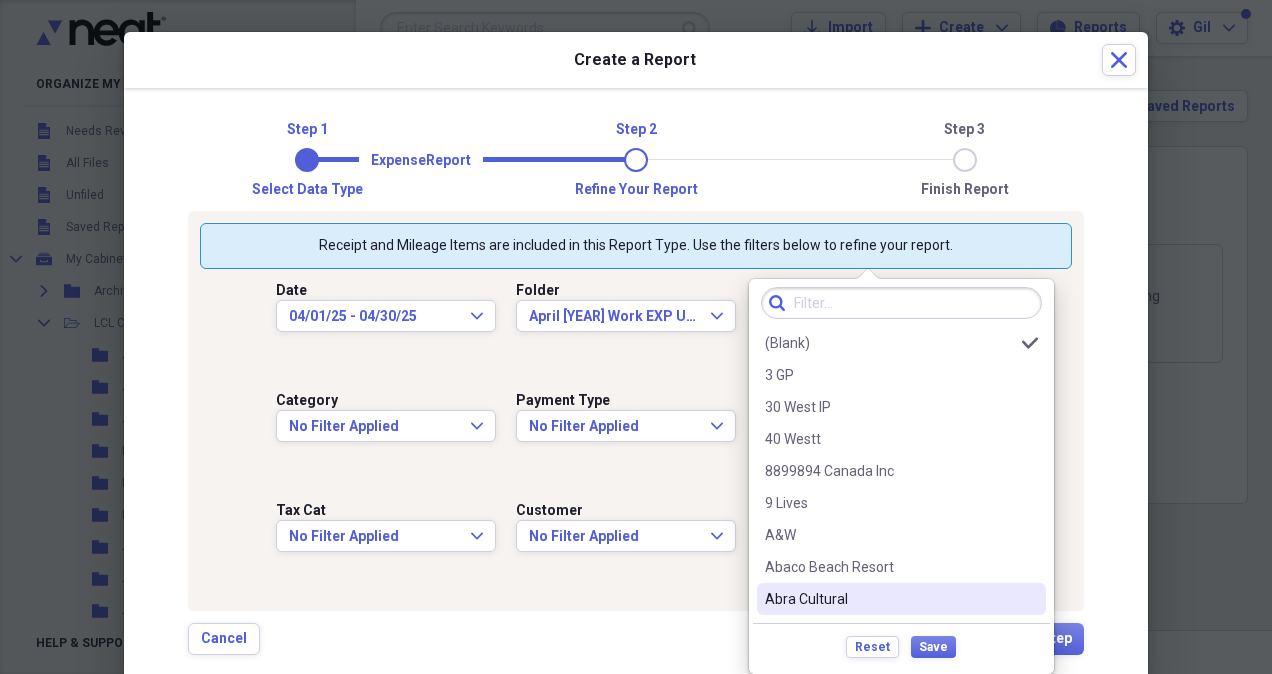 click on "Reset Save" at bounding box center [901, 646] 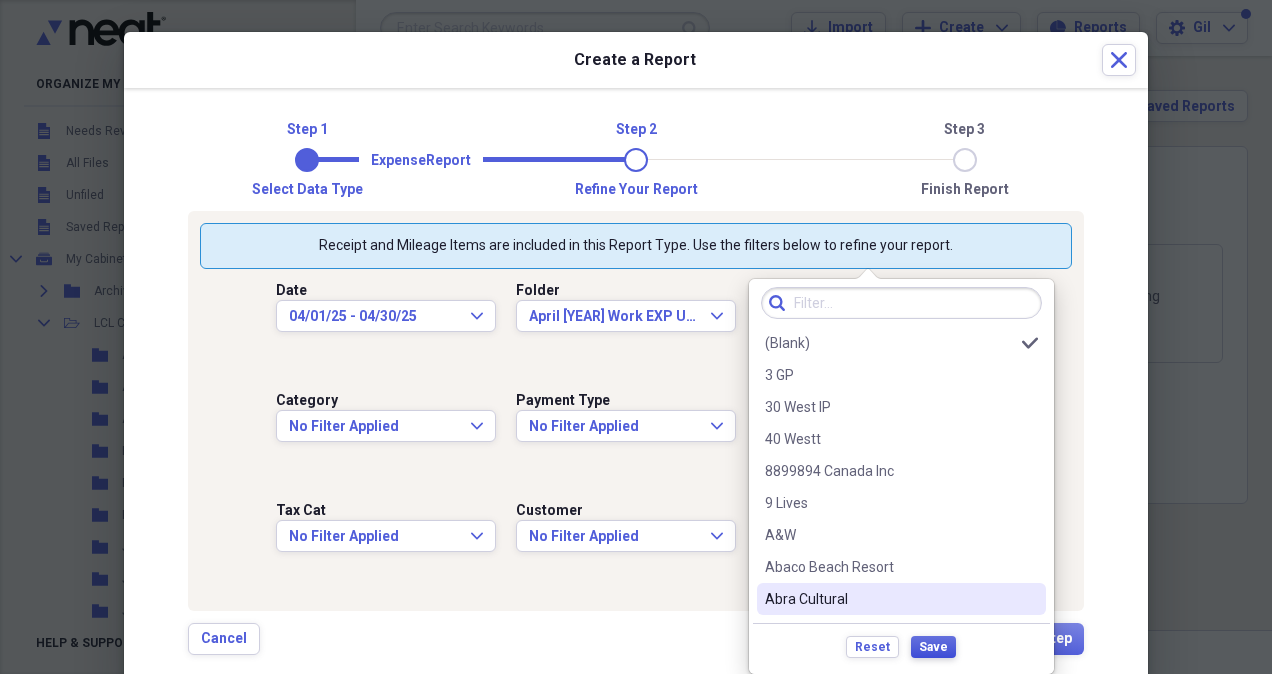 click on "Save" at bounding box center (933, 647) 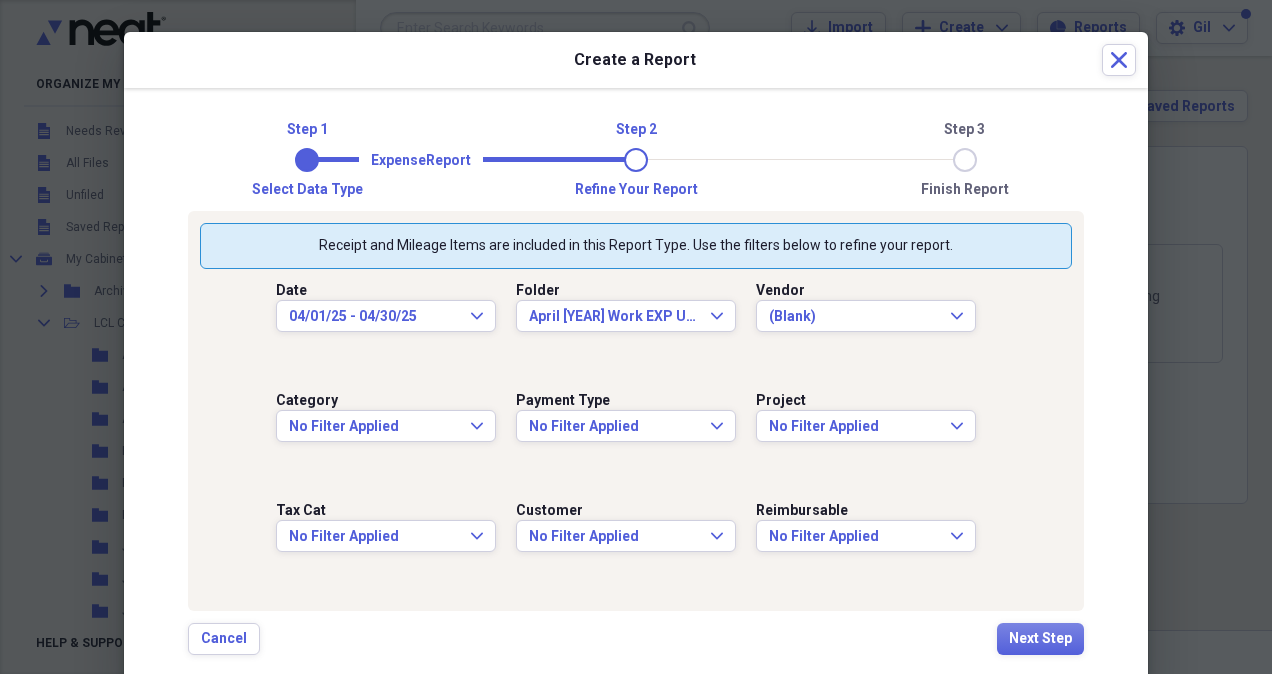 click on "Date [DATE] - [DATE] Expand Folder April [YEAR] Work EXP USD Expand Vendor (Blank) Expand Category No Filter Applied Expand Payment Type No Filter Applied Expand Project No Filter Applied Expand Tax Cat No Filter Applied Expand Customer No Filter Applied Expand Reimbursable No Filter Applied Expand" at bounding box center (636, 434) 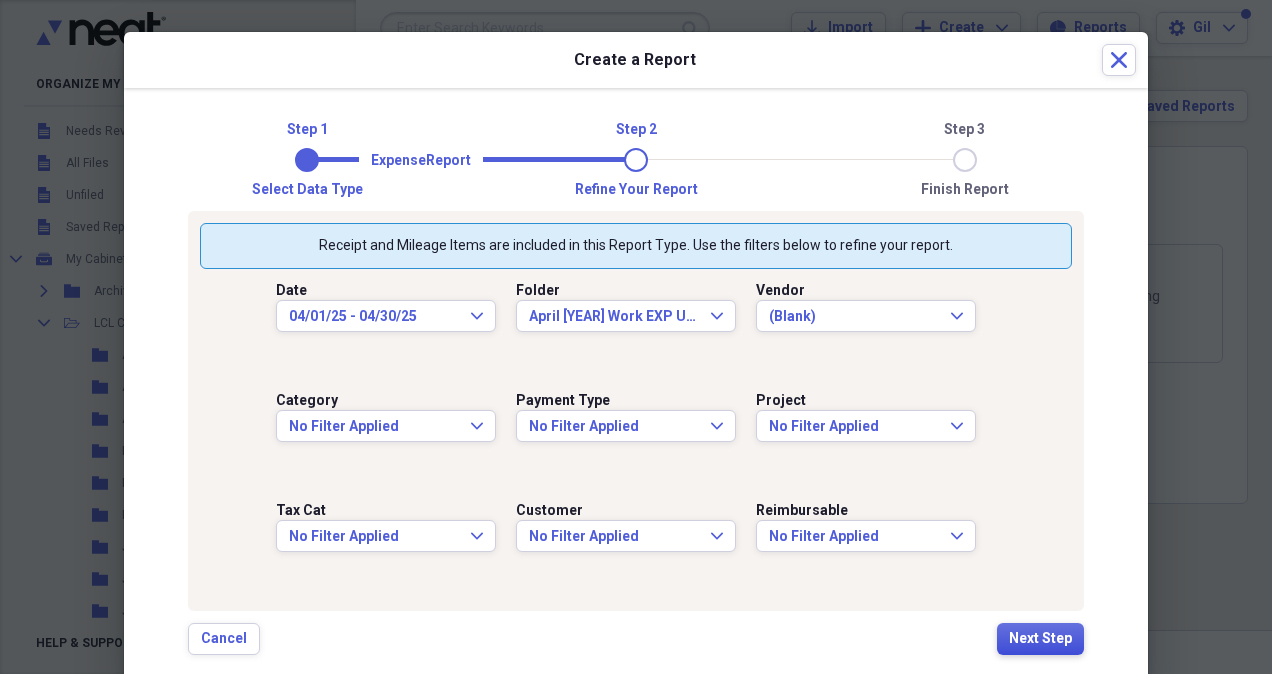 click on "Next Step" at bounding box center (1040, 639) 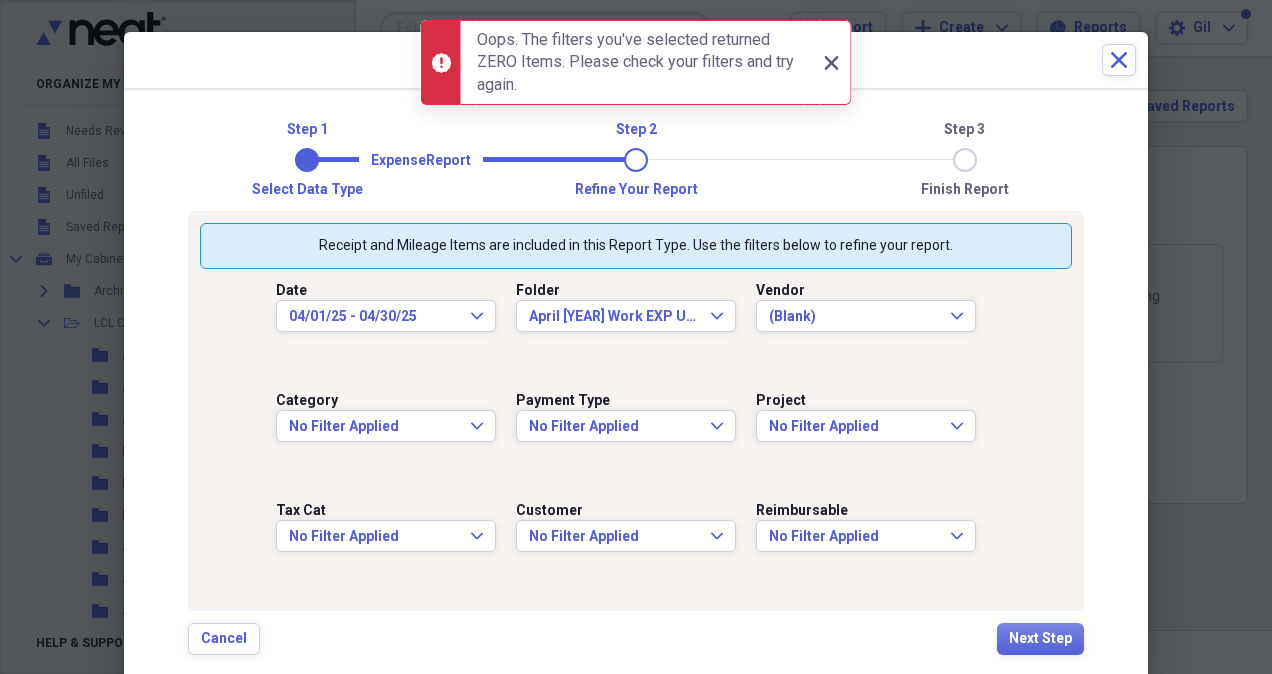click 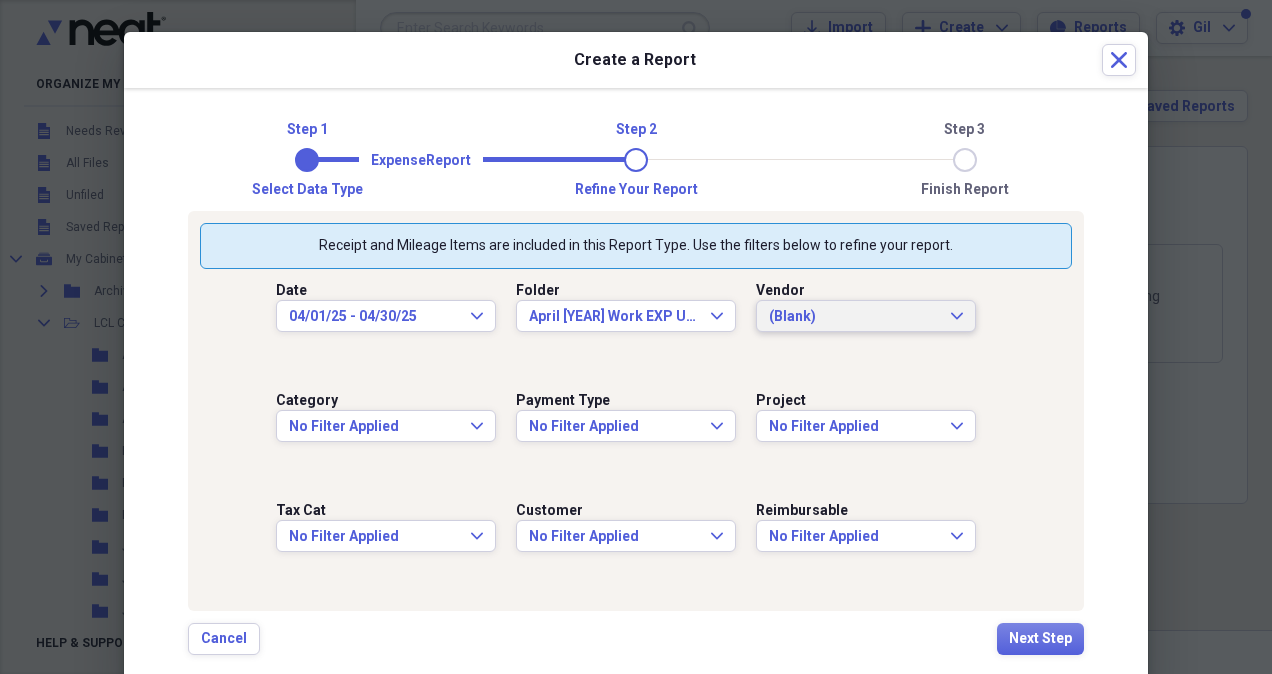 click on "(Blank) Expand" at bounding box center (866, 317) 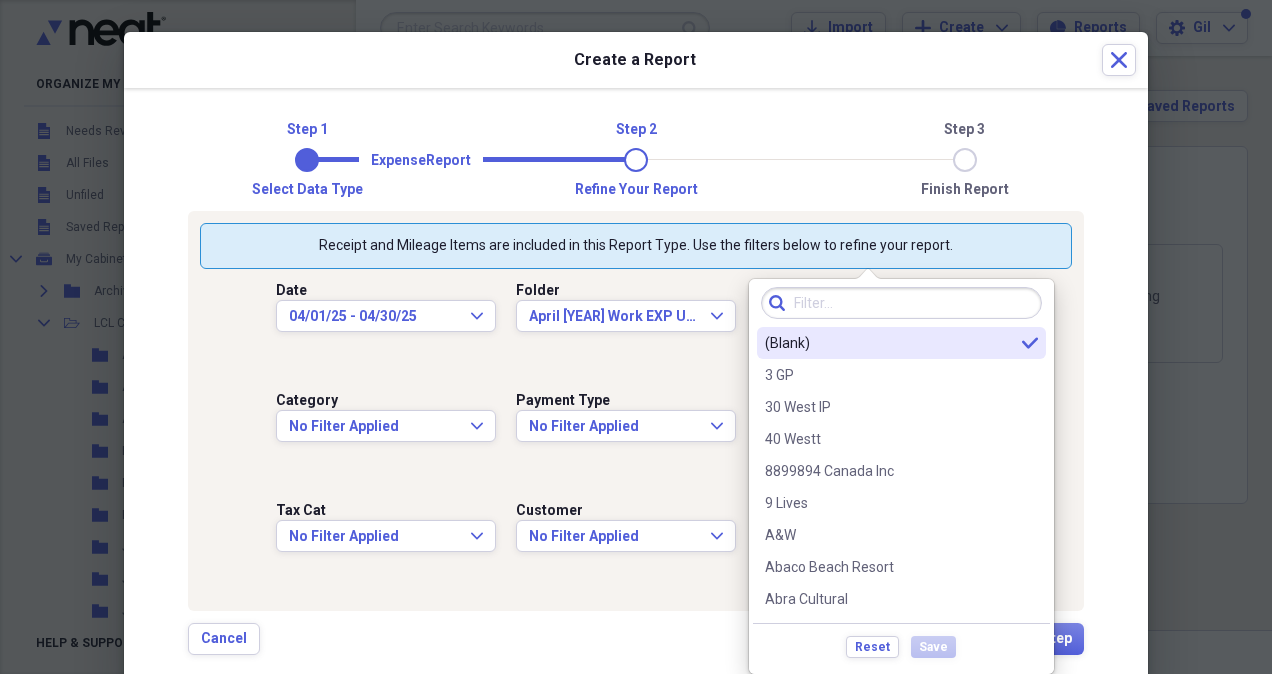 click at bounding box center (901, 303) 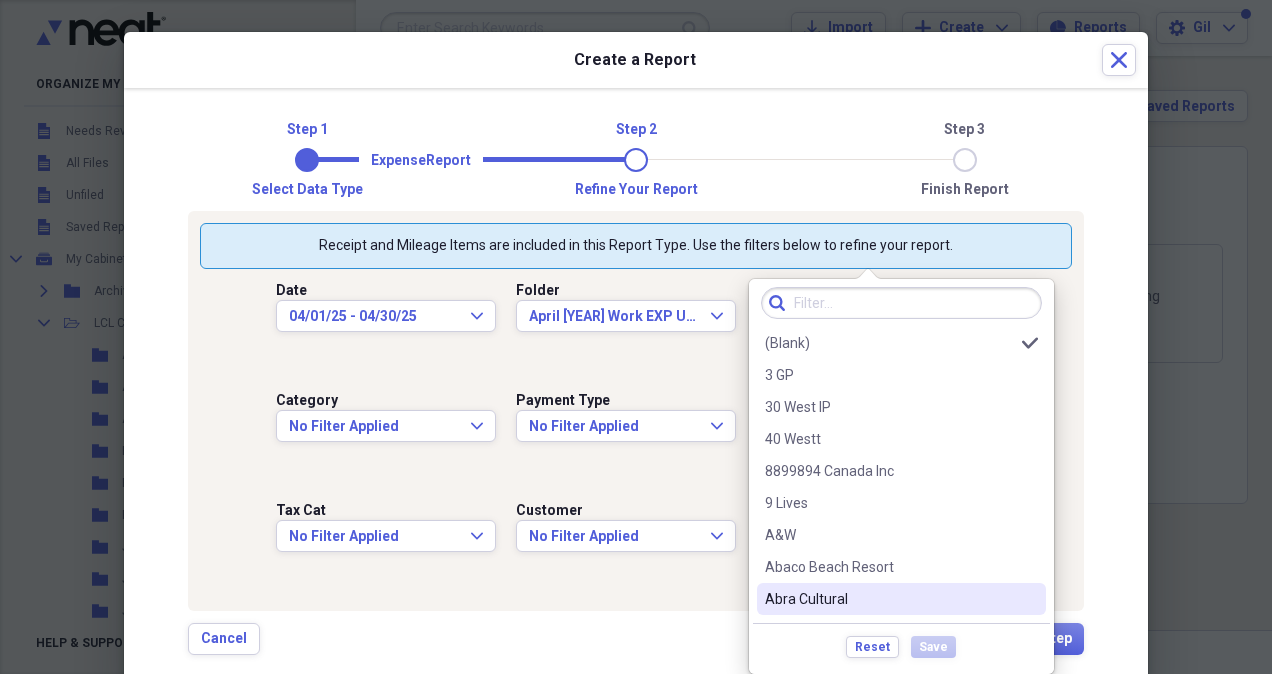 click on "Reset Save" at bounding box center (901, 646) 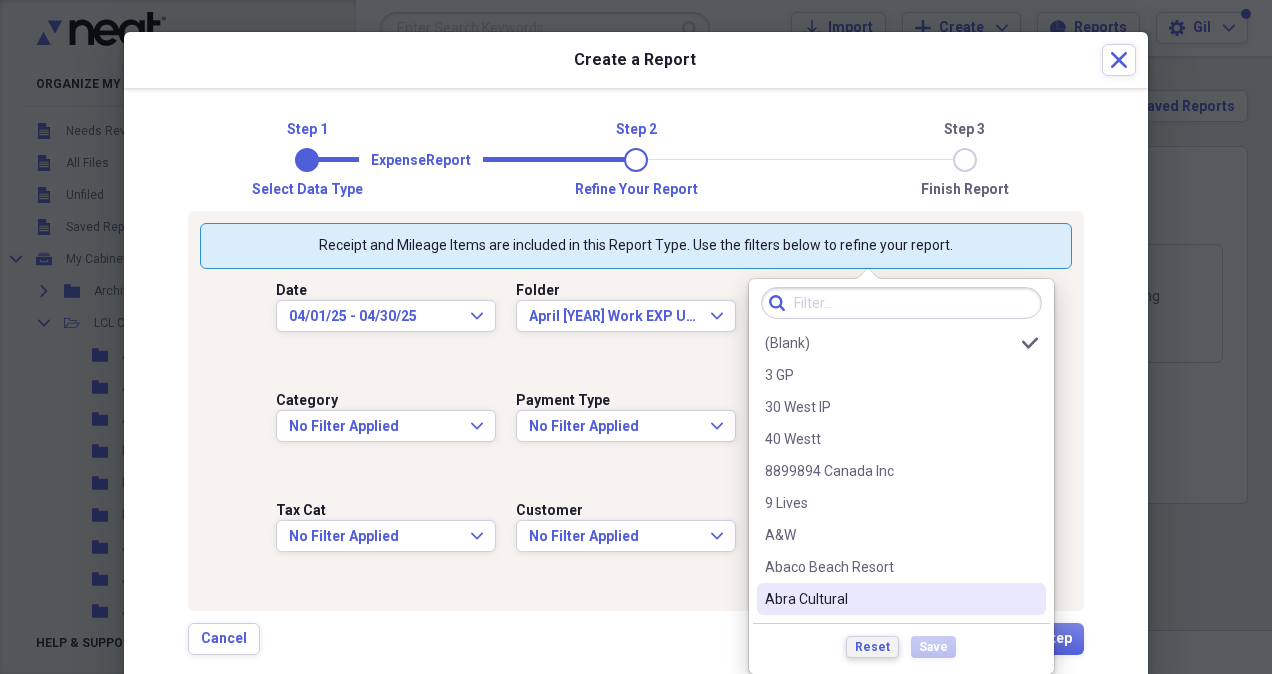 click on "Reset" at bounding box center [872, 647] 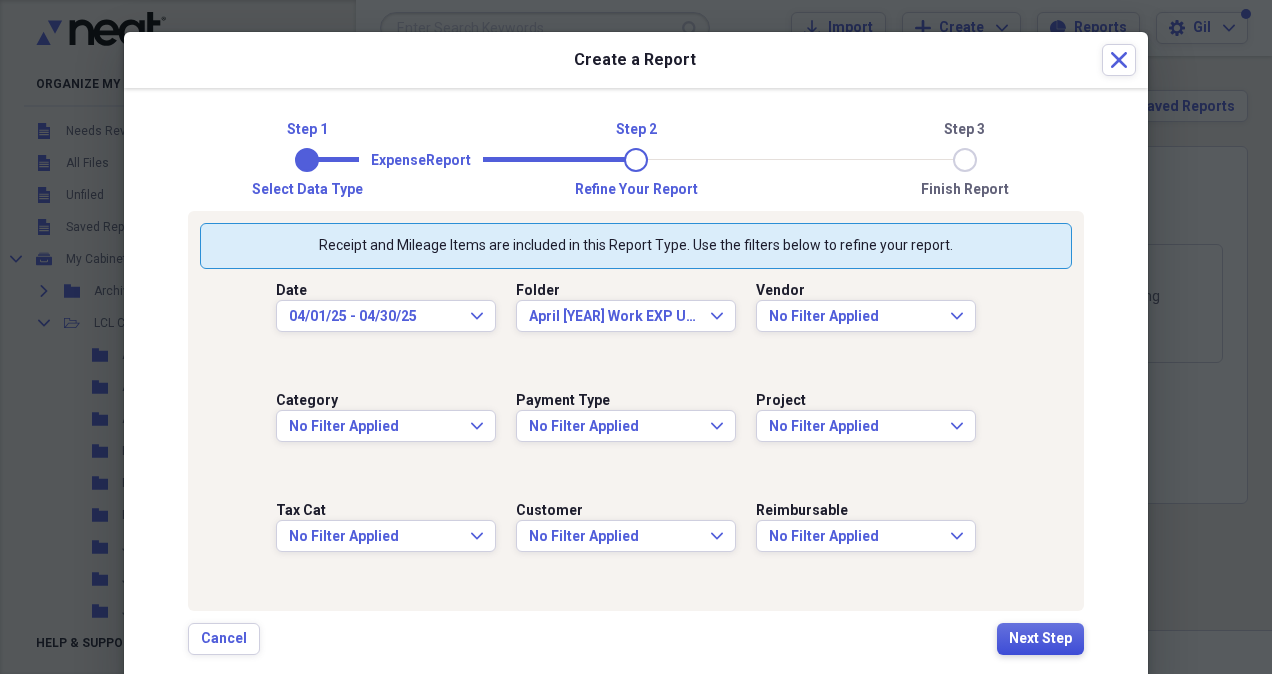 click on "Next Step" at bounding box center (1040, 639) 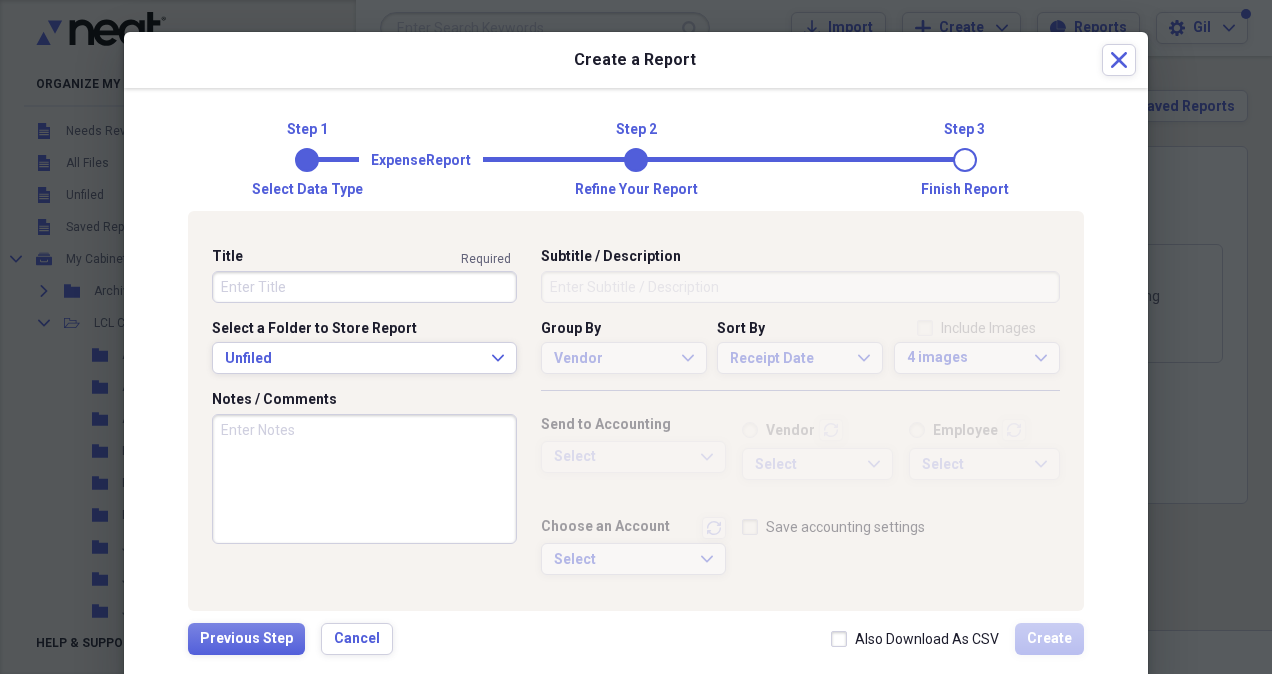 click on "Title" at bounding box center [364, 287] 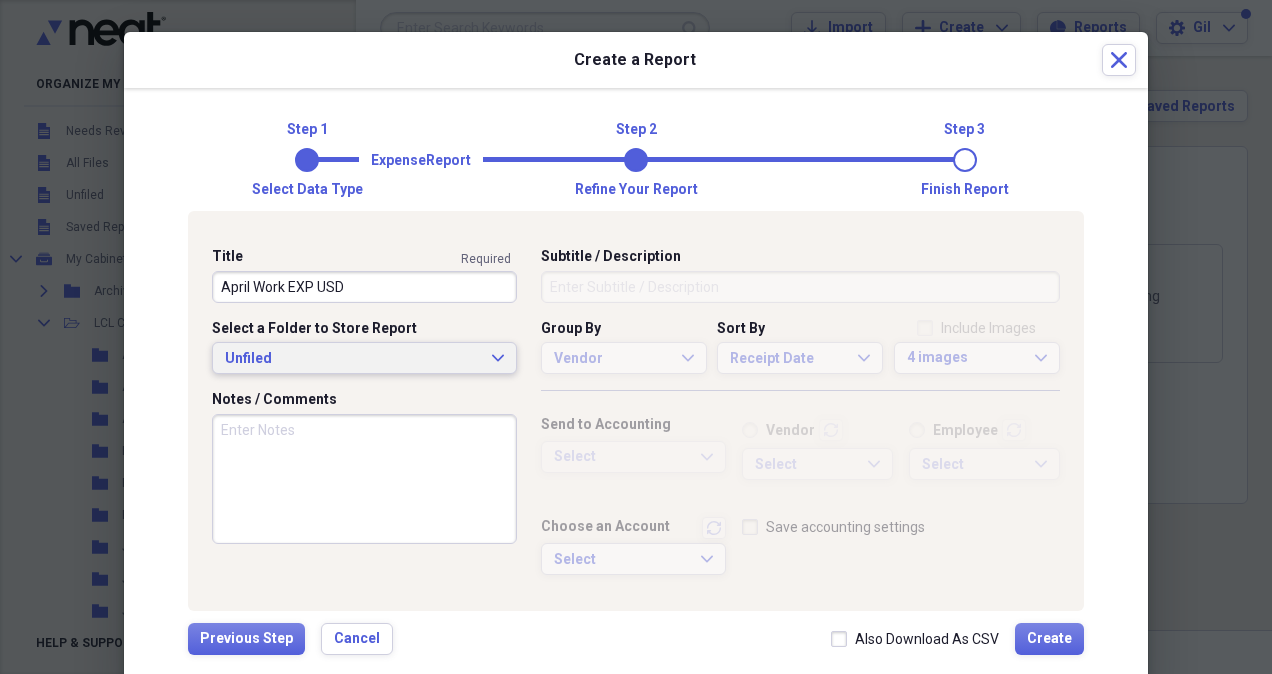 type on "April Work EXP USD" 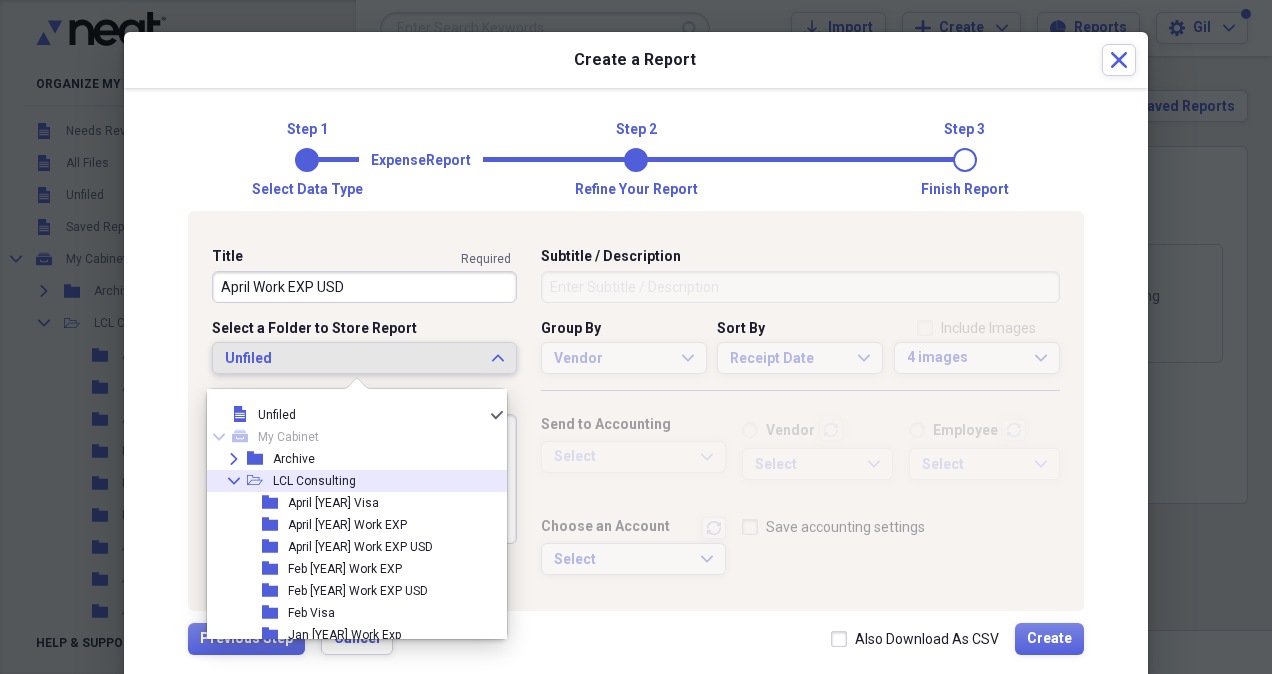 click on "LCL Consulting" at bounding box center [314, 481] 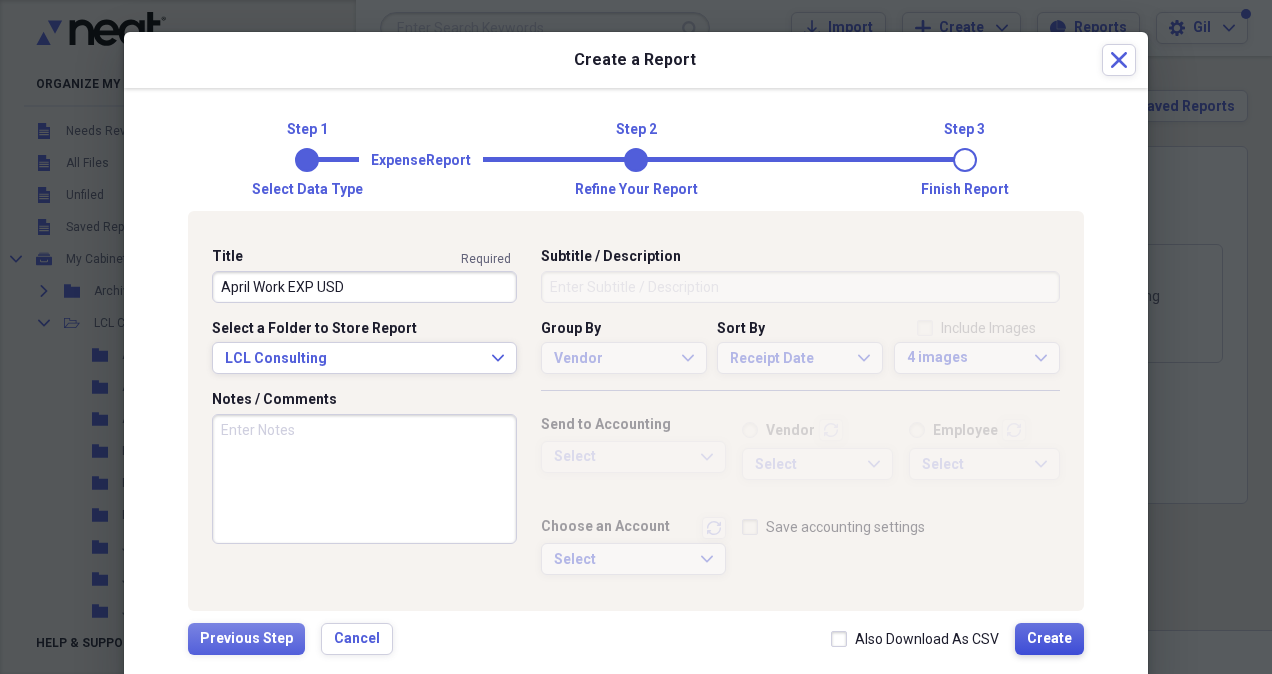 click on "Create" at bounding box center [1049, 639] 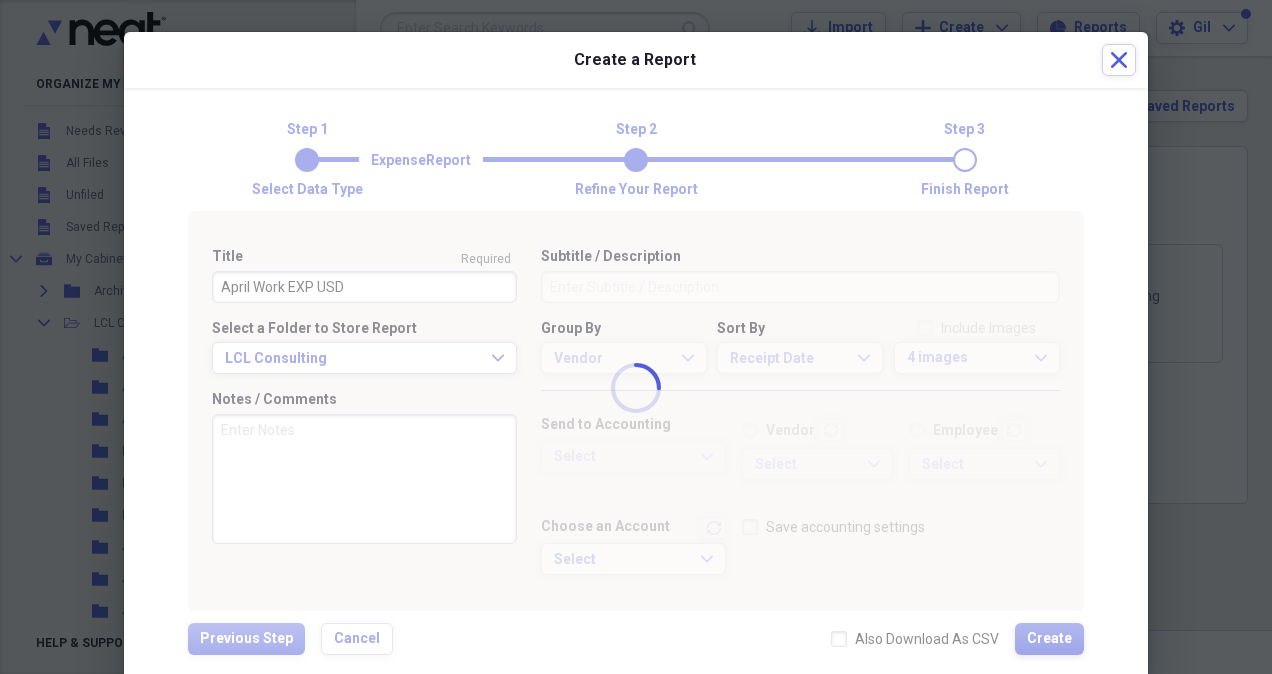 type 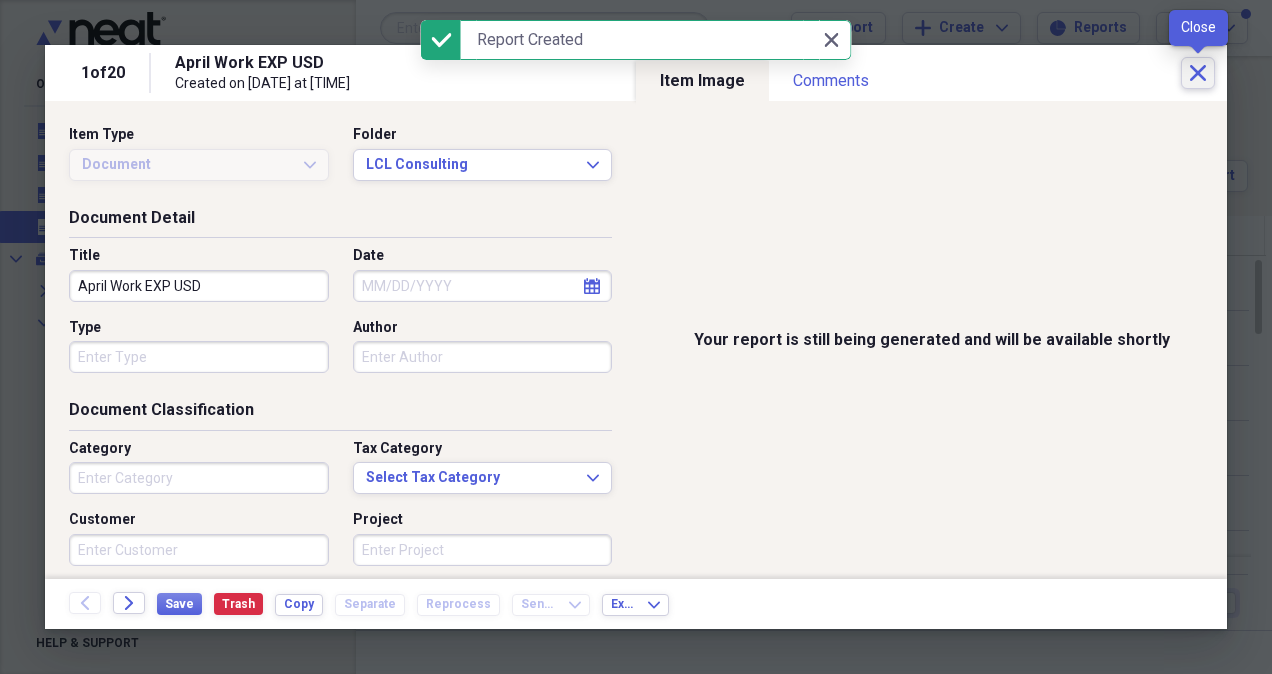 click 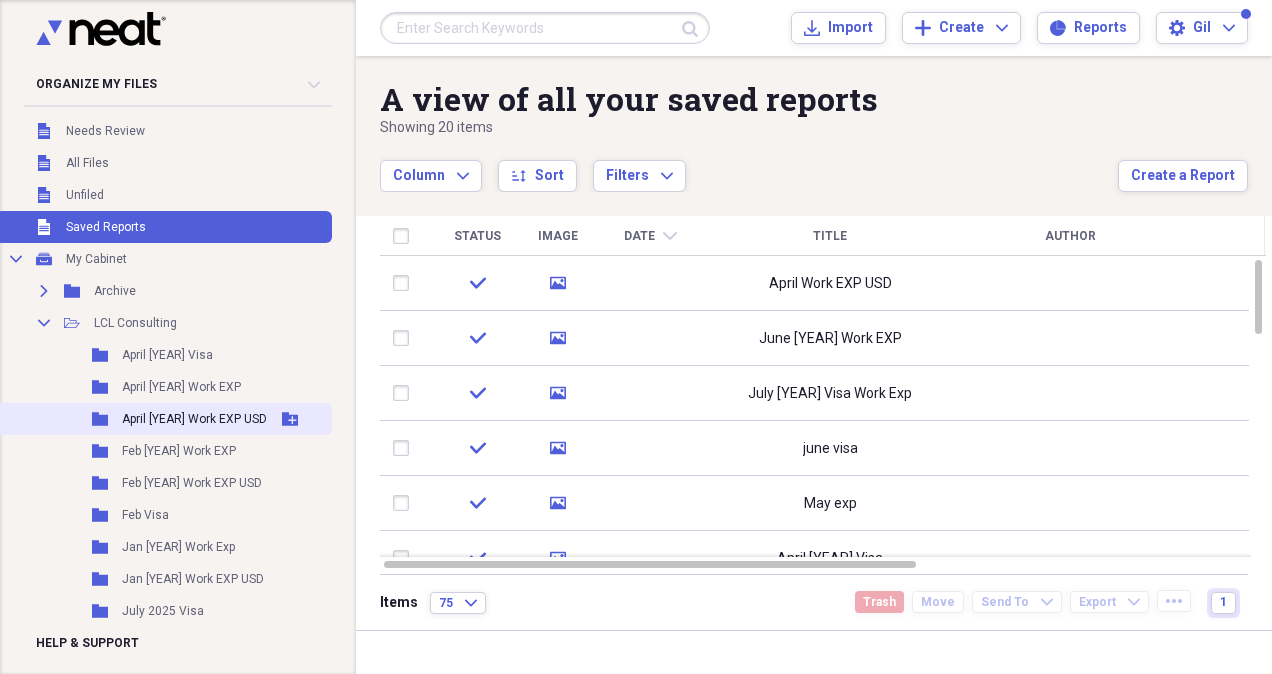 click on "April [YEAR] Work EXP USD" at bounding box center (194, 419) 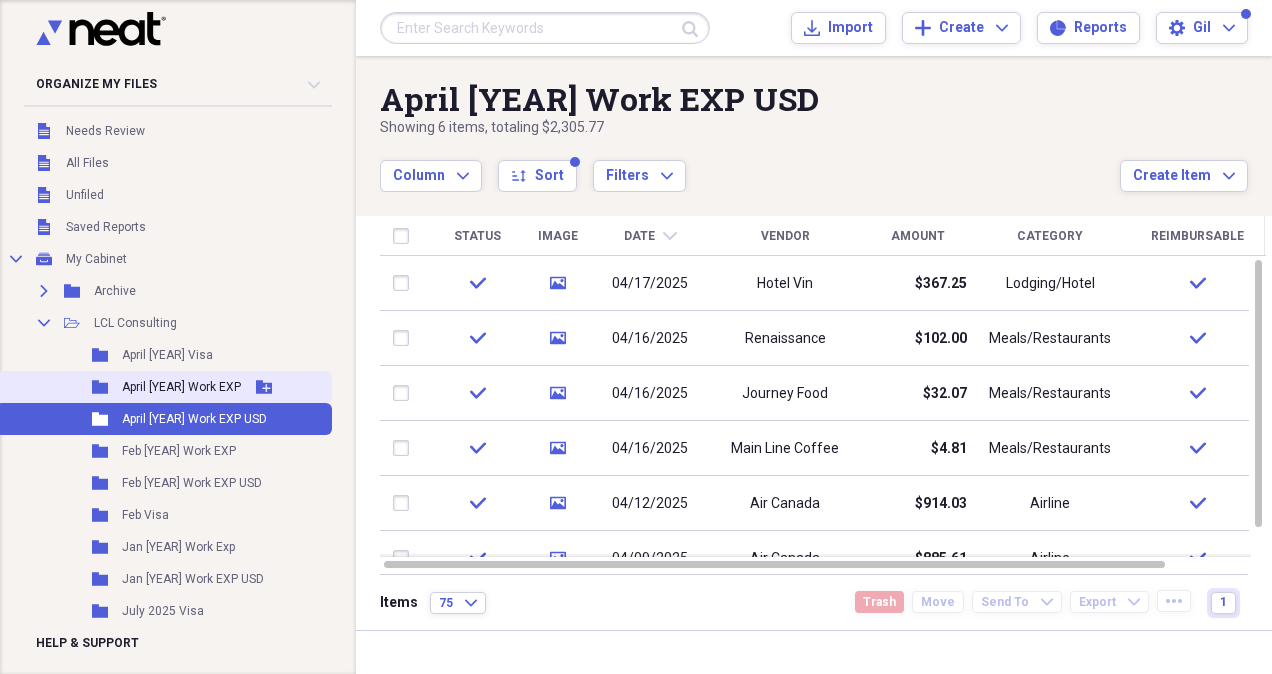 click on "April [YEAR] Work EXP" at bounding box center (181, 387) 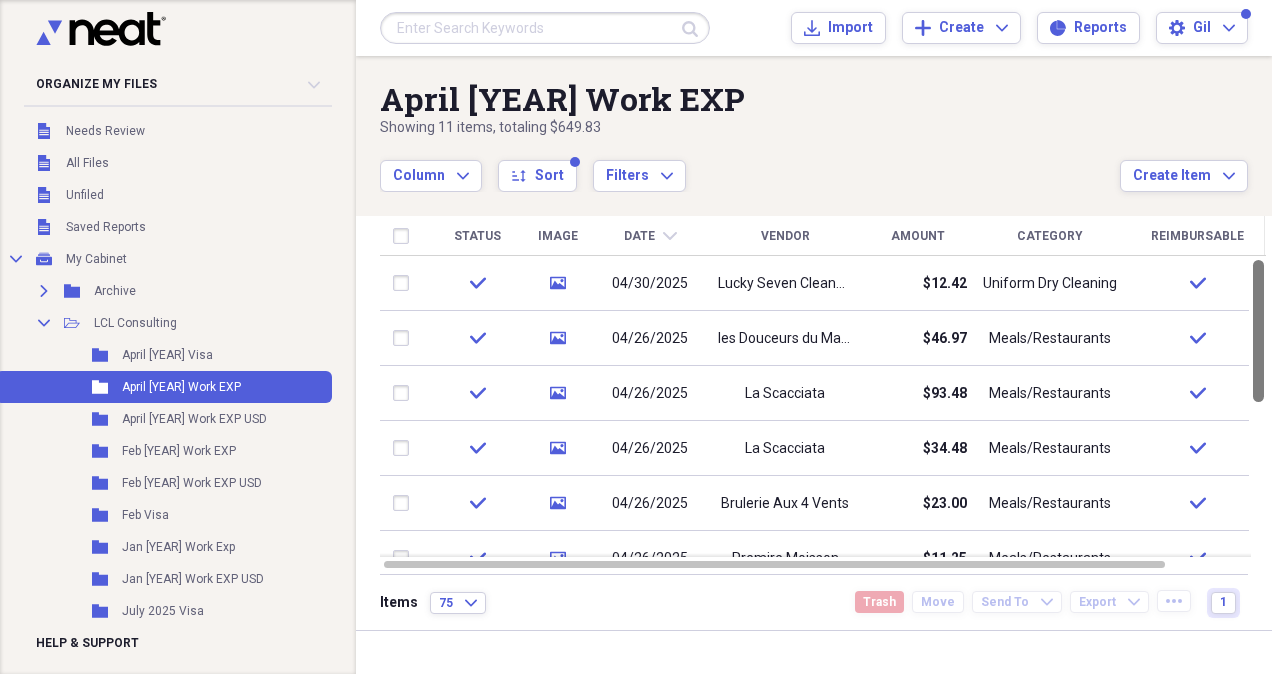 drag, startPoint x: 1267, startPoint y: 364, endPoint x: 1264, endPoint y: 392, distance: 28.160255 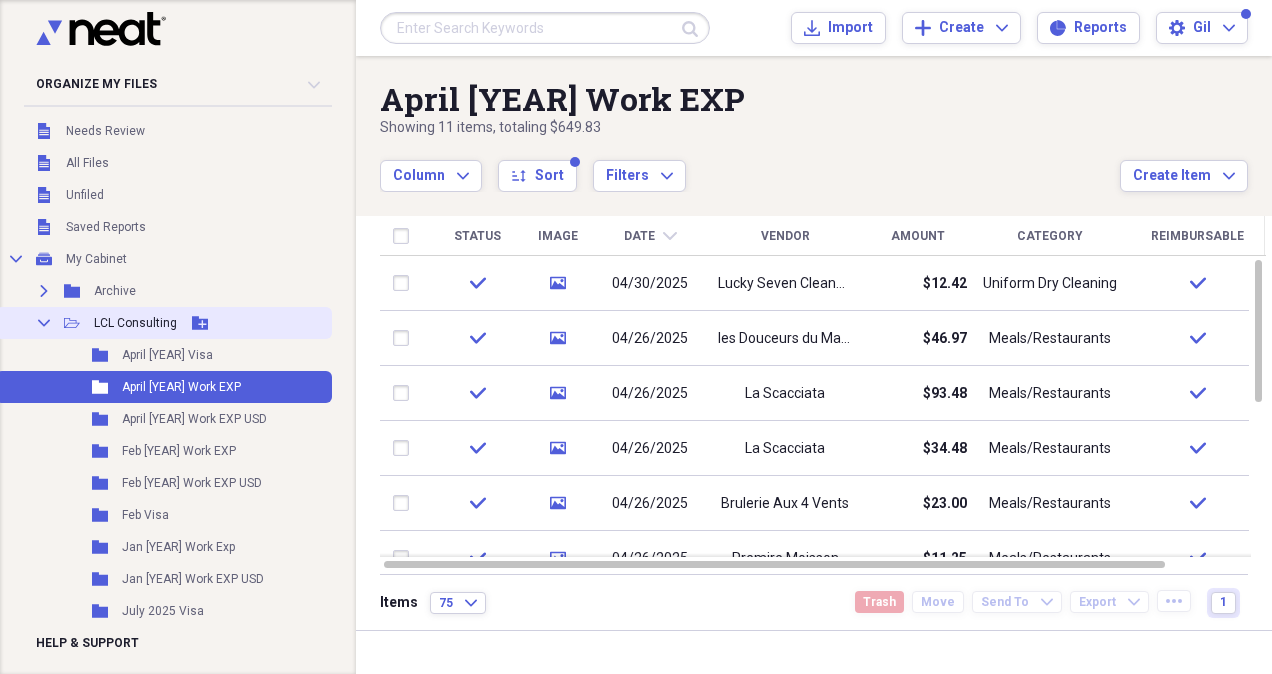 click on "LCL Consulting" at bounding box center [135, 323] 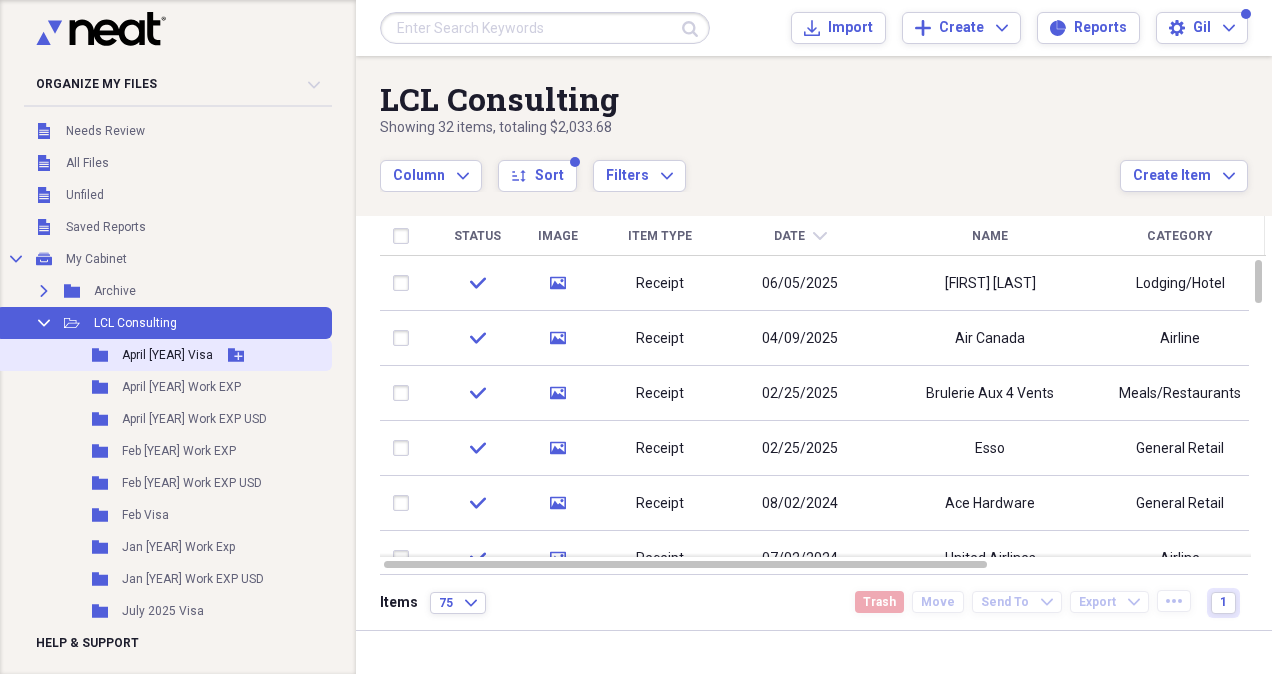 click on "April [YEAR] Visa" at bounding box center (167, 355) 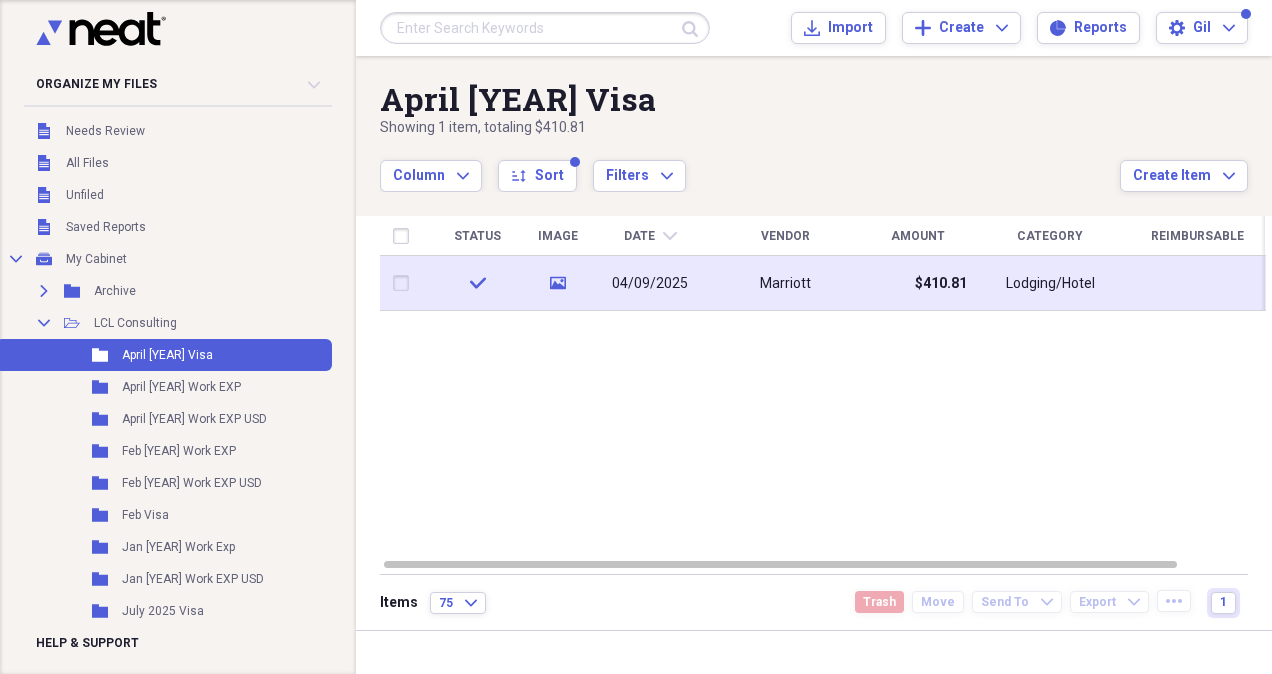 click on "Marriott" at bounding box center [785, 283] 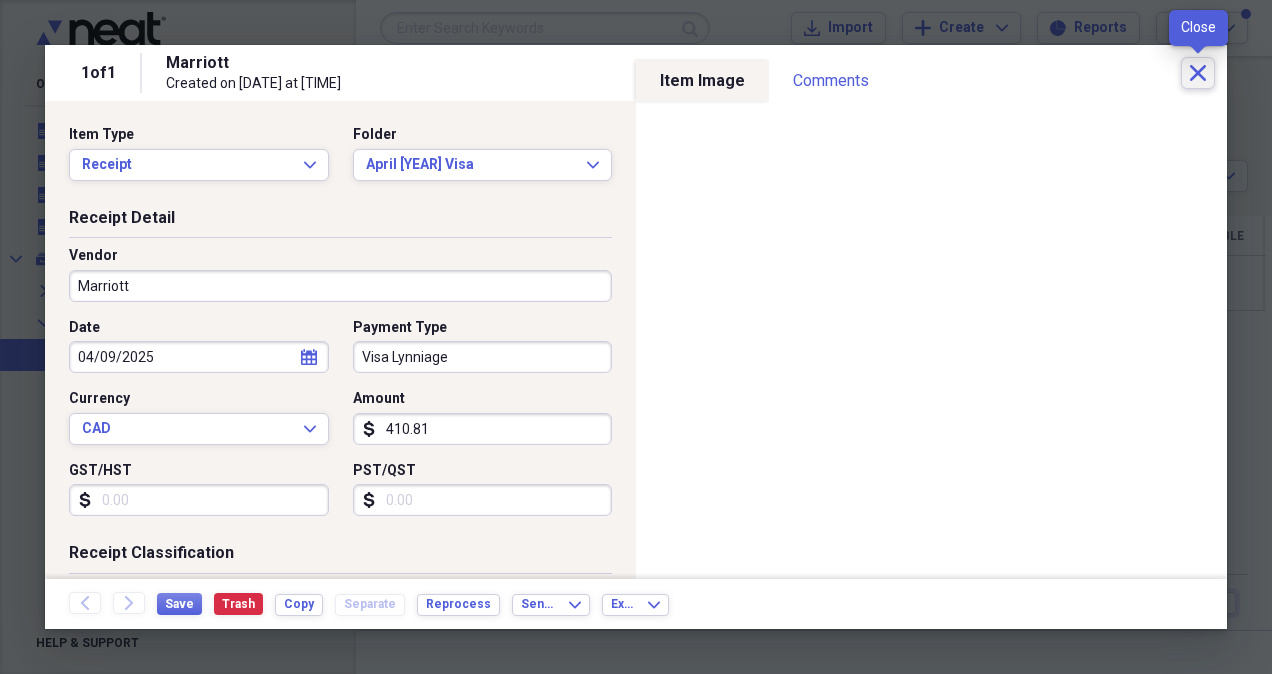 click 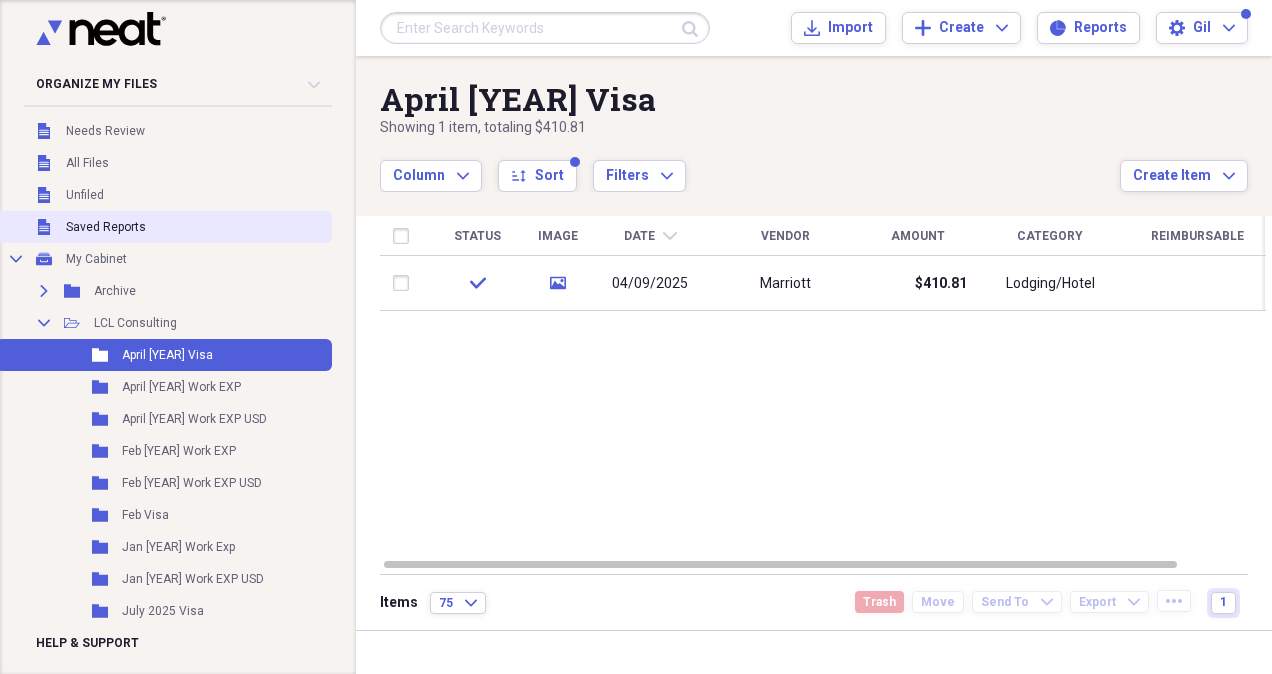 click on "Saved Reports" at bounding box center (106, 227) 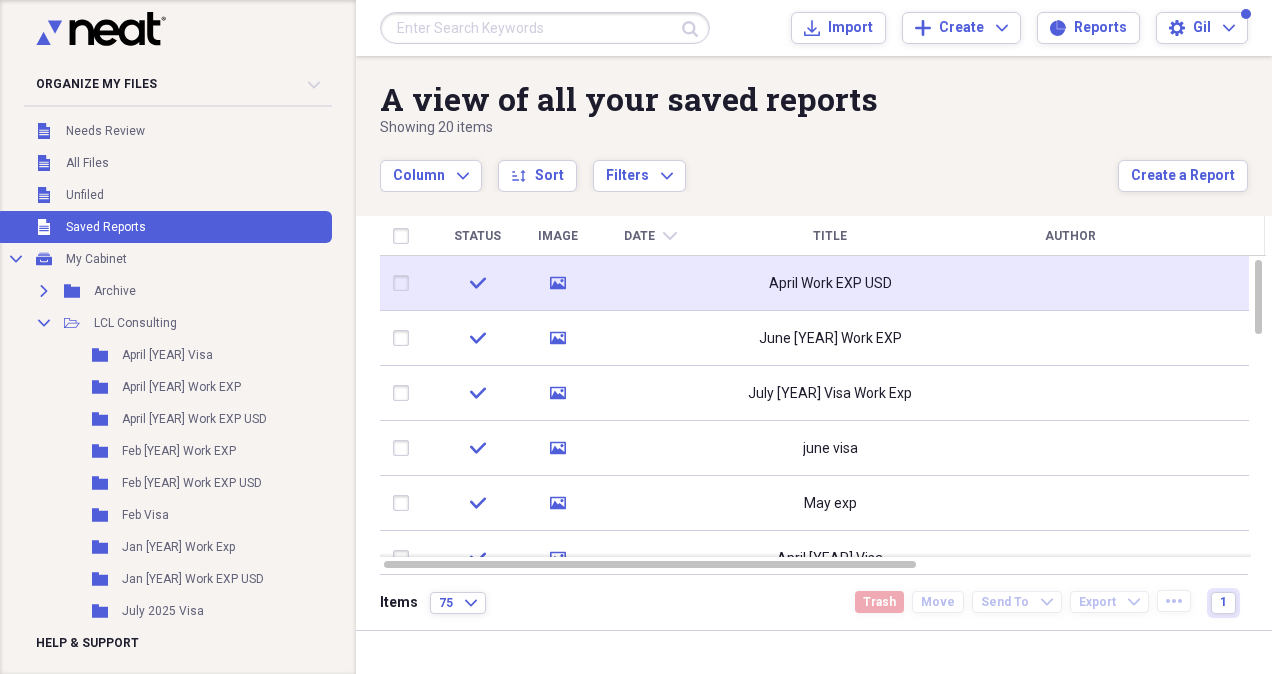 click on "April Work EXP USD" at bounding box center [830, 284] 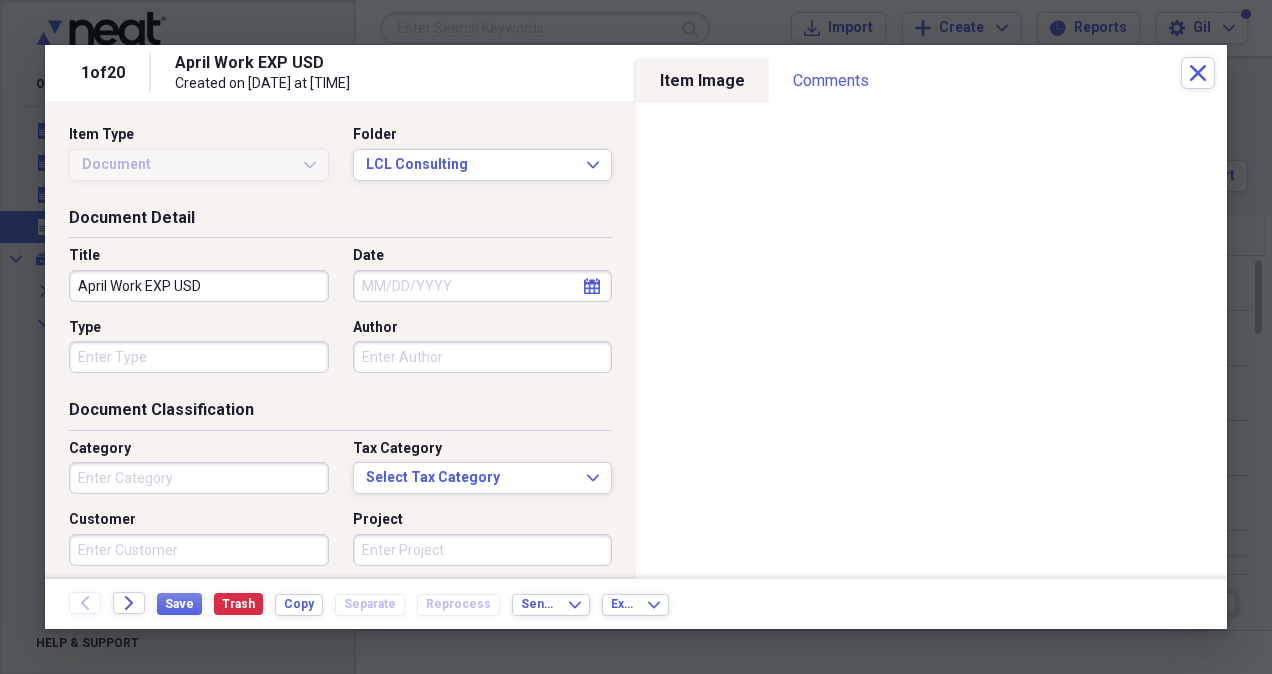 type on "Money" 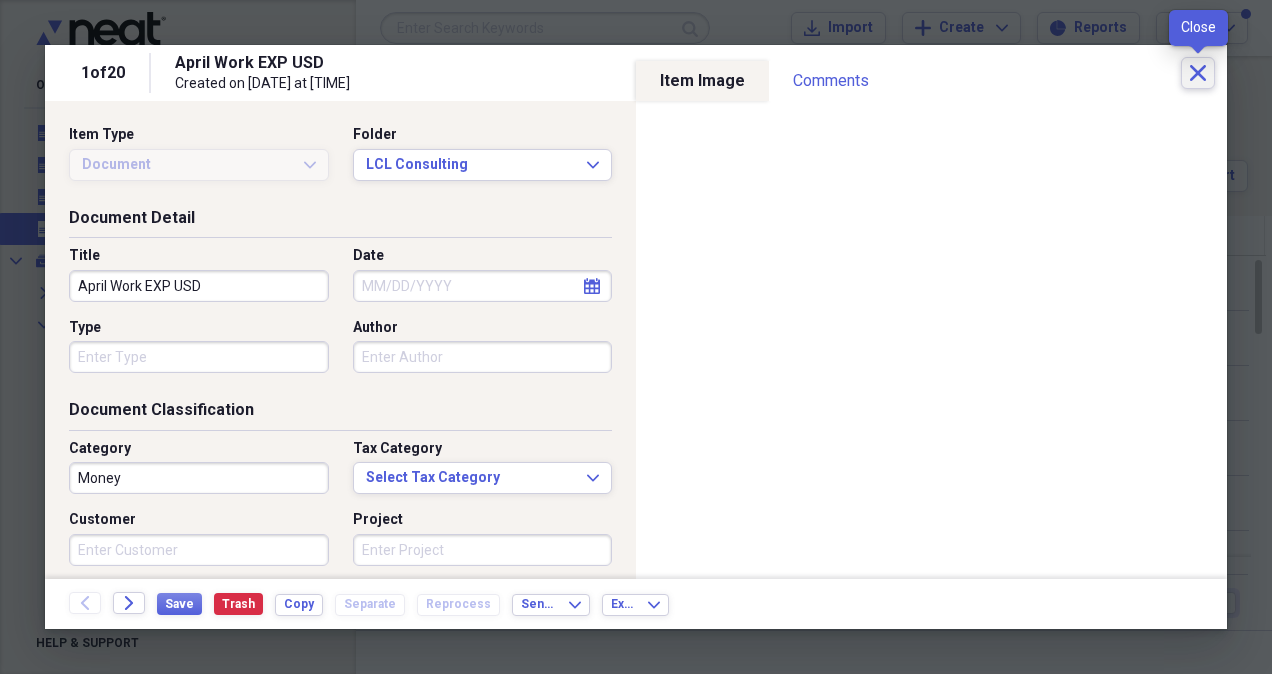 click 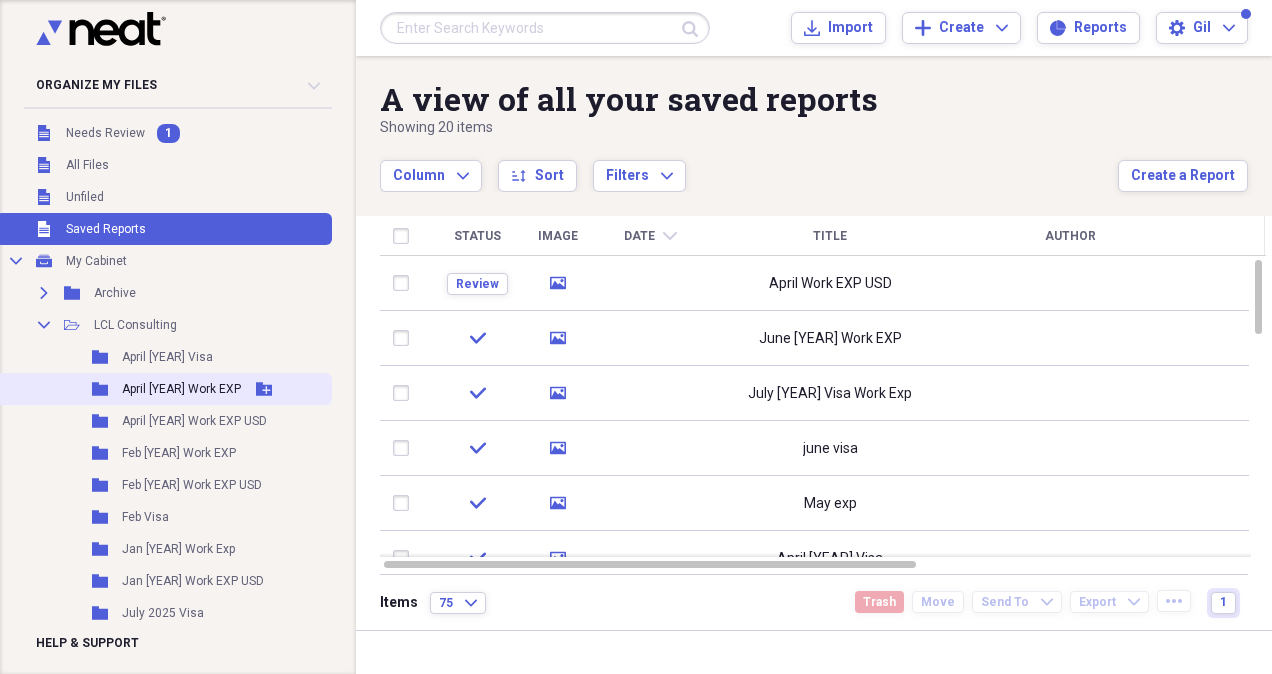 click on "Folder April [YEAR] Work EXP Add Folder" at bounding box center [164, 389] 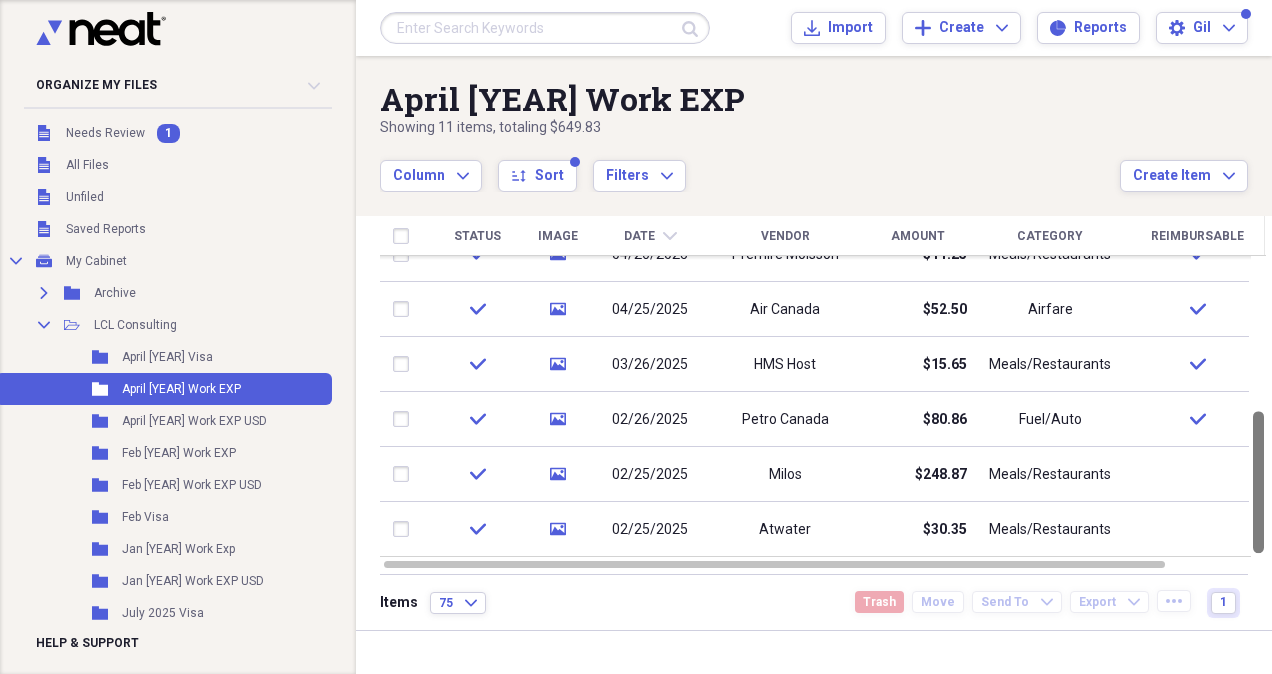 drag, startPoint x: 1264, startPoint y: 327, endPoint x: 1275, endPoint y: 511, distance: 184.3285 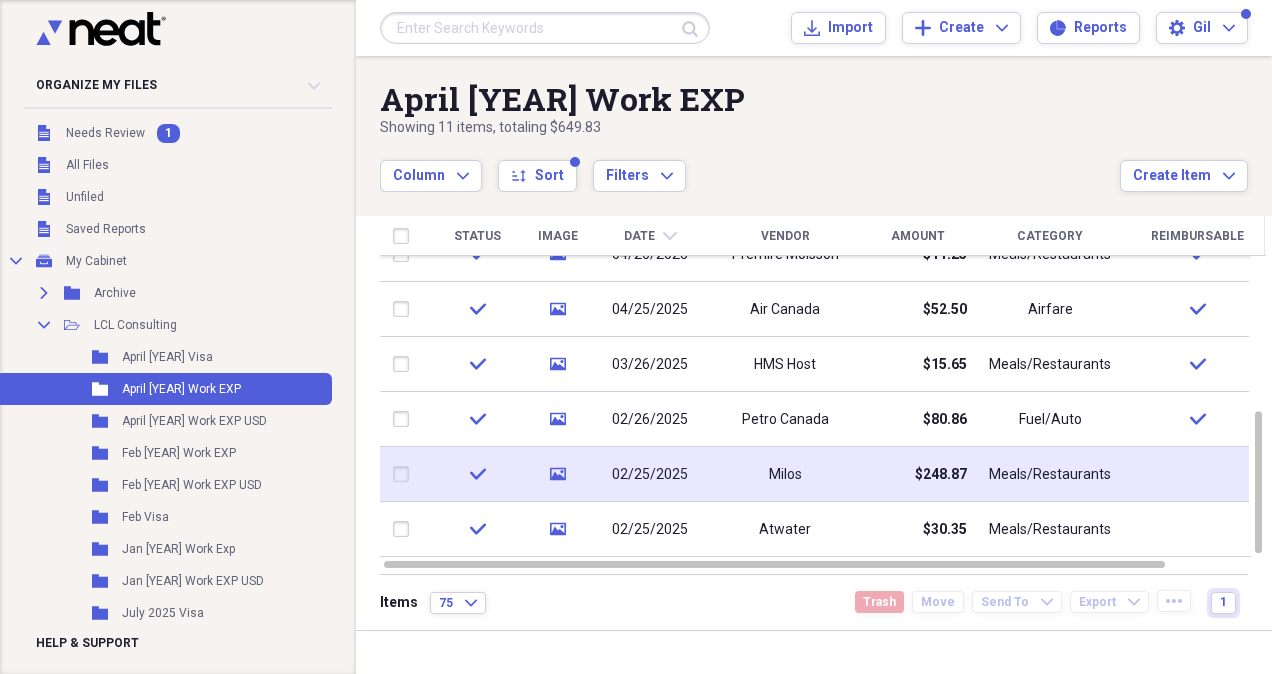 click on "02/25/2025" at bounding box center [650, 475] 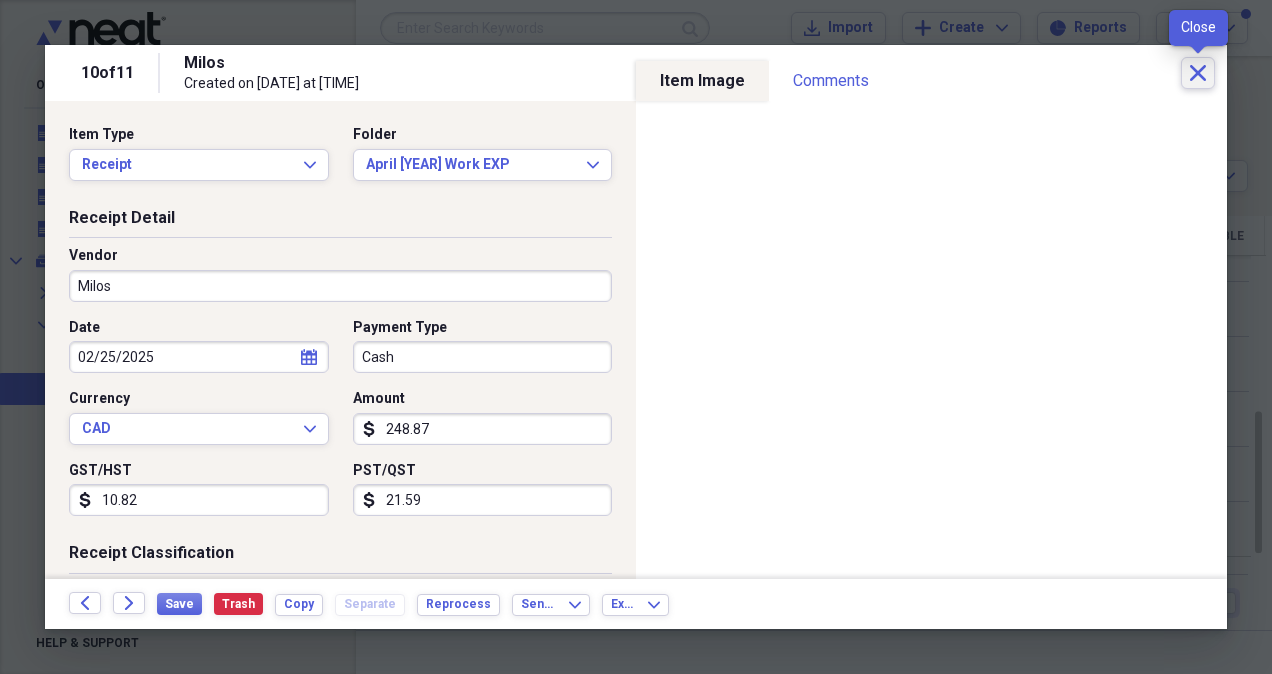 click on "Close" 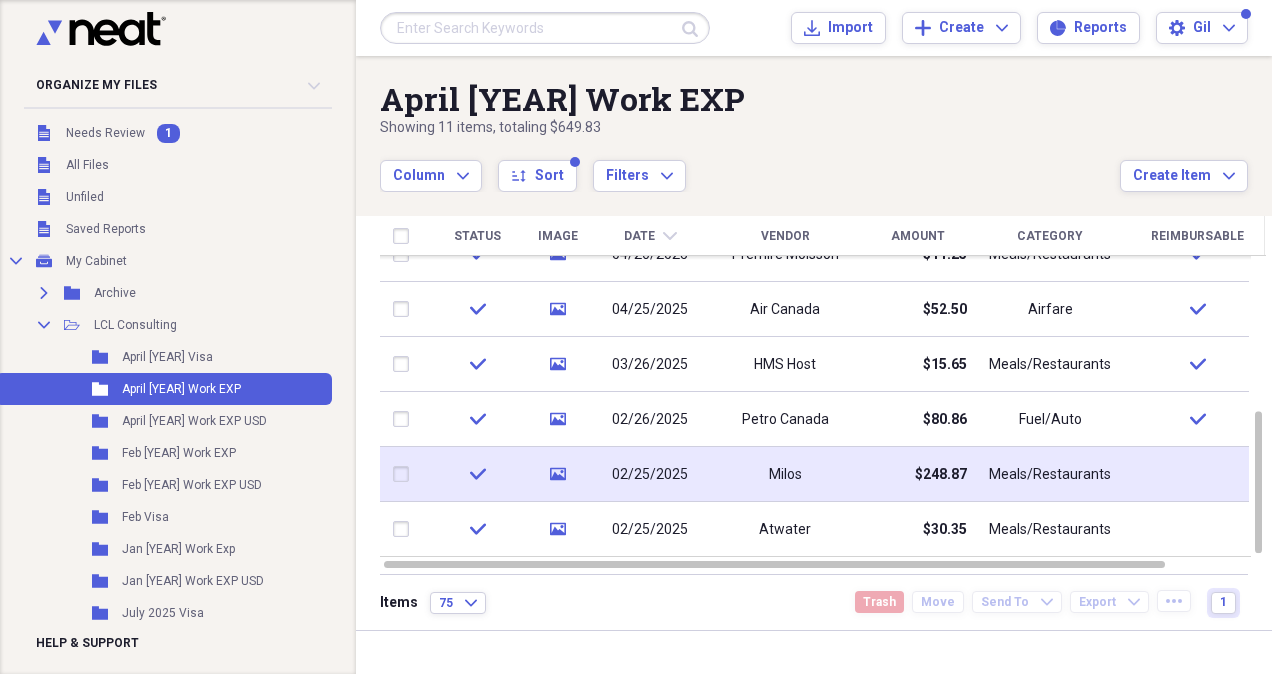 click at bounding box center [405, 474] 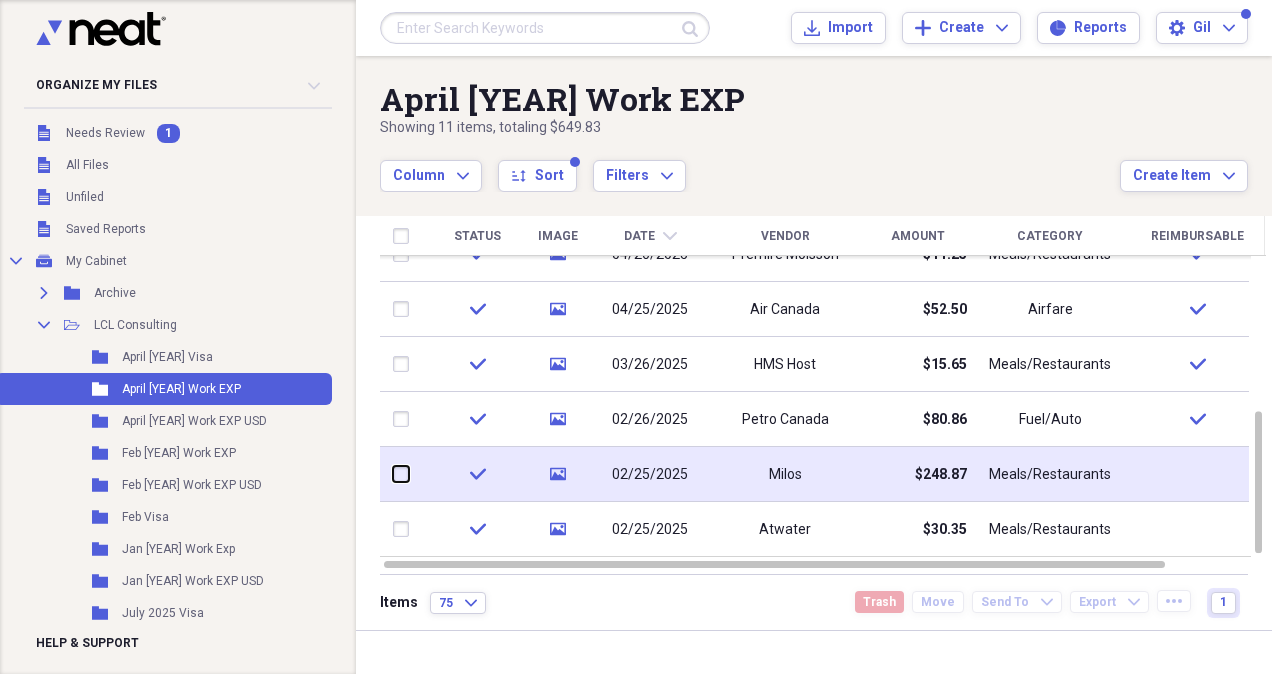 click at bounding box center [393, 474] 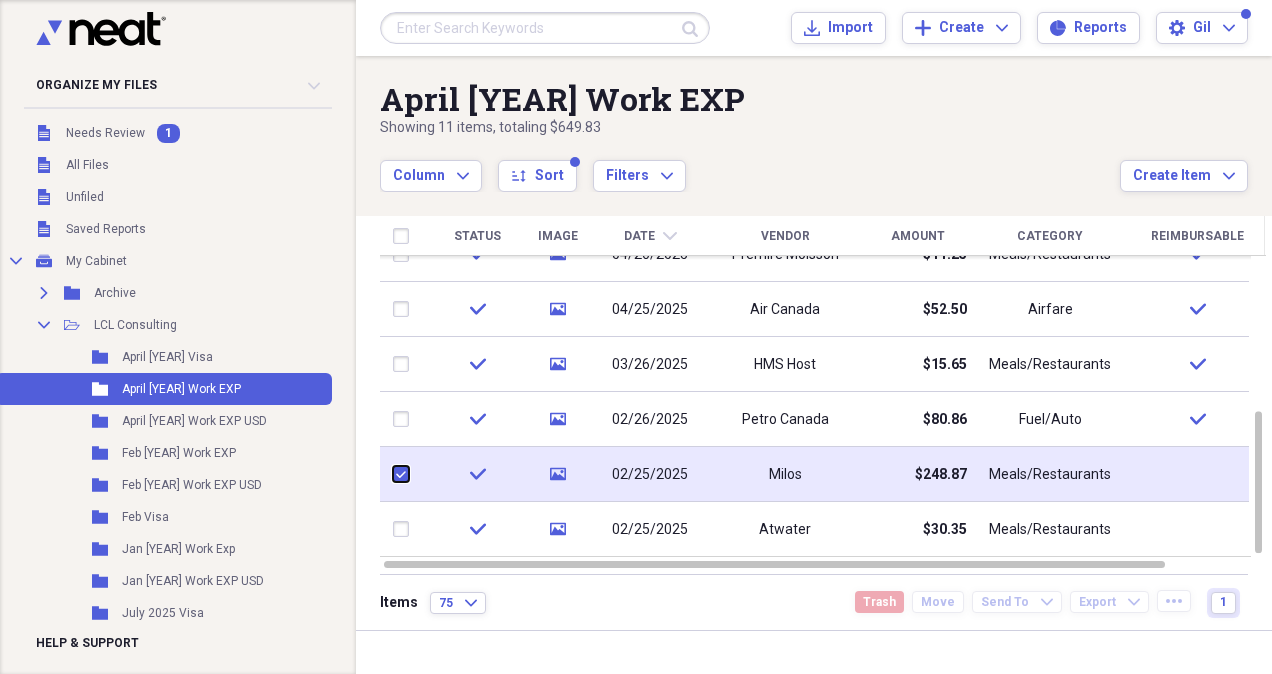 checkbox on "true" 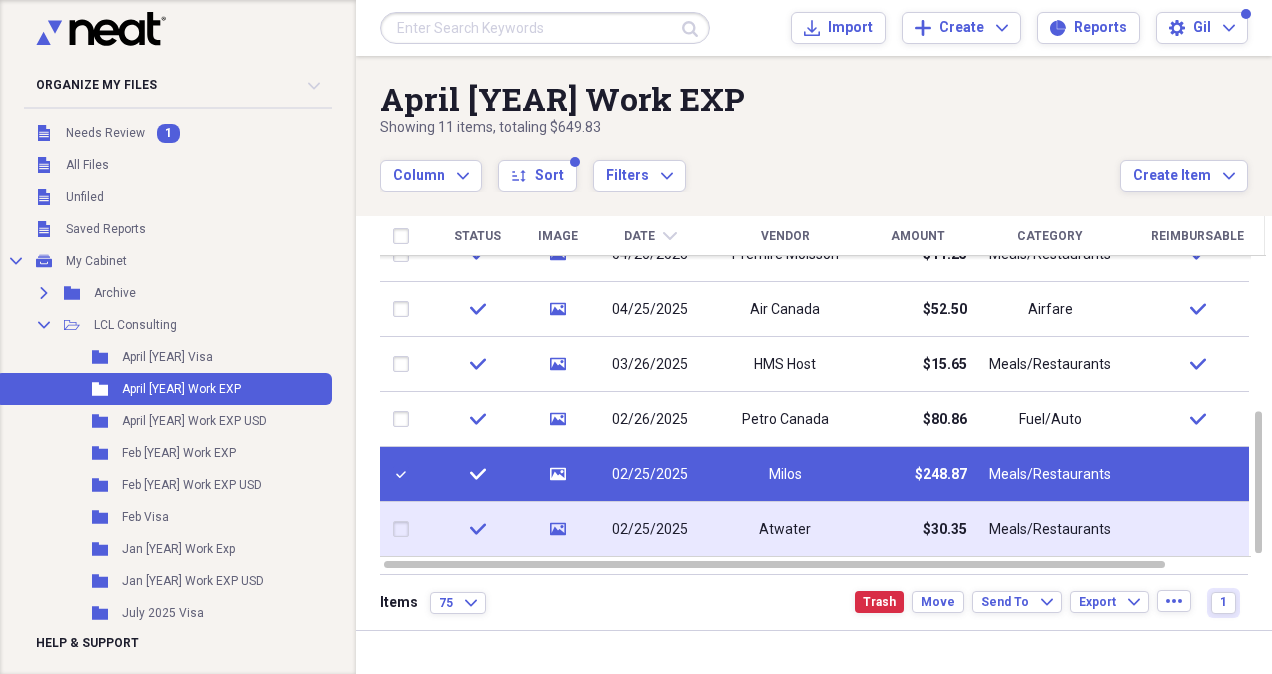 click at bounding box center (405, 529) 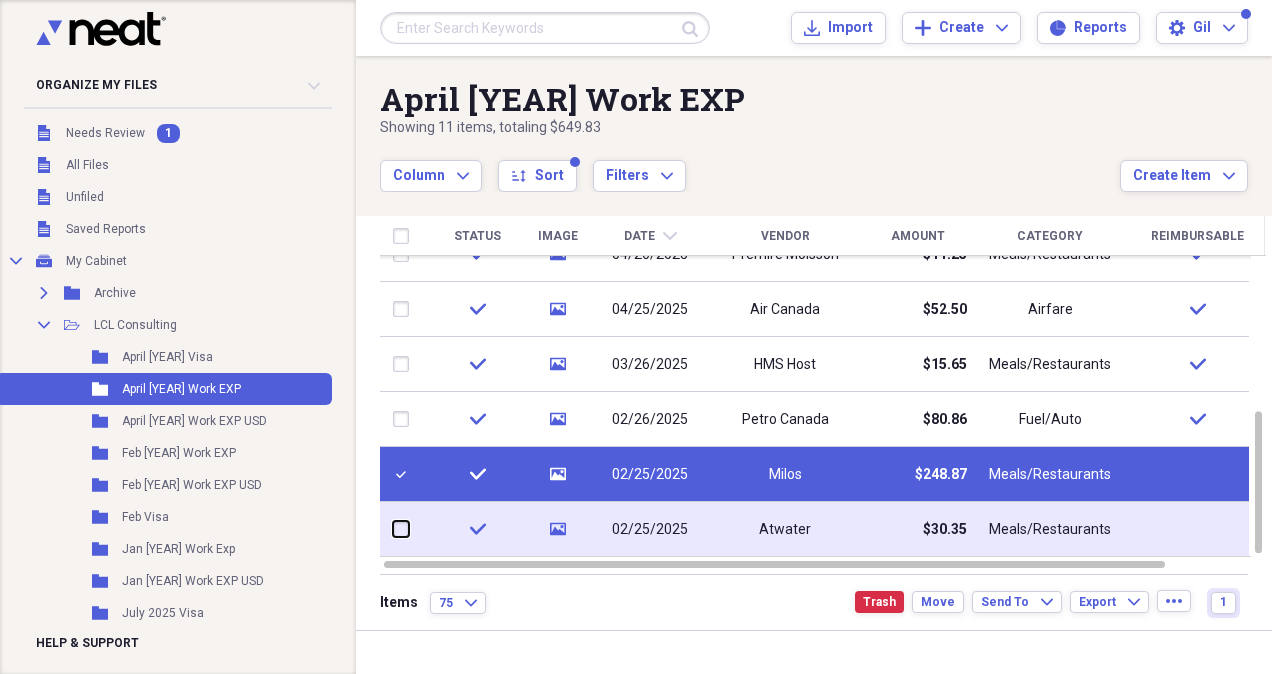 click at bounding box center (393, 529) 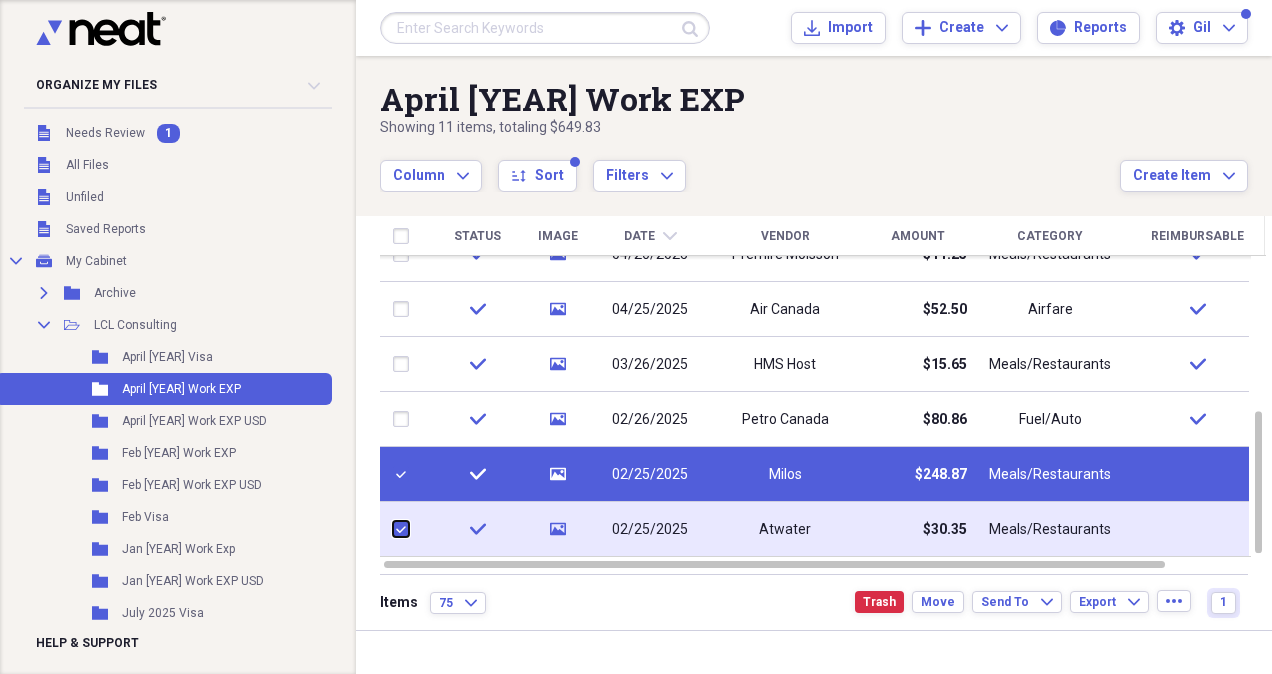 checkbox on "true" 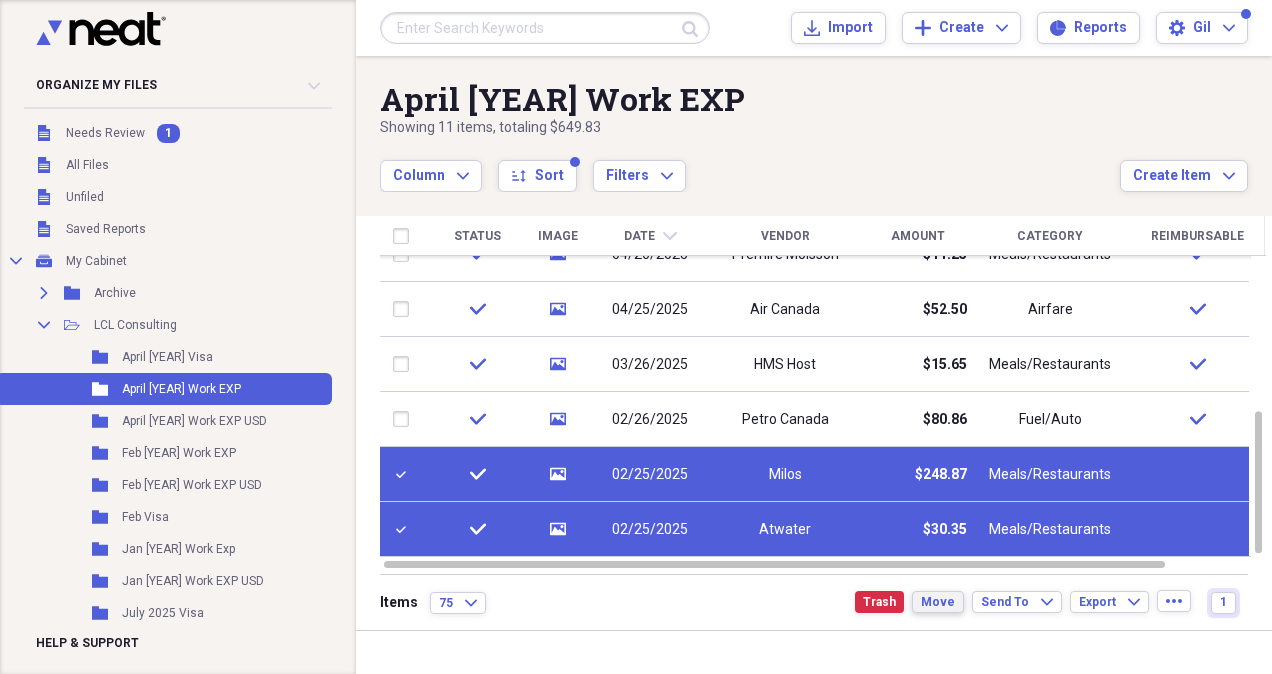 click on "Move" at bounding box center (938, 602) 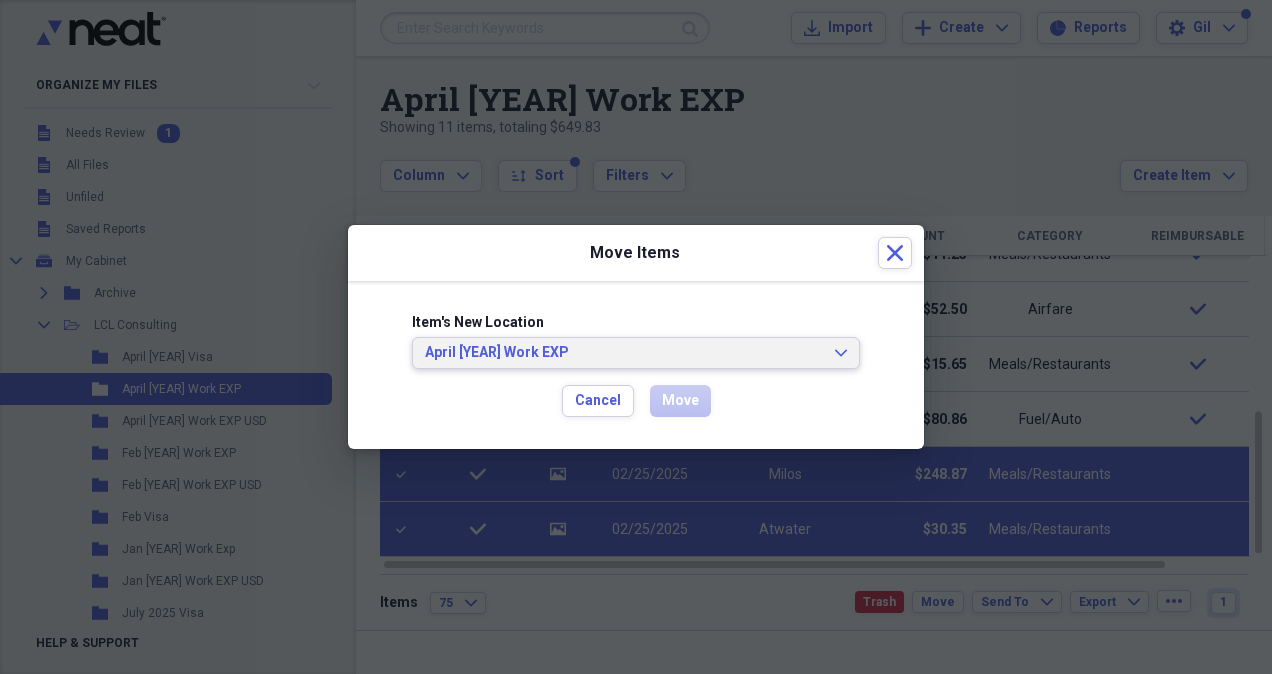 click on "April [YEAR] Work EXP Expand" at bounding box center (636, 353) 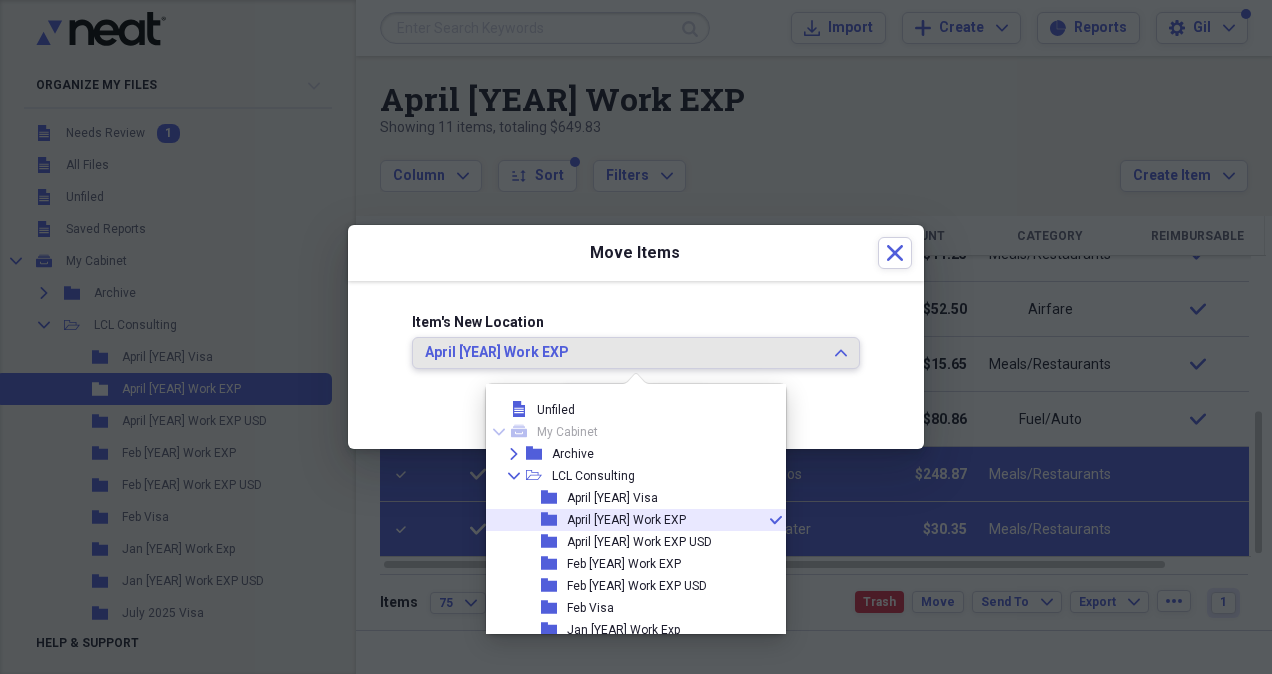 scroll, scrollTop: 11, scrollLeft: 0, axis: vertical 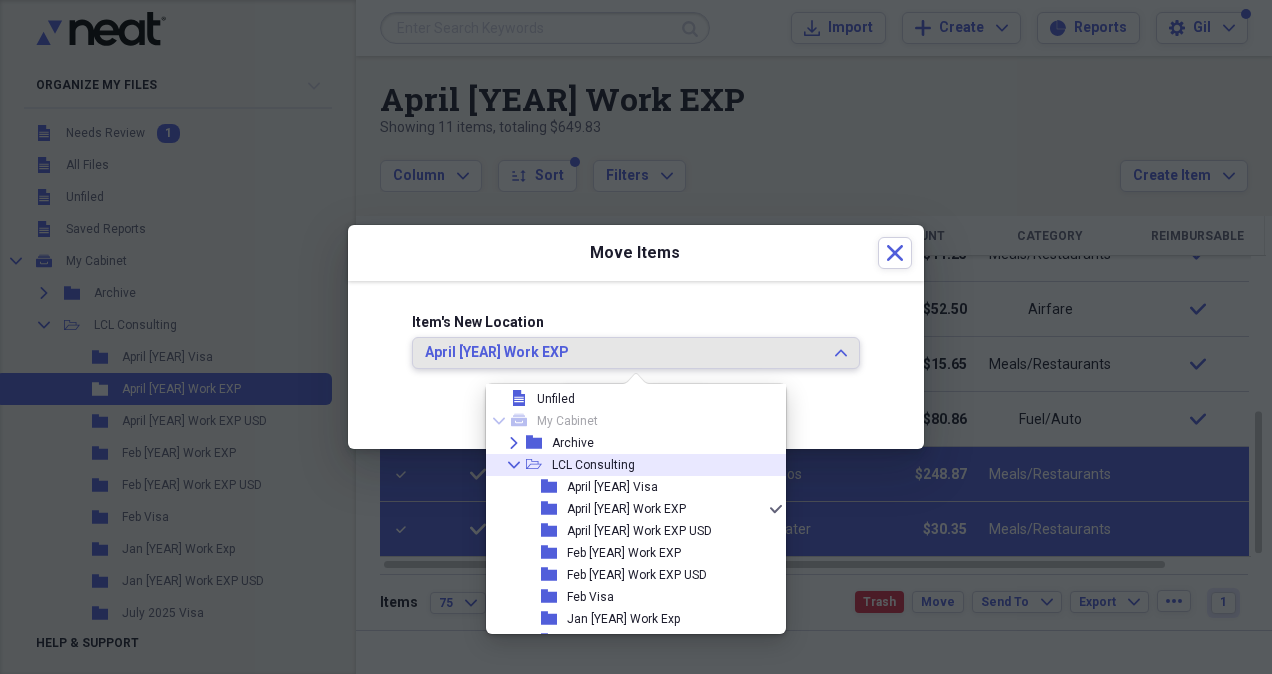 click on "LCL Consulting" at bounding box center [593, 465] 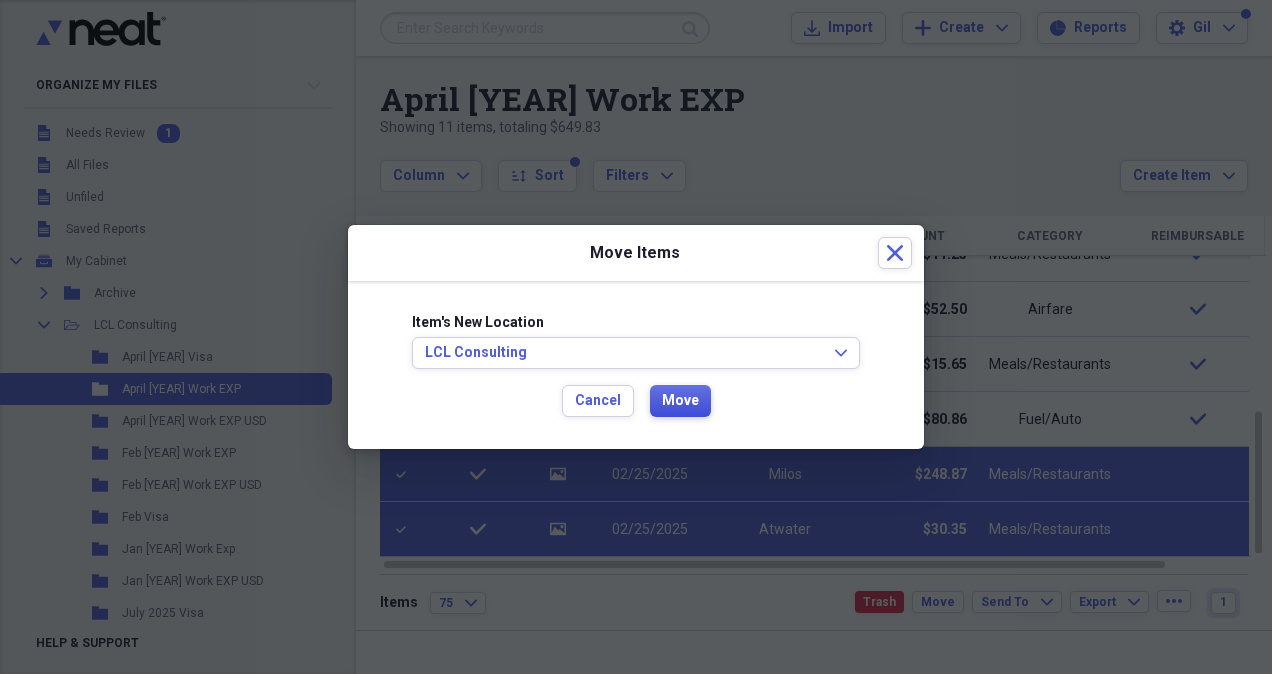 click on "Move" at bounding box center [680, 401] 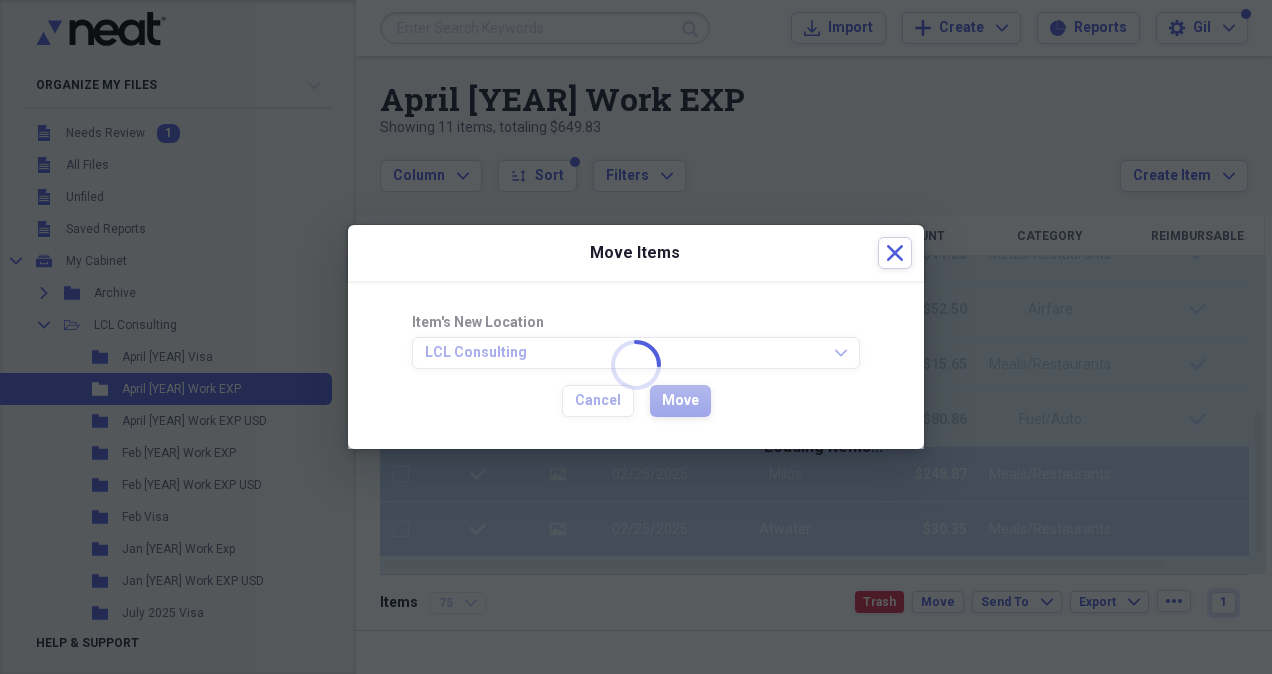 checkbox on "false" 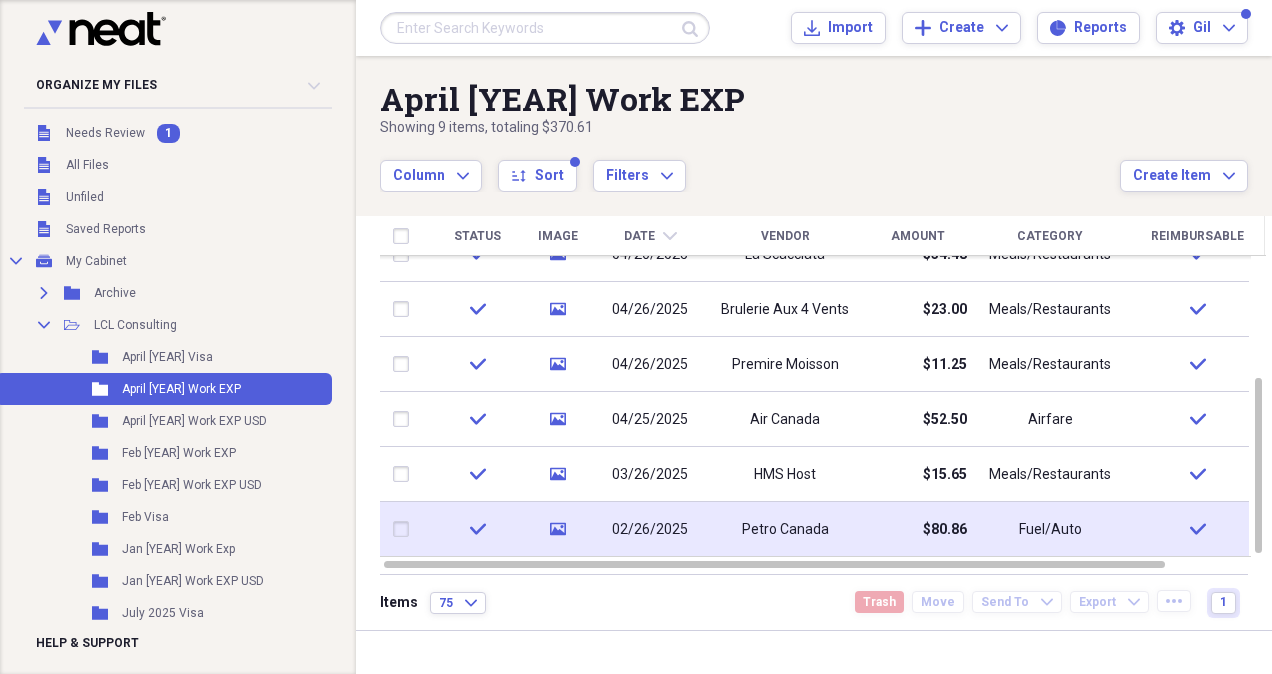 click at bounding box center (405, 529) 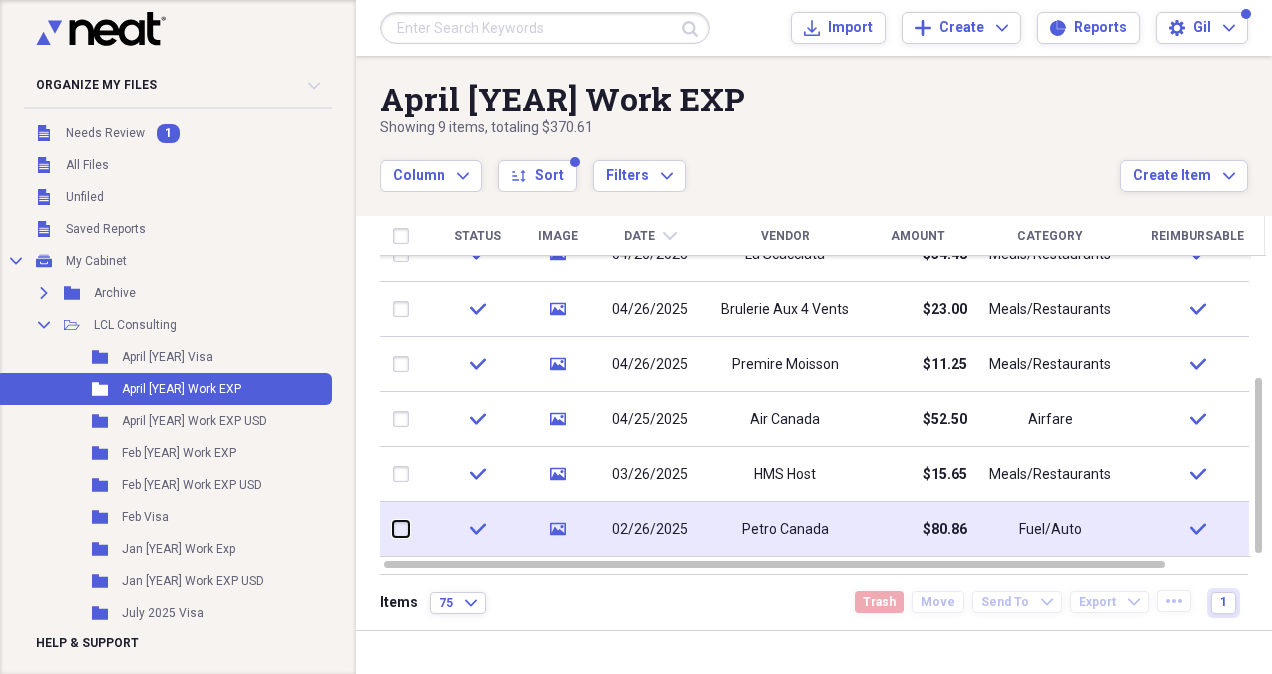 click at bounding box center (393, 529) 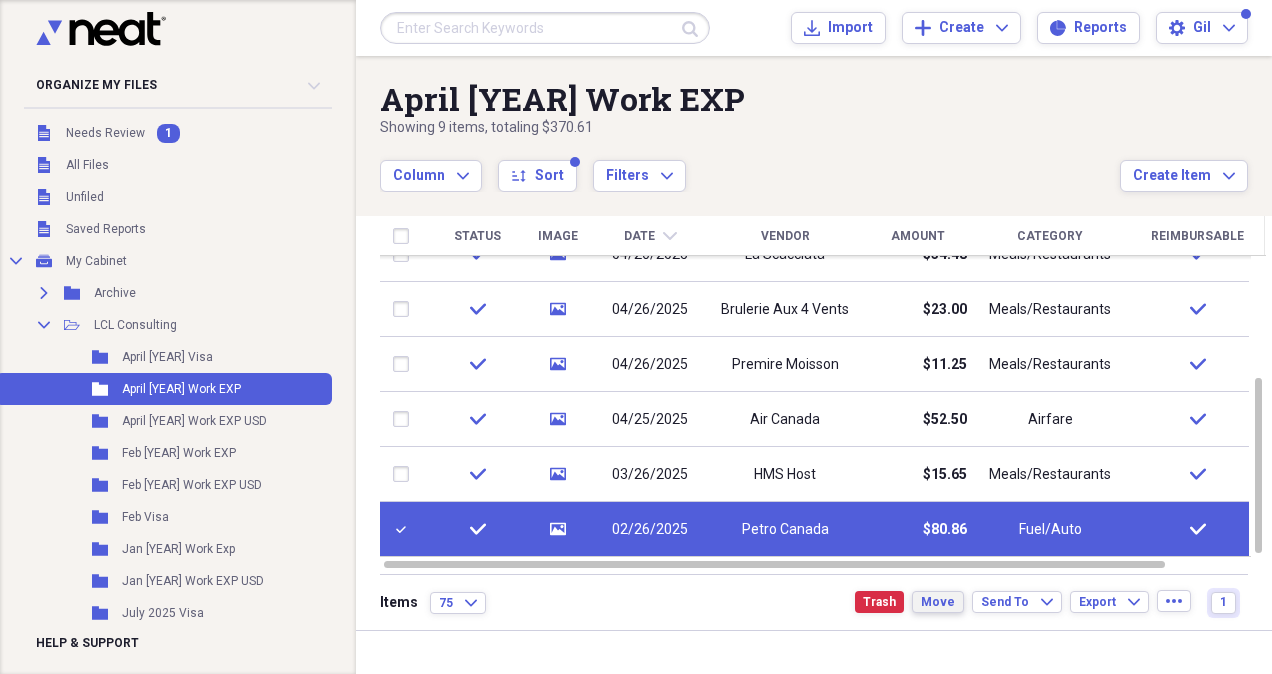 click on "Move" at bounding box center [938, 602] 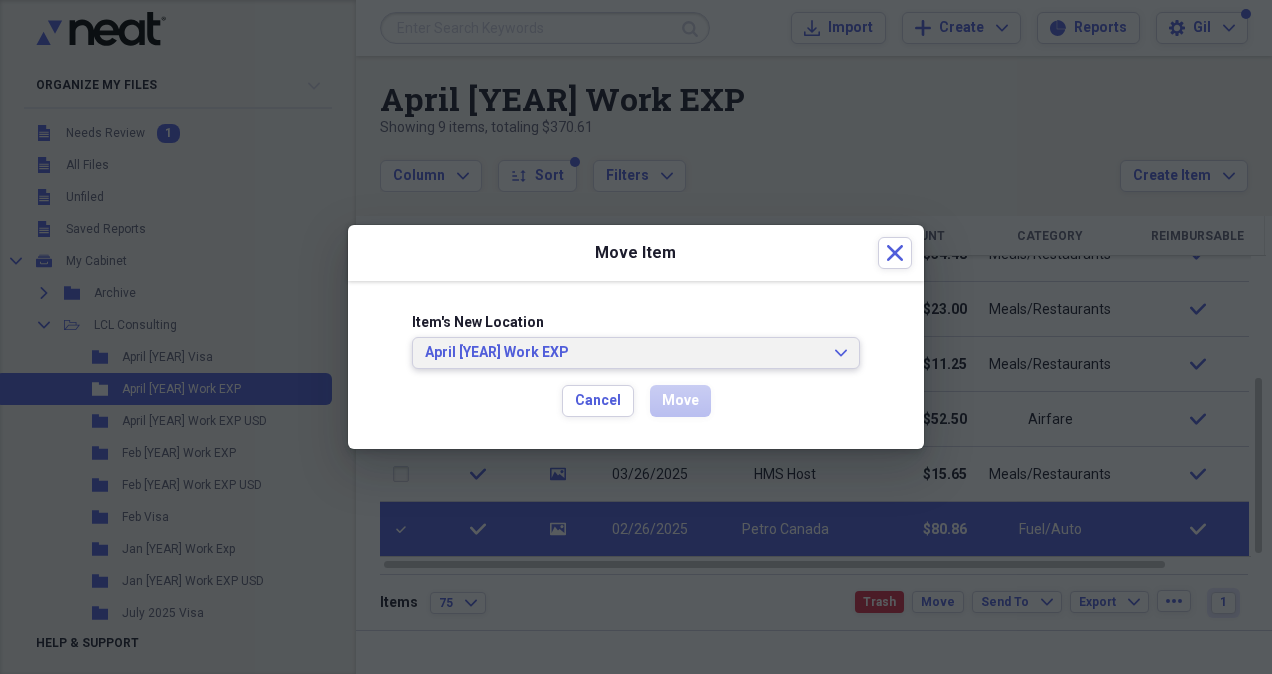 click on "Expand" 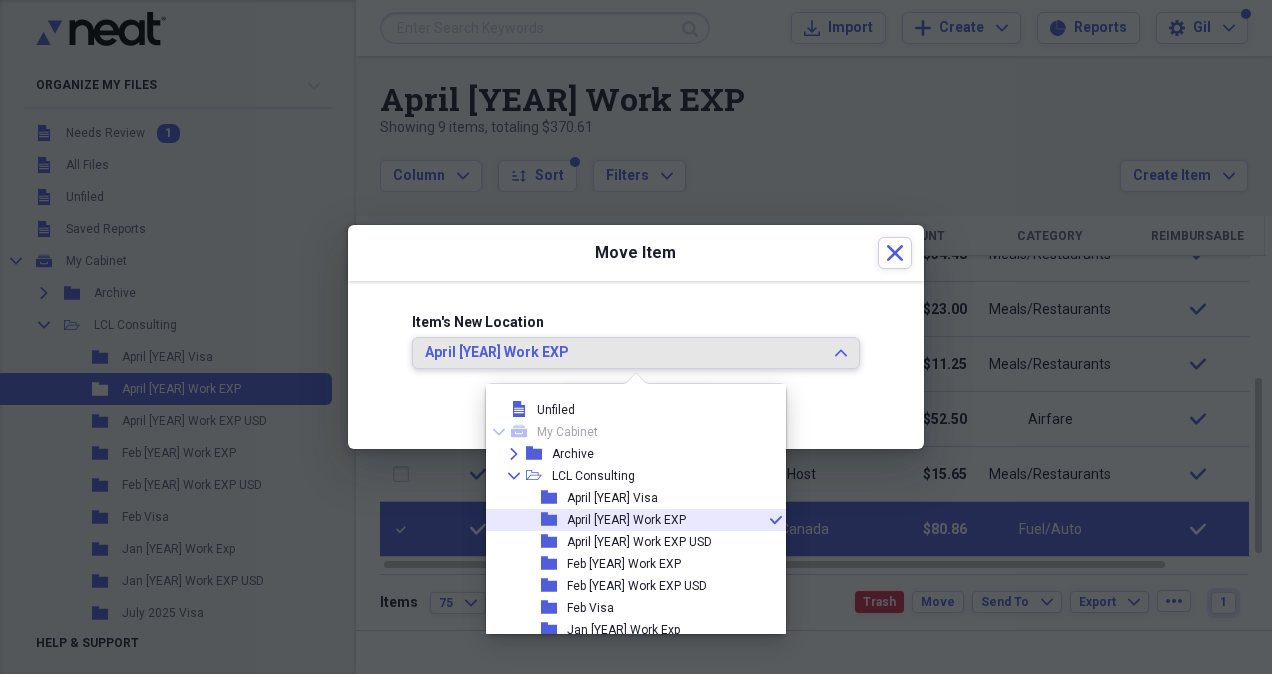 scroll, scrollTop: 11, scrollLeft: 0, axis: vertical 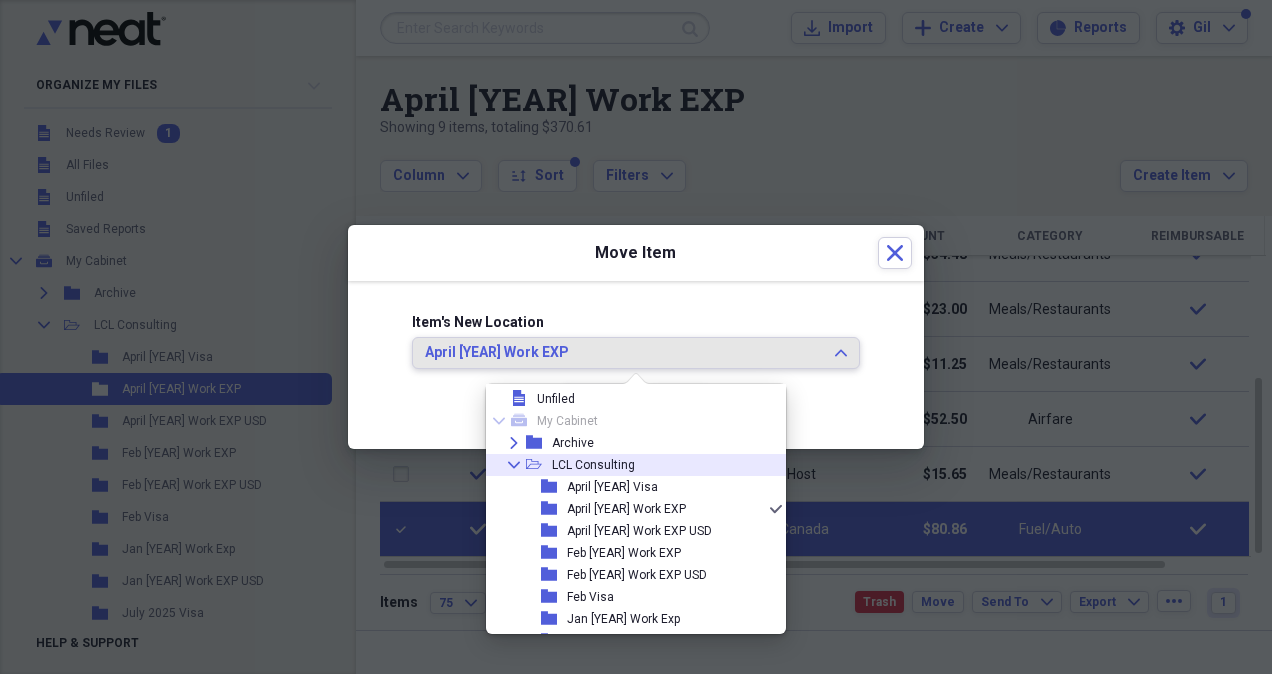 click on "LCL Consulting" at bounding box center (593, 465) 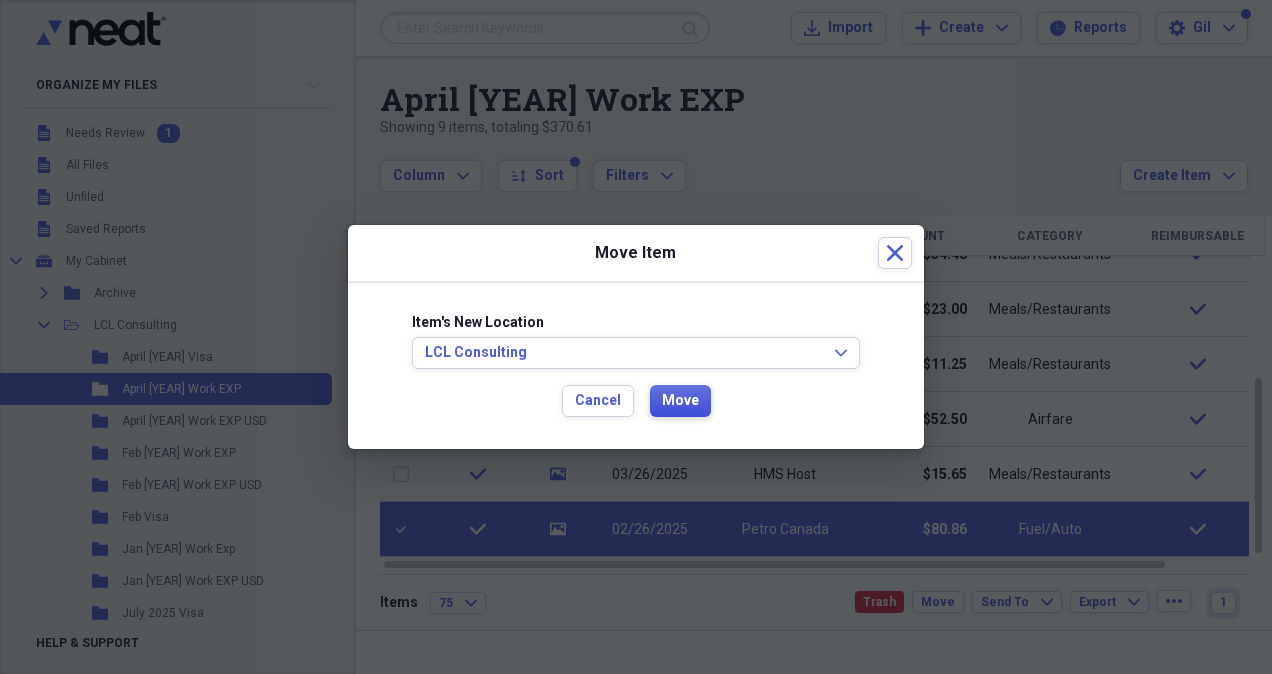 click on "Move" at bounding box center (680, 401) 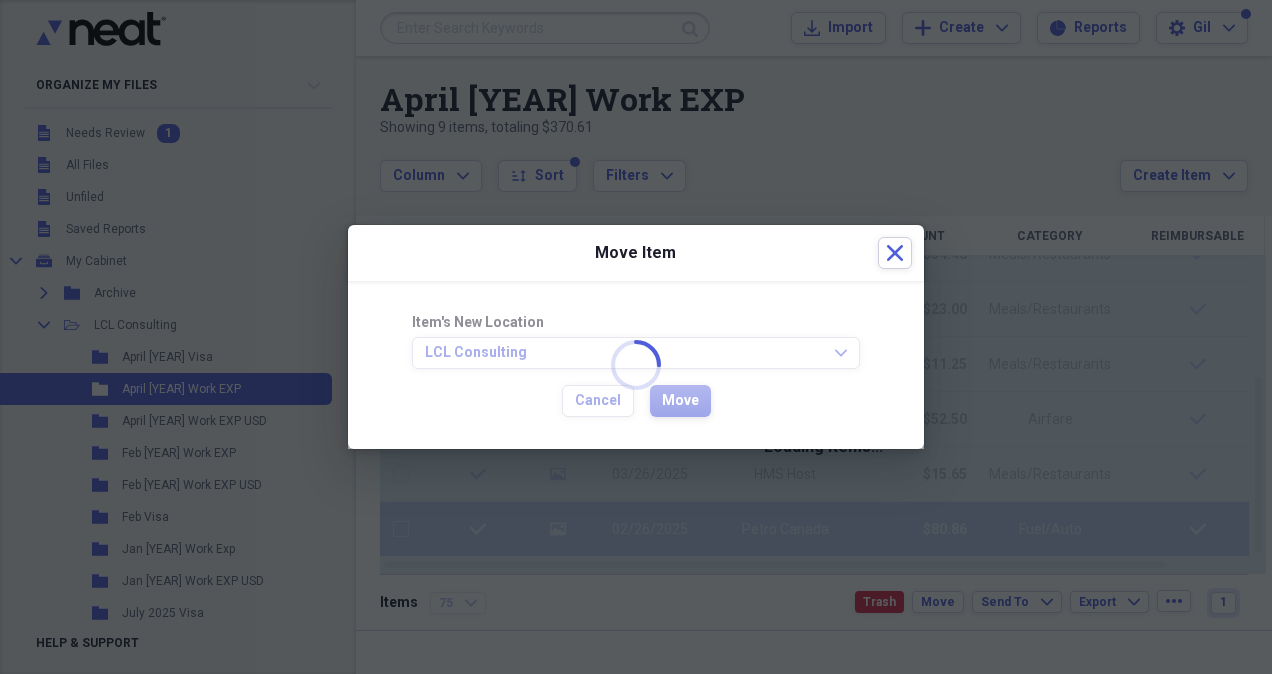 checkbox on "false" 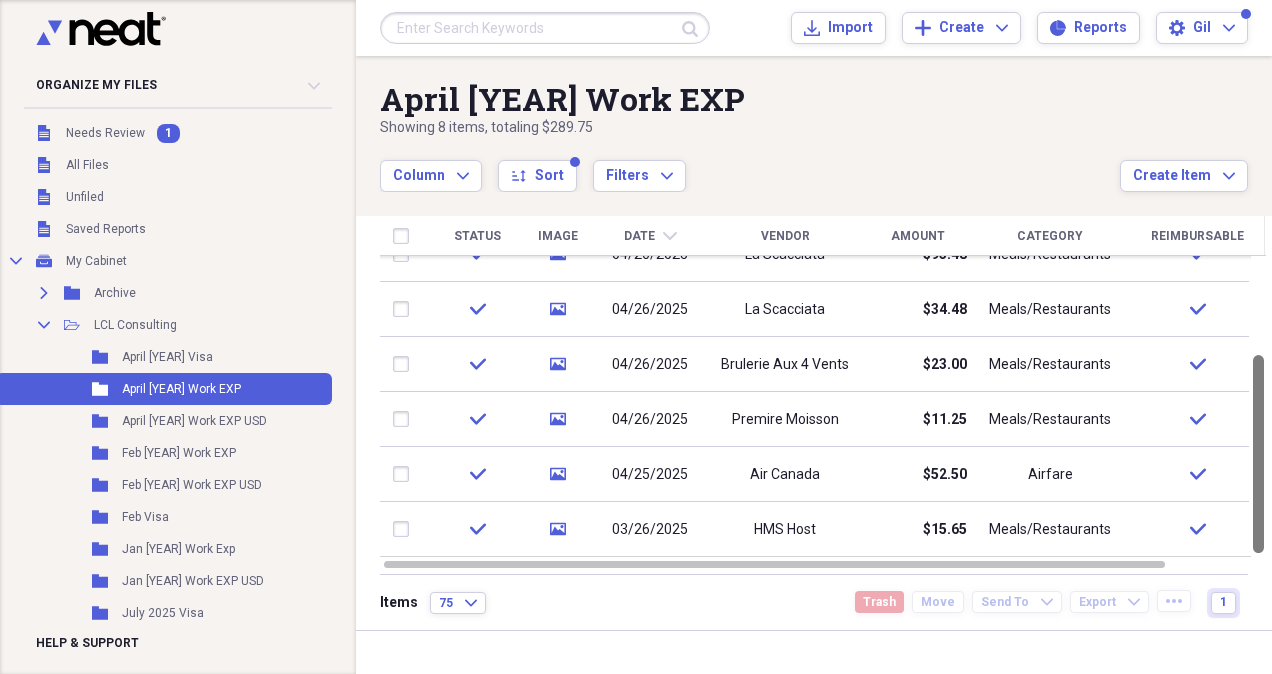 drag, startPoint x: 1263, startPoint y: 434, endPoint x: 1267, endPoint y: 466, distance: 32.24903 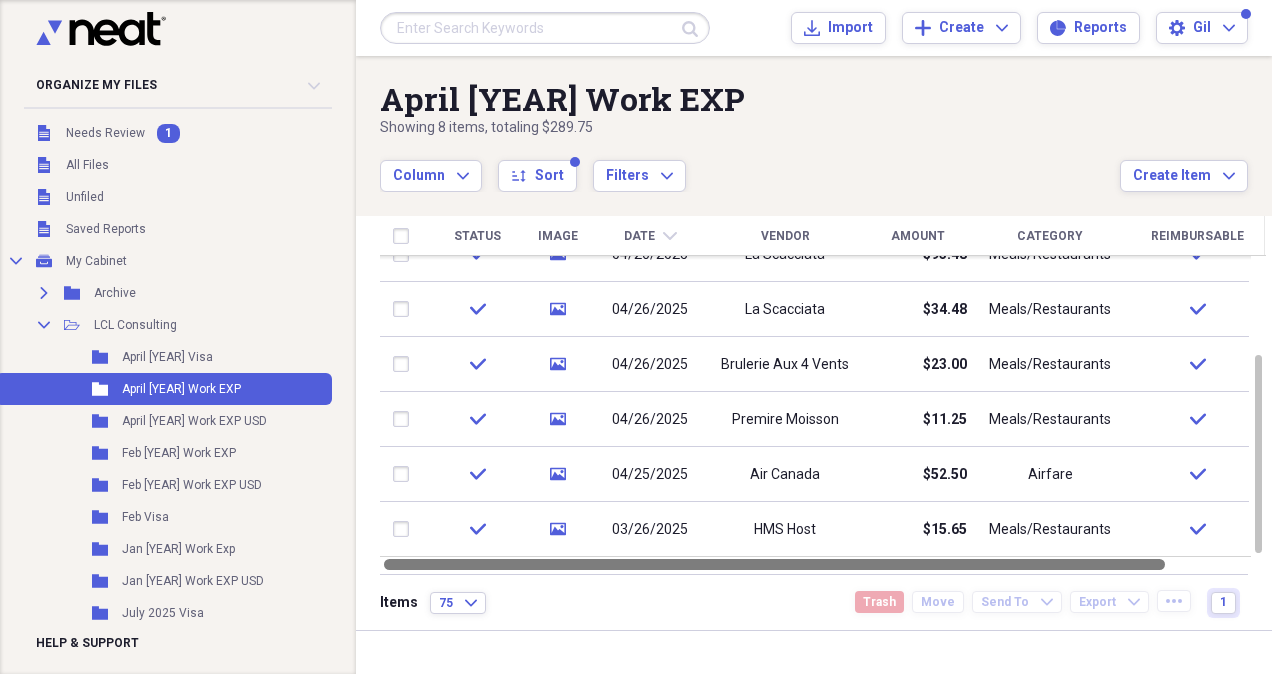 click at bounding box center [774, 564] 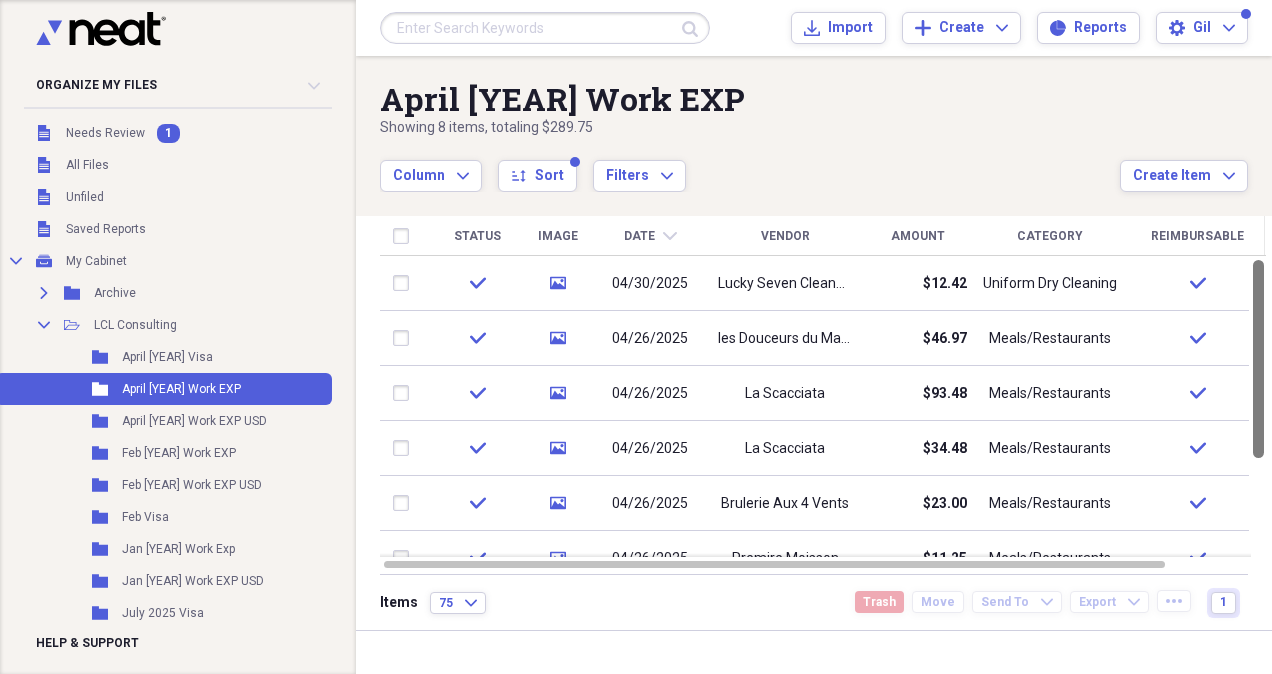 drag, startPoint x: 1264, startPoint y: 474, endPoint x: 1274, endPoint y: 336, distance: 138.36185 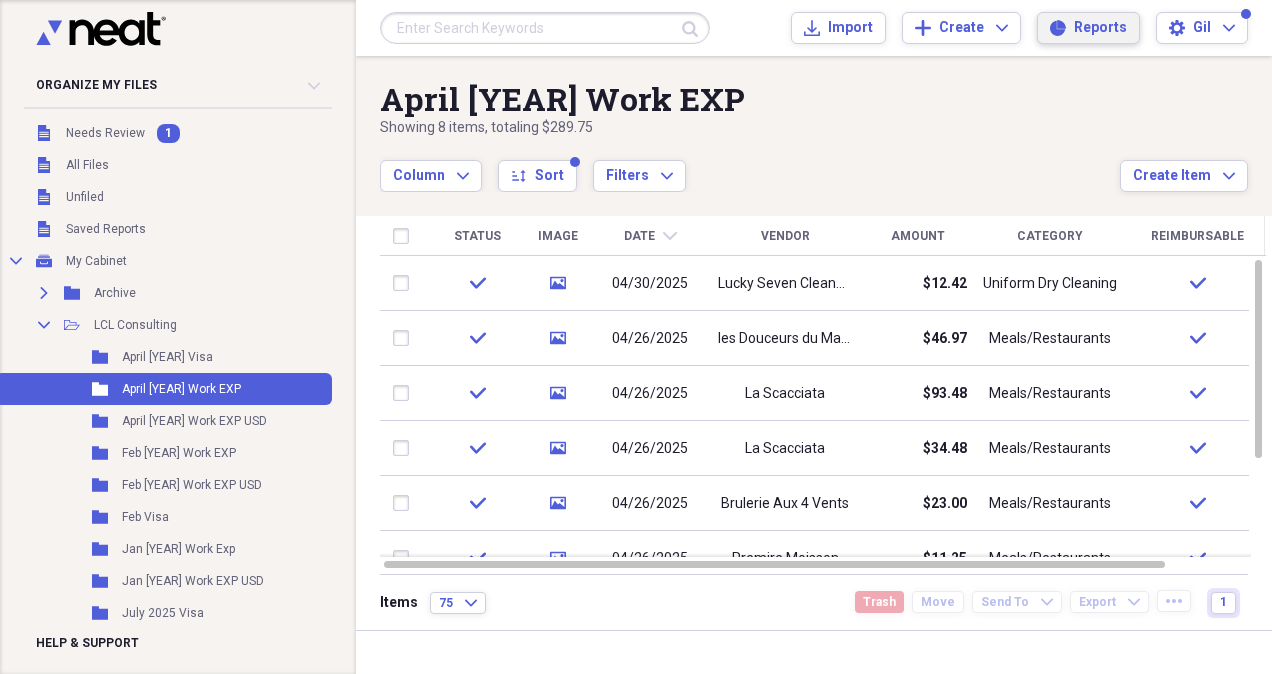 click on "Reports Reports" at bounding box center (1088, 28) 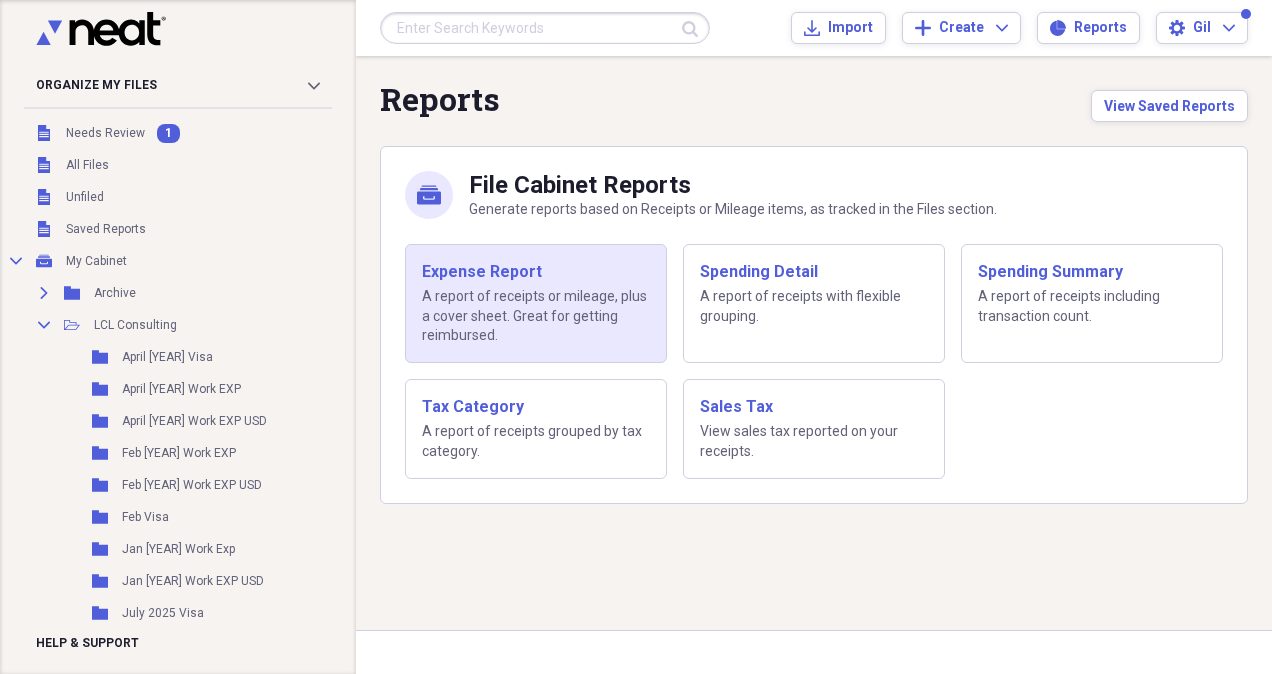 click on "Expense Report" at bounding box center (536, 272) 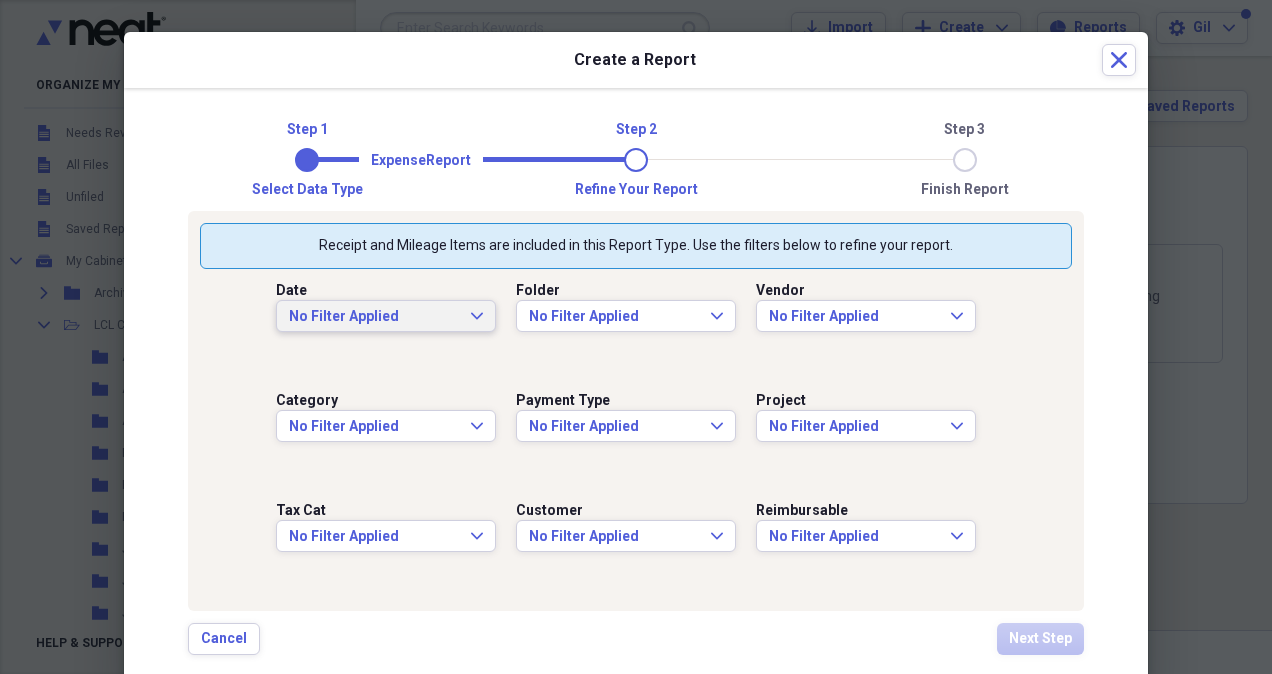click on "Expand" 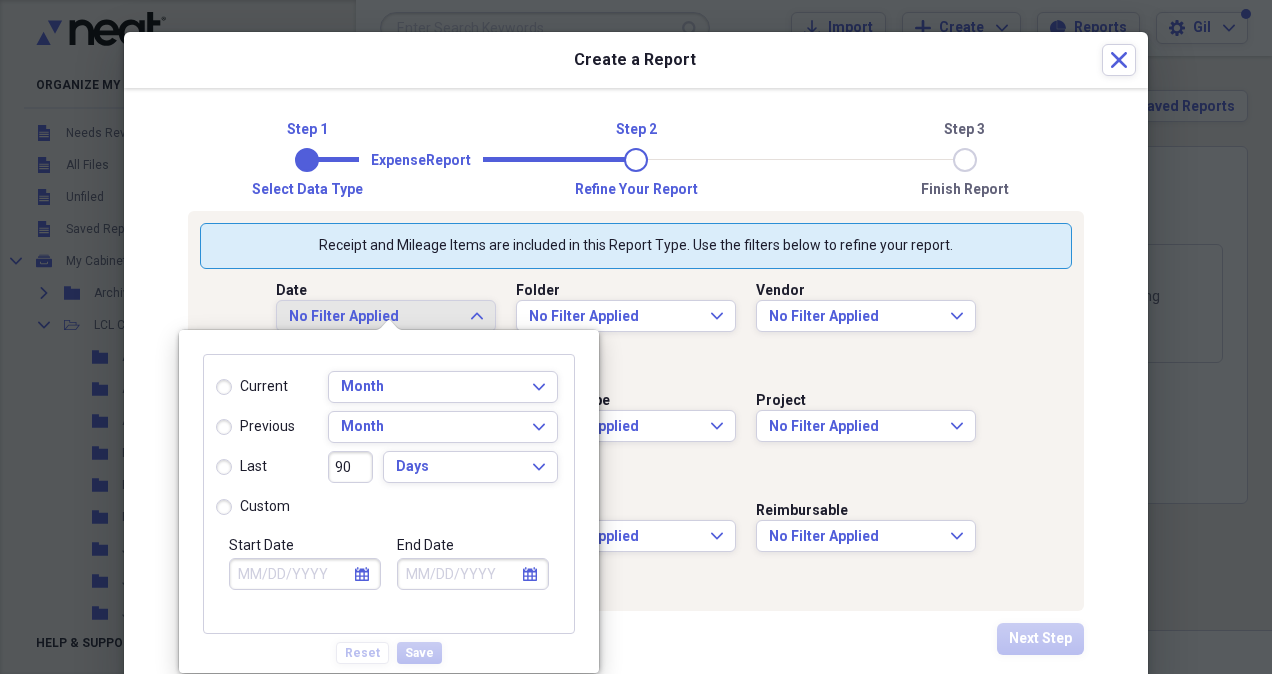 click on "calendar" 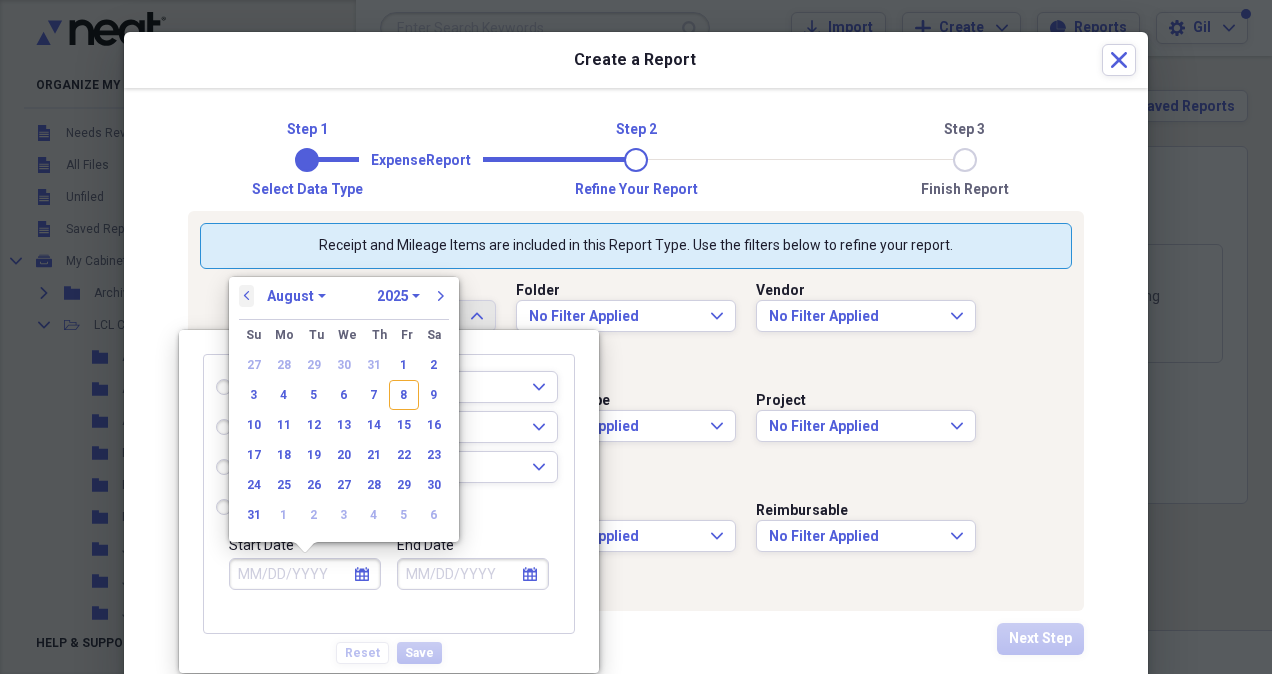click on "previous" at bounding box center (247, 296) 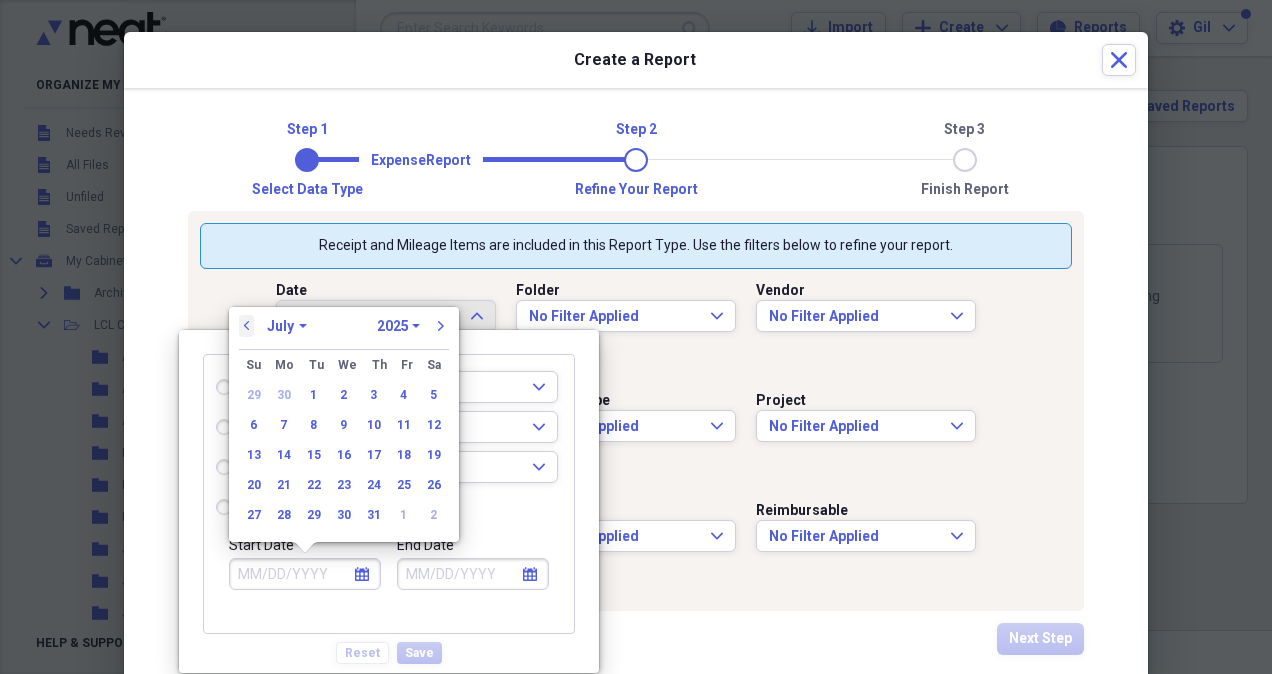 click on "previous" at bounding box center [247, 326] 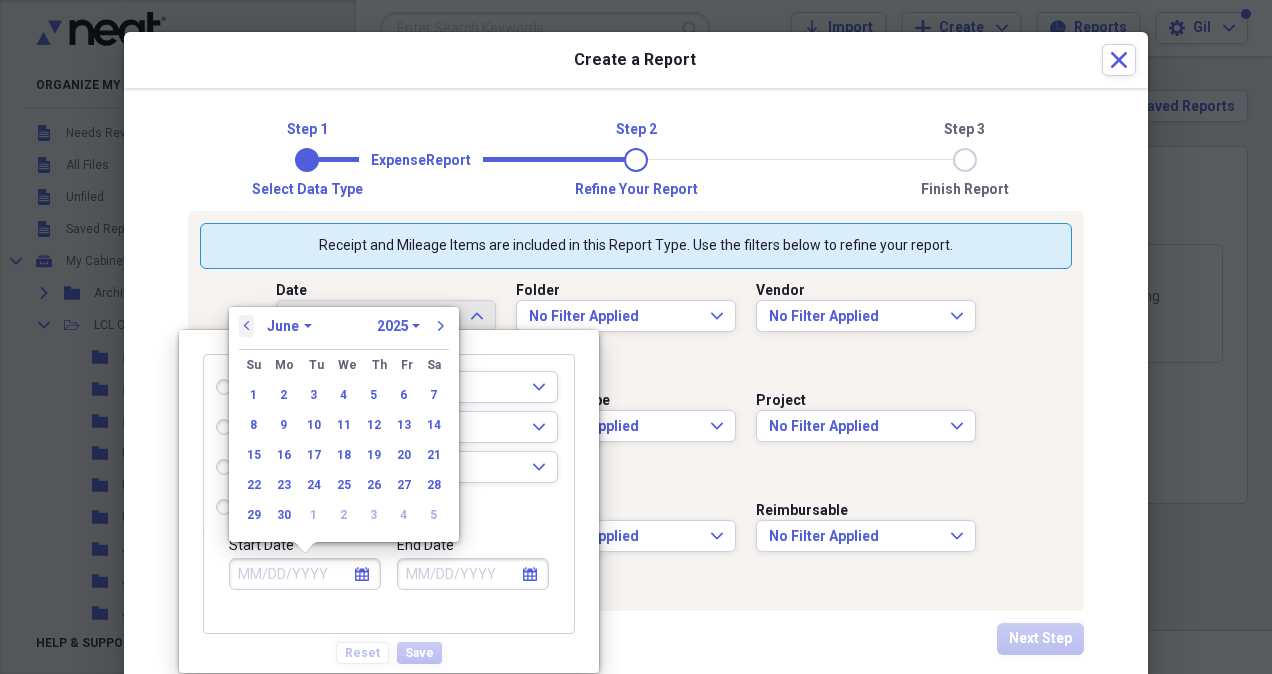 click on "previous" at bounding box center [247, 326] 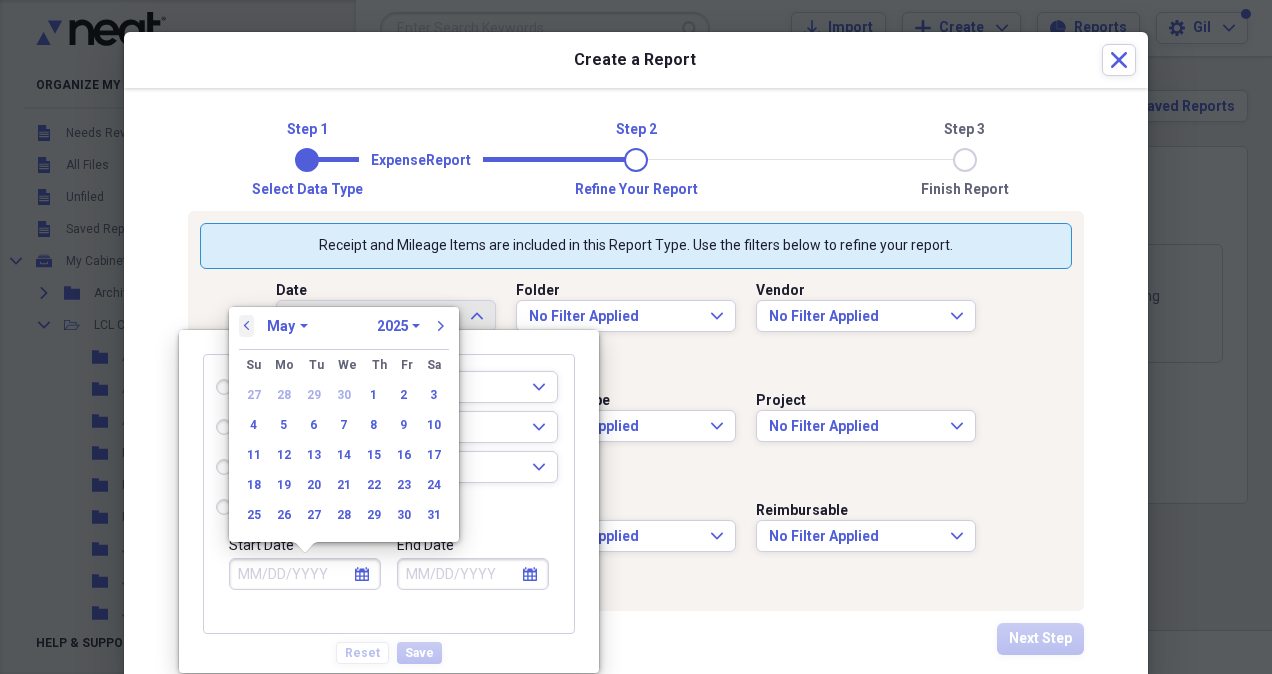 click on "previous" at bounding box center [247, 326] 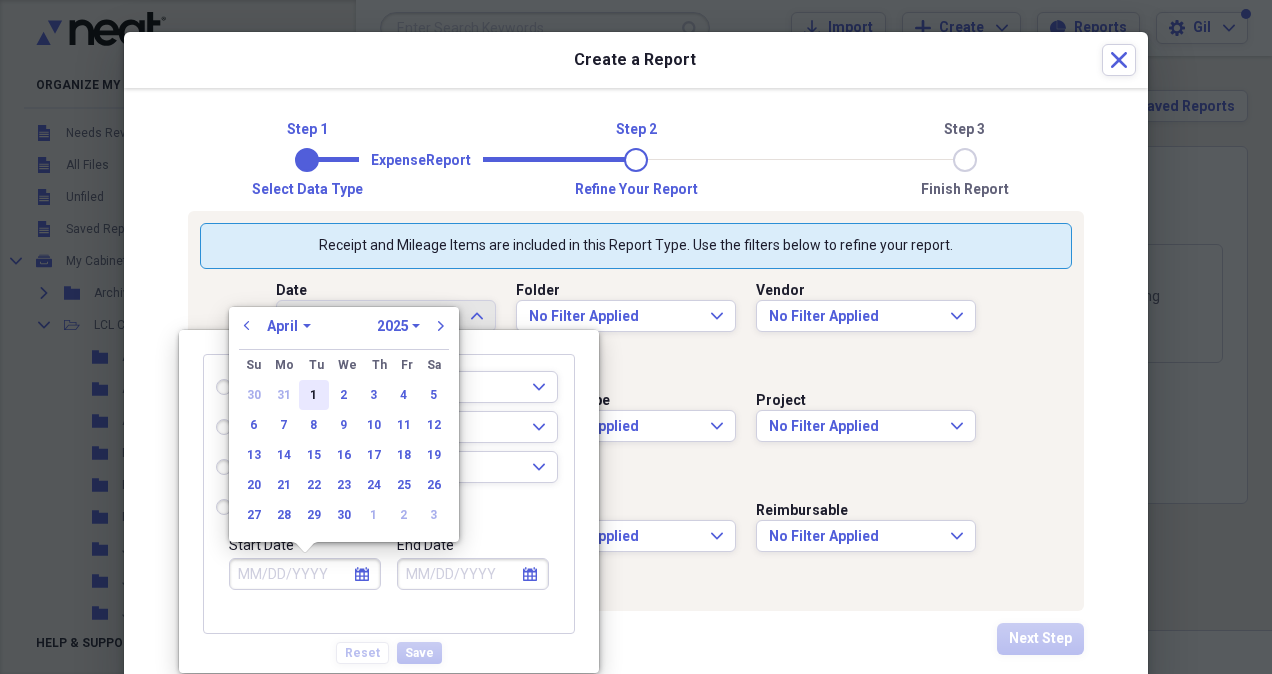 click on "1" at bounding box center (314, 395) 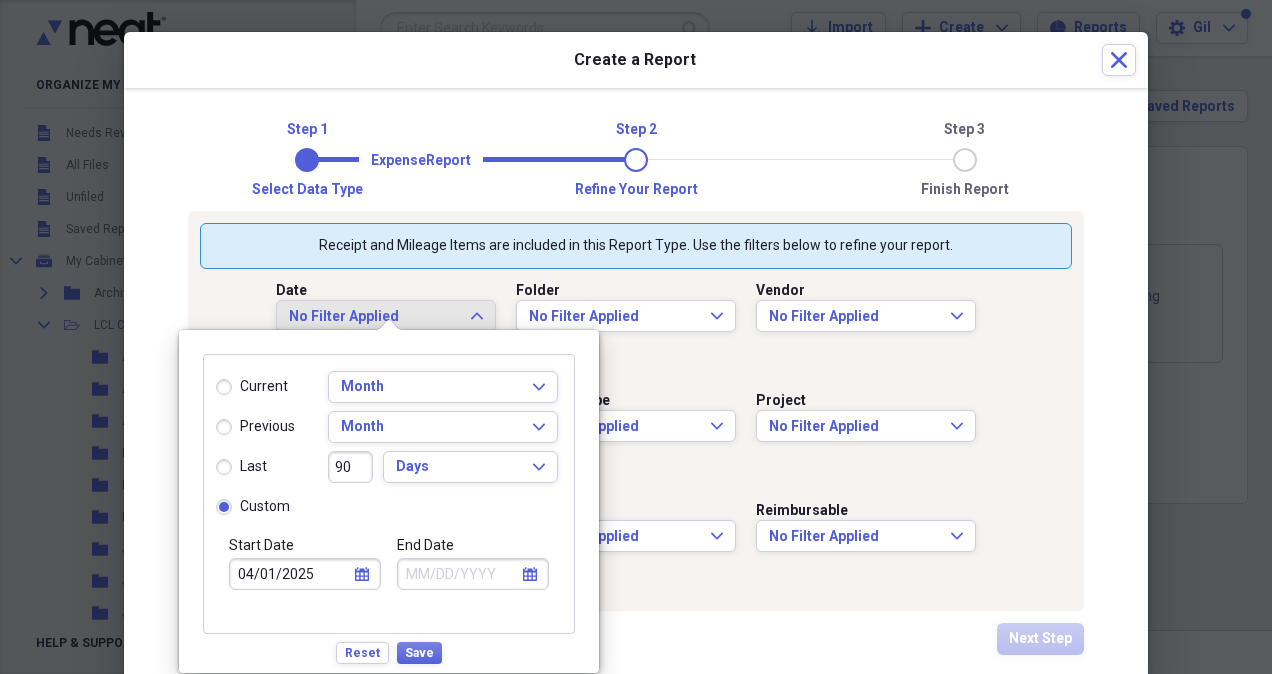 click on "calendar" 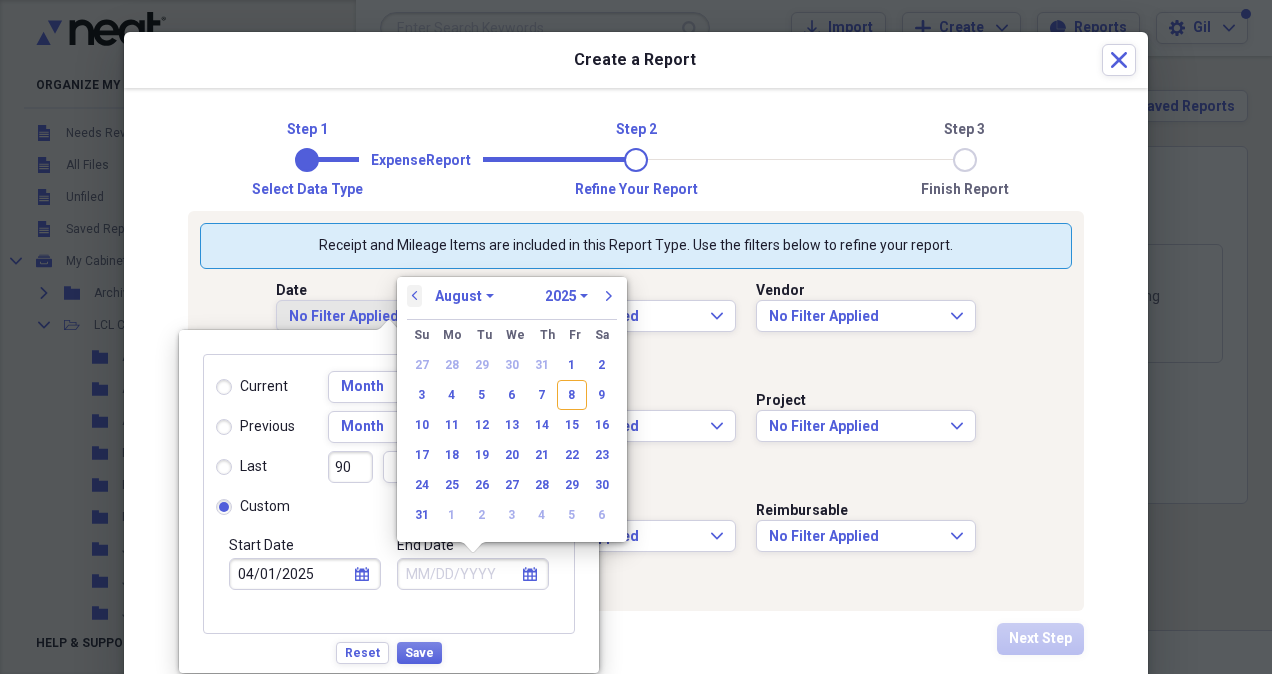 click on "previous" at bounding box center (415, 296) 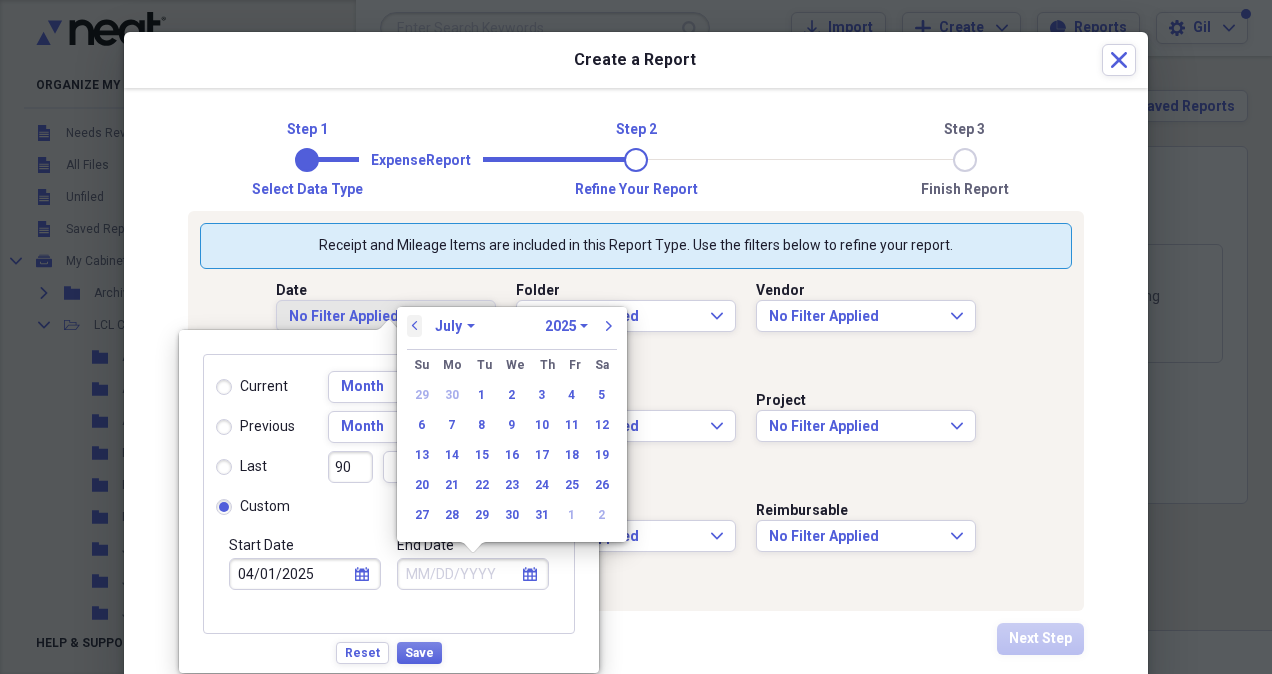 click on "previous" at bounding box center (415, 326) 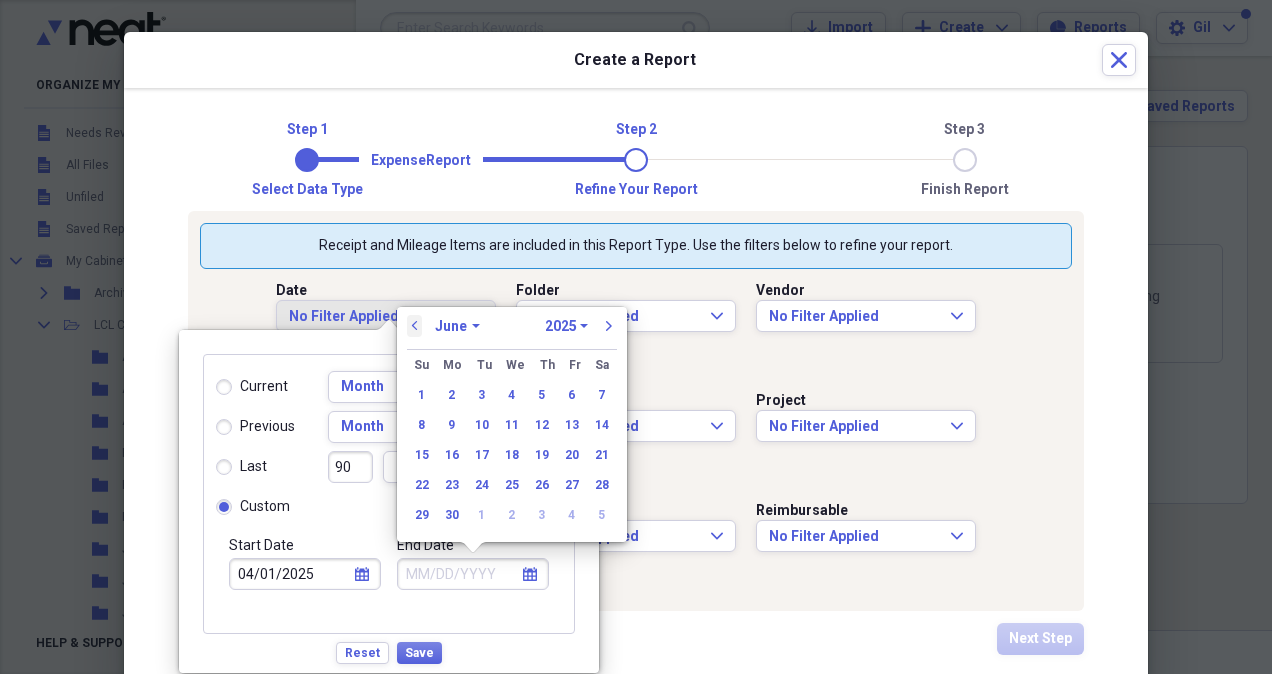 click on "previous" at bounding box center (415, 326) 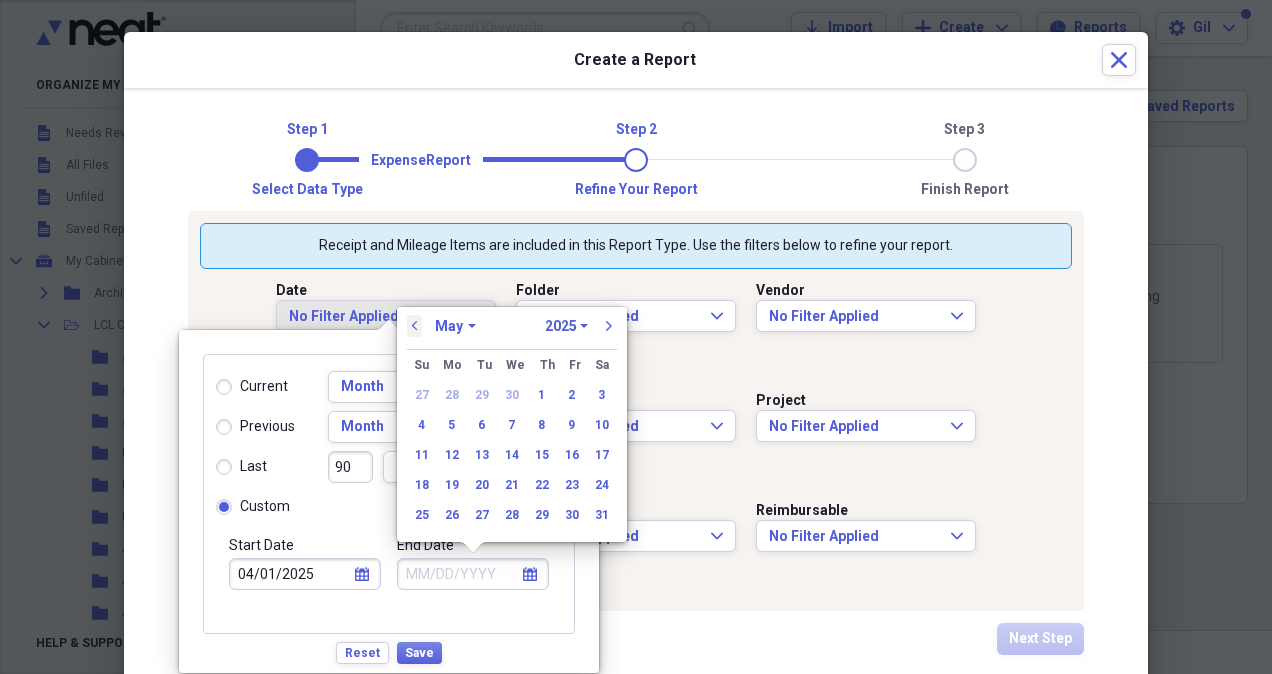 click on "previous" at bounding box center (415, 326) 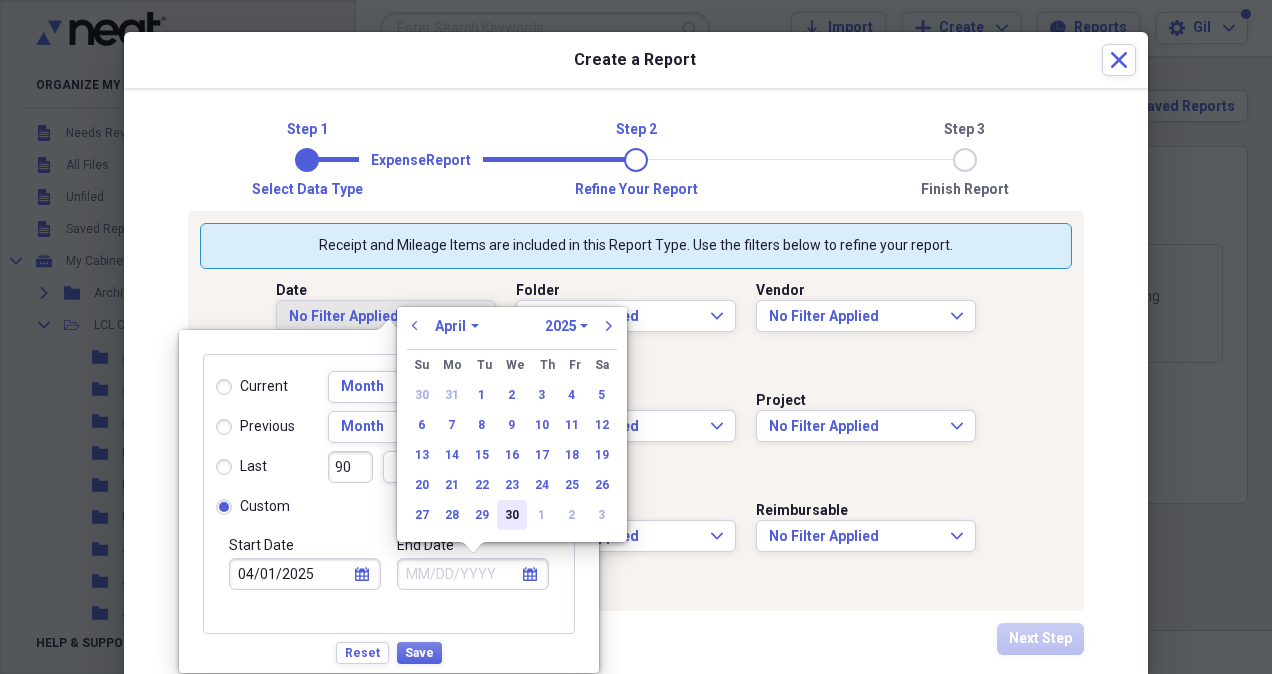 click on "30" at bounding box center [512, 515] 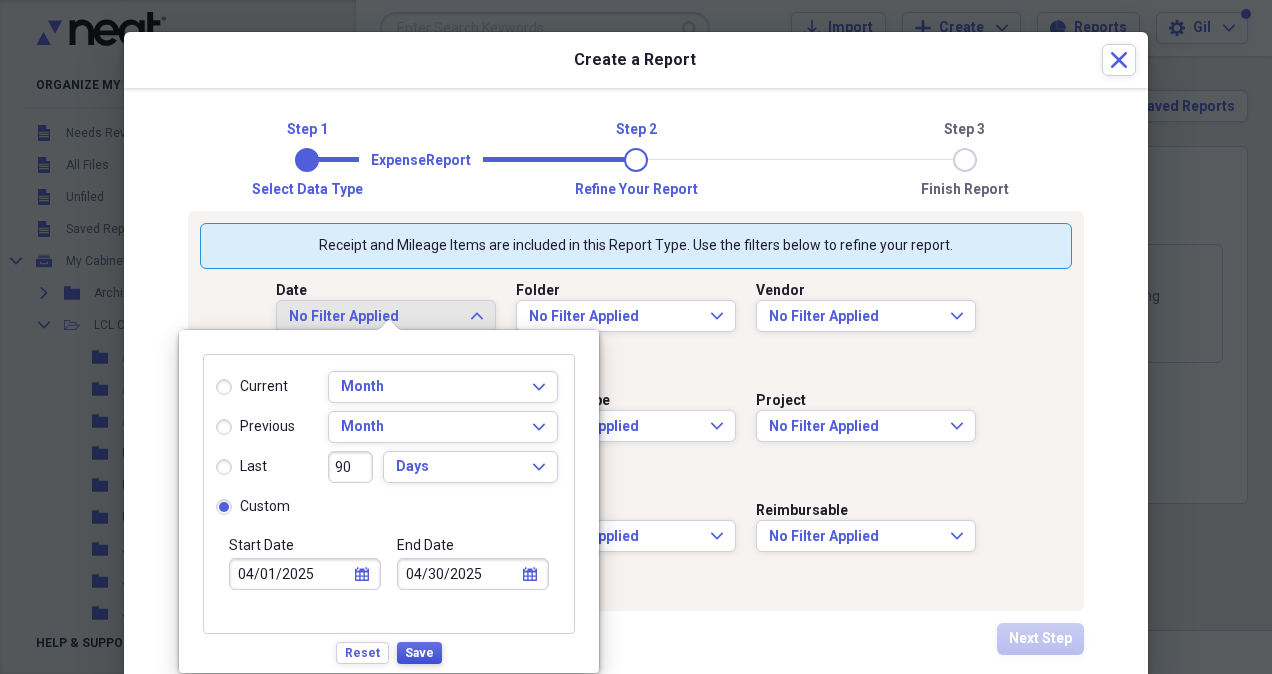 click on "Save" at bounding box center (419, 653) 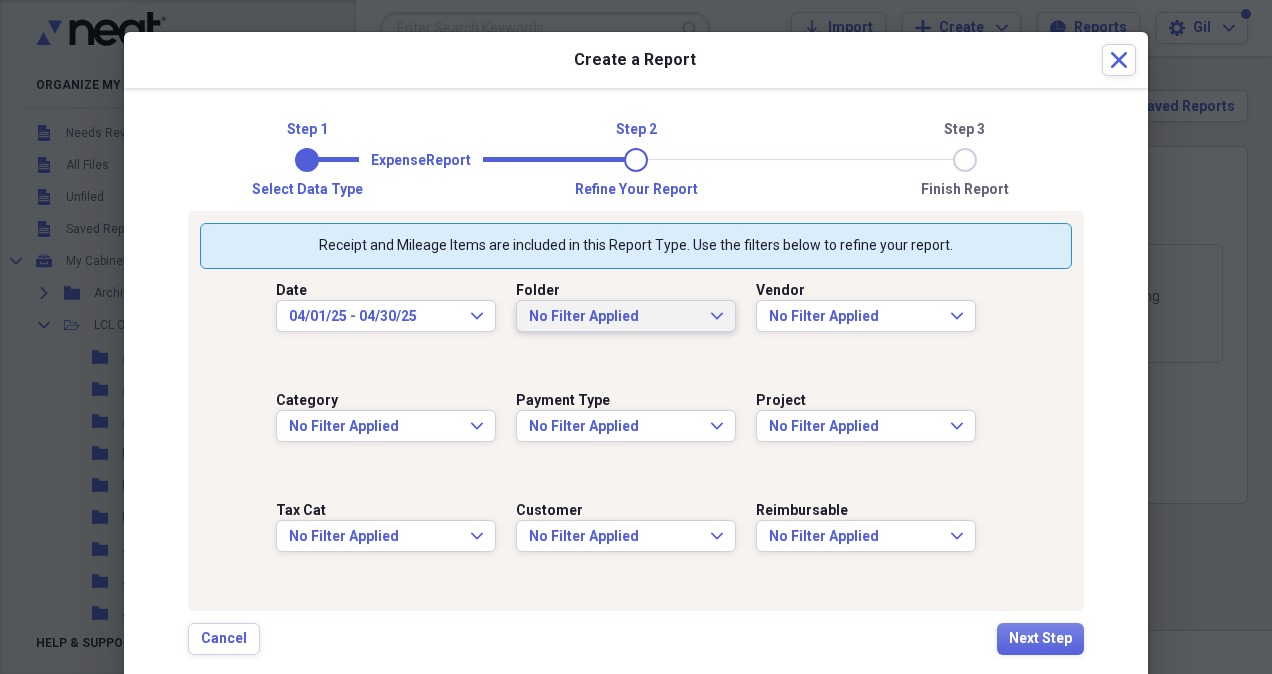 click on "No Filter Applied Expand" at bounding box center (626, 317) 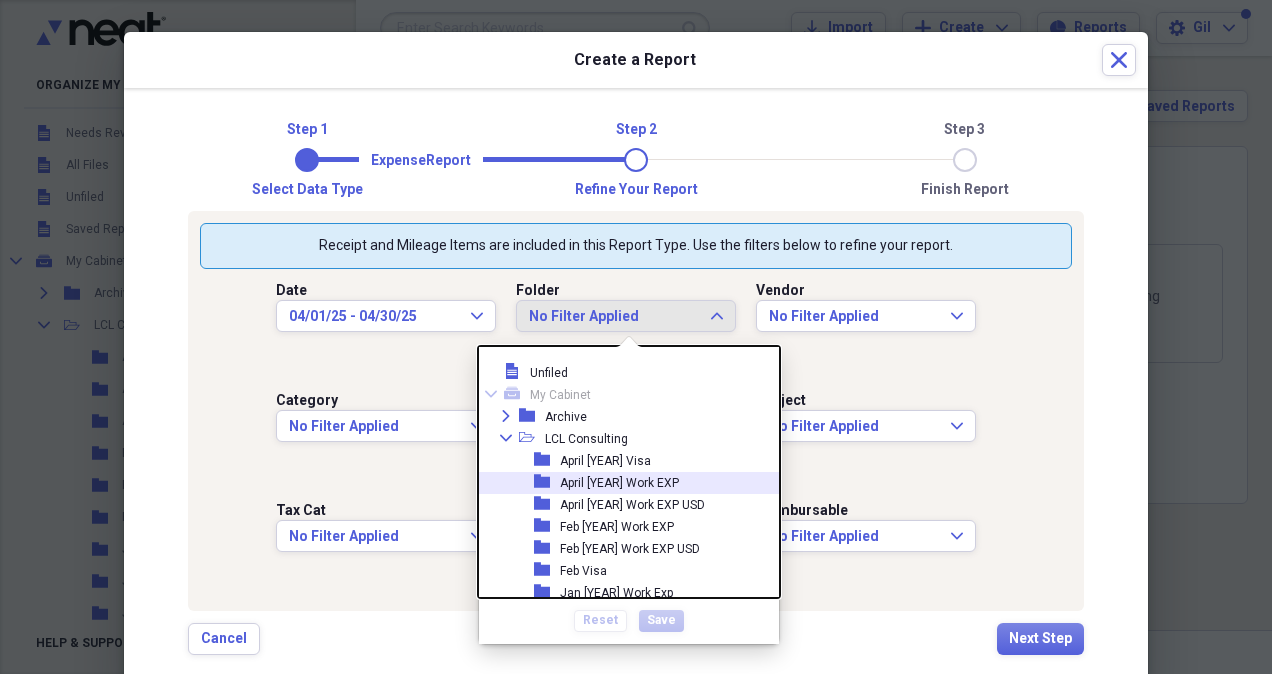 click on "April [YEAR] Work EXP" at bounding box center [619, 483] 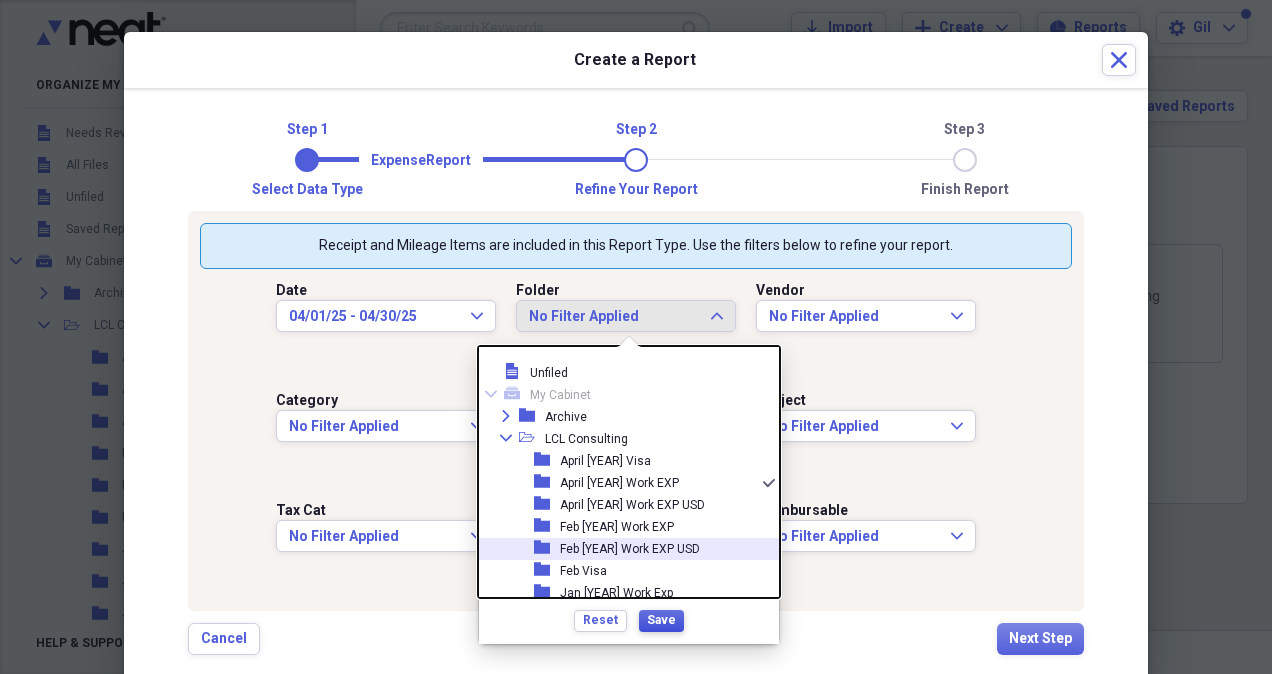 click on "Save" at bounding box center (661, 620) 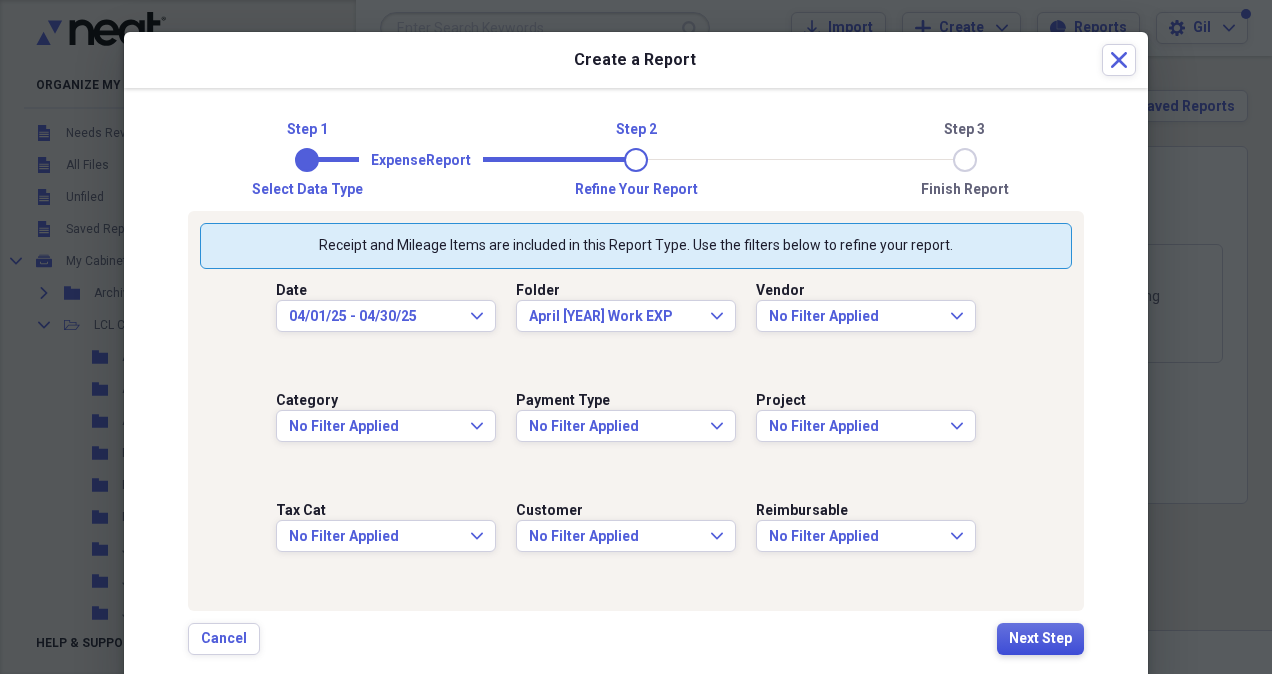 click on "Next Step" at bounding box center [1040, 639] 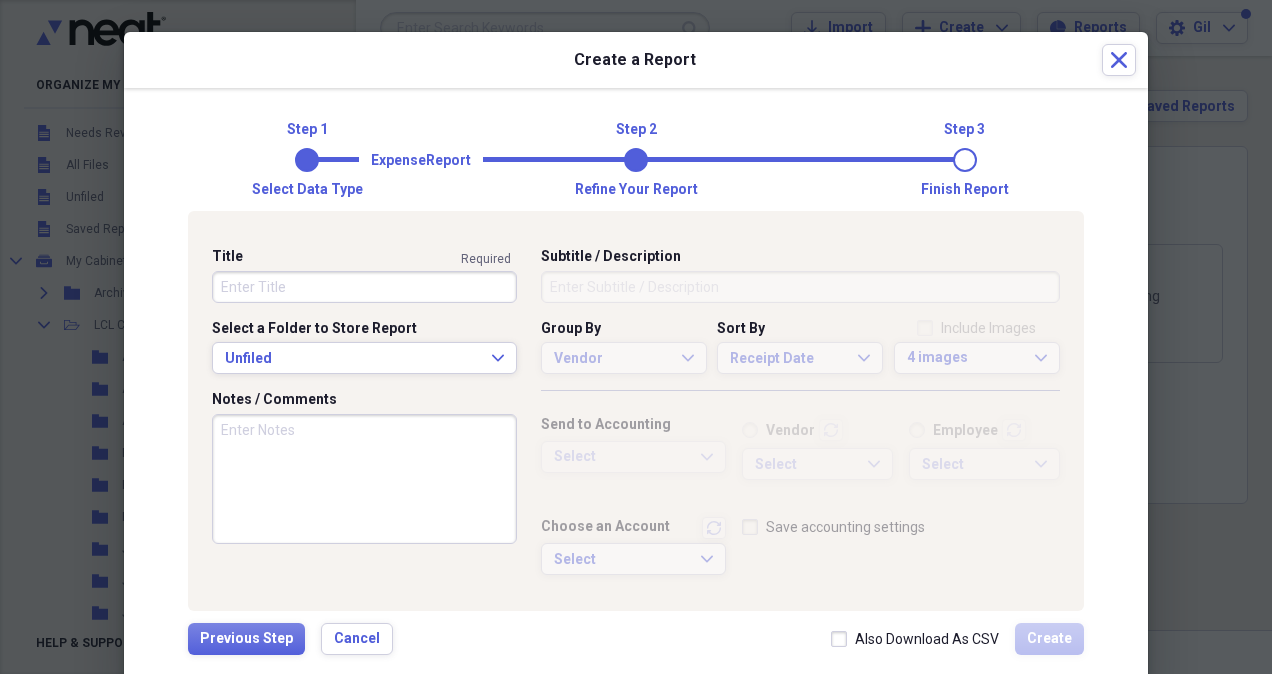 click on "Title" at bounding box center [364, 287] 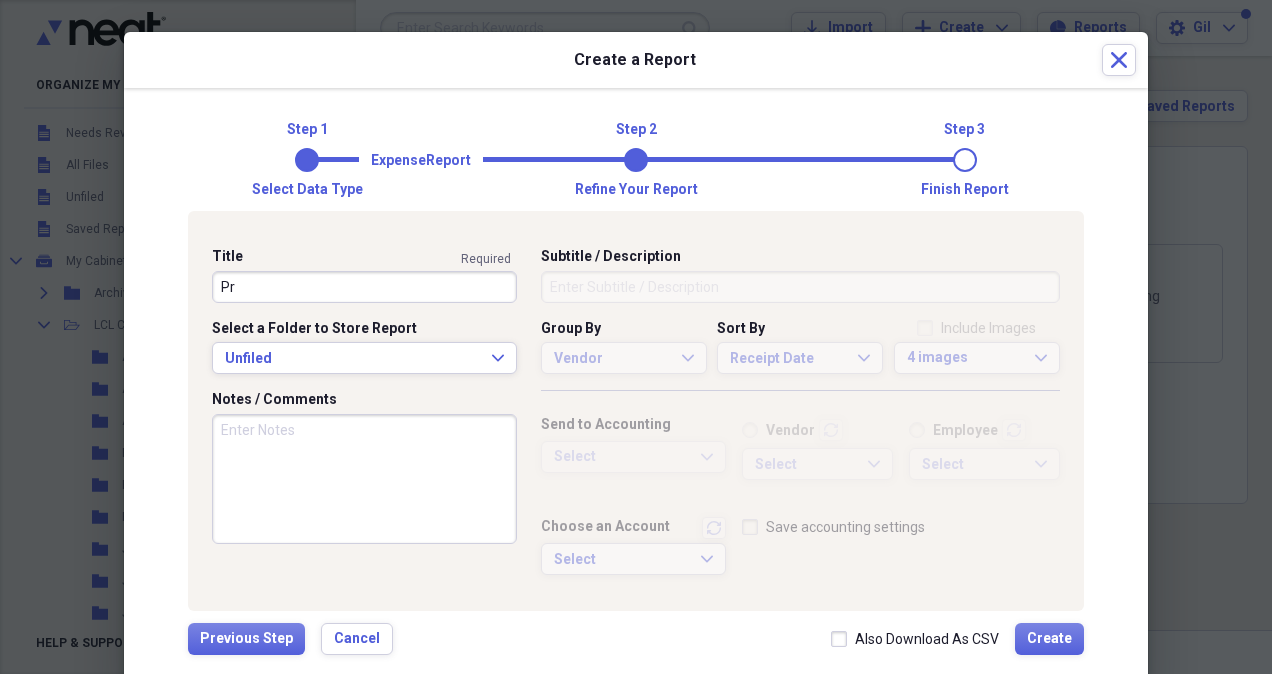 type on "P" 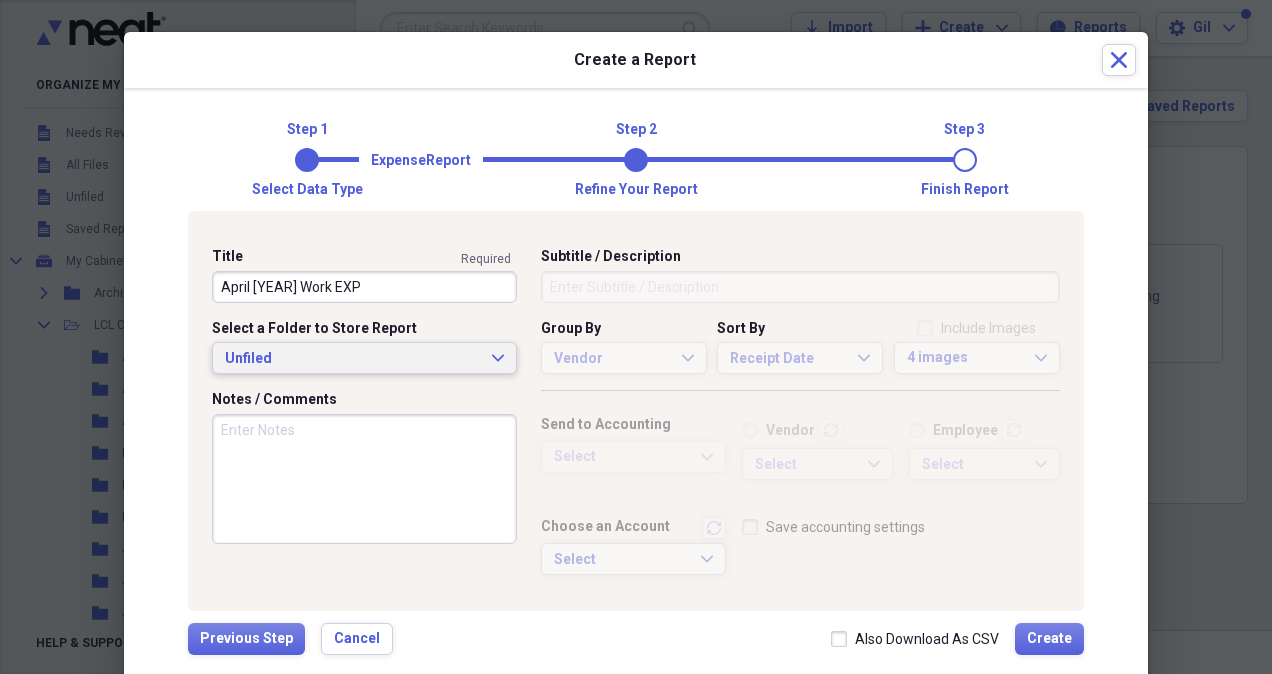 type on "April [YEAR] Work EXP" 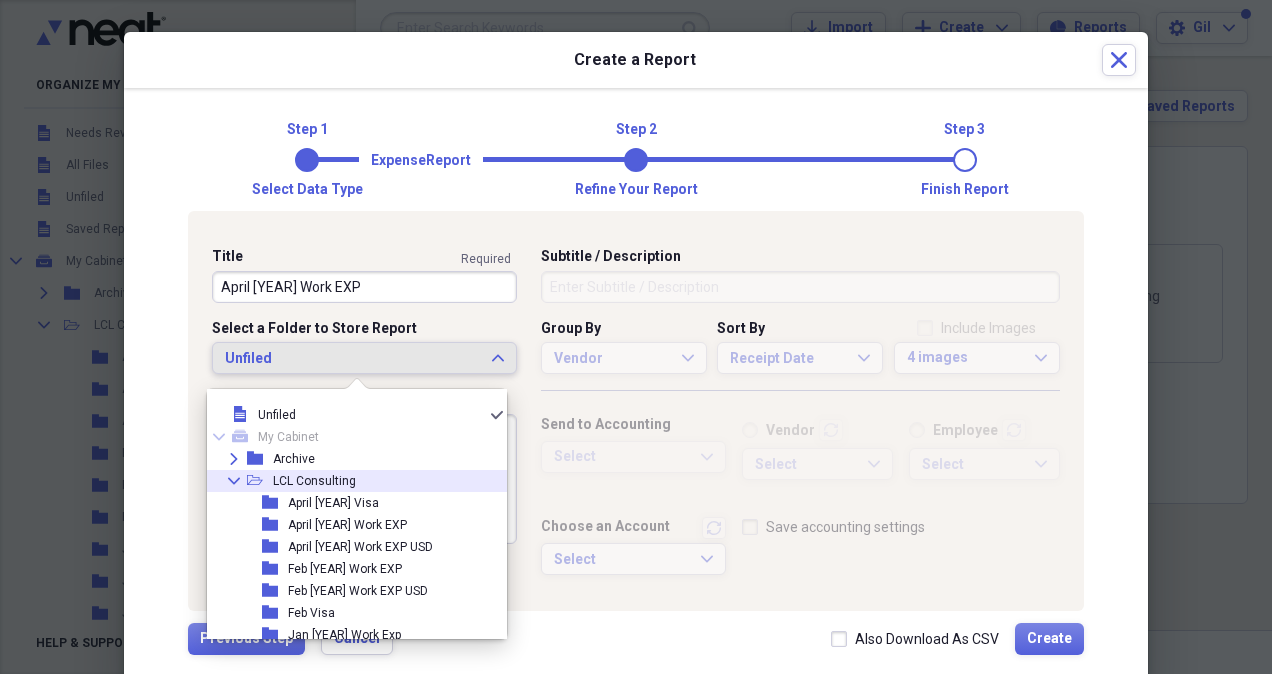 click on "LCL Consulting" at bounding box center [314, 481] 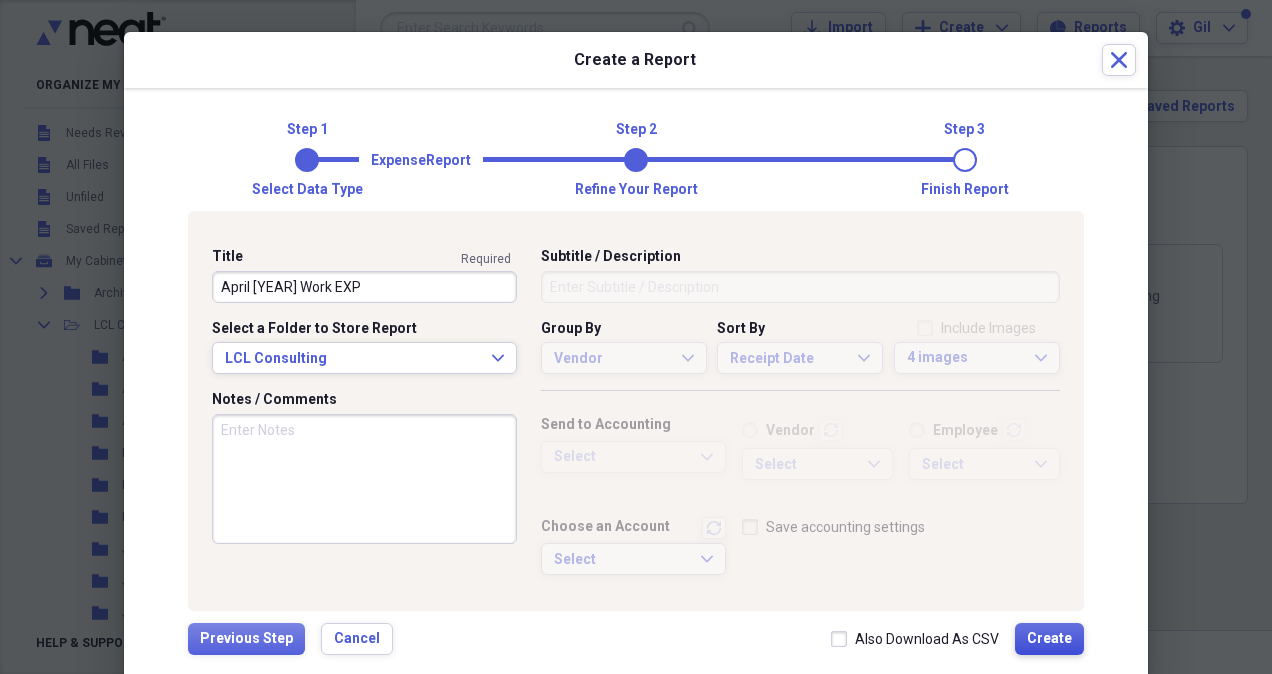 click on "Create" at bounding box center (1049, 639) 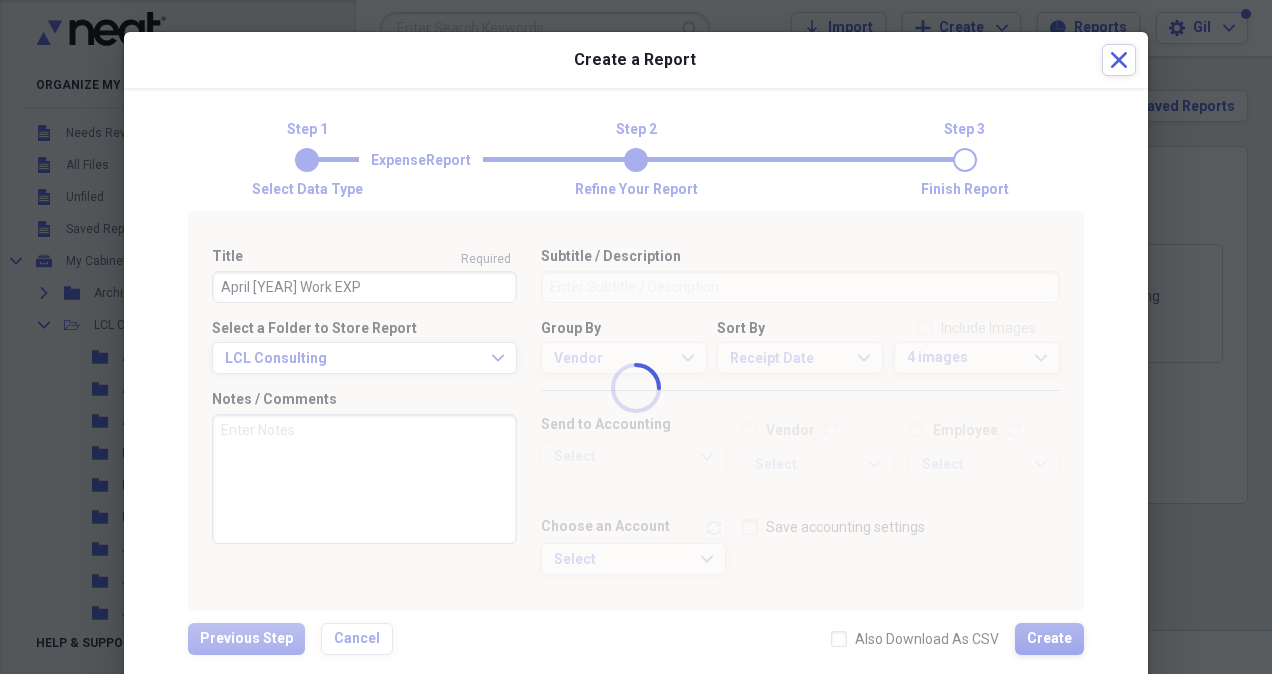 type 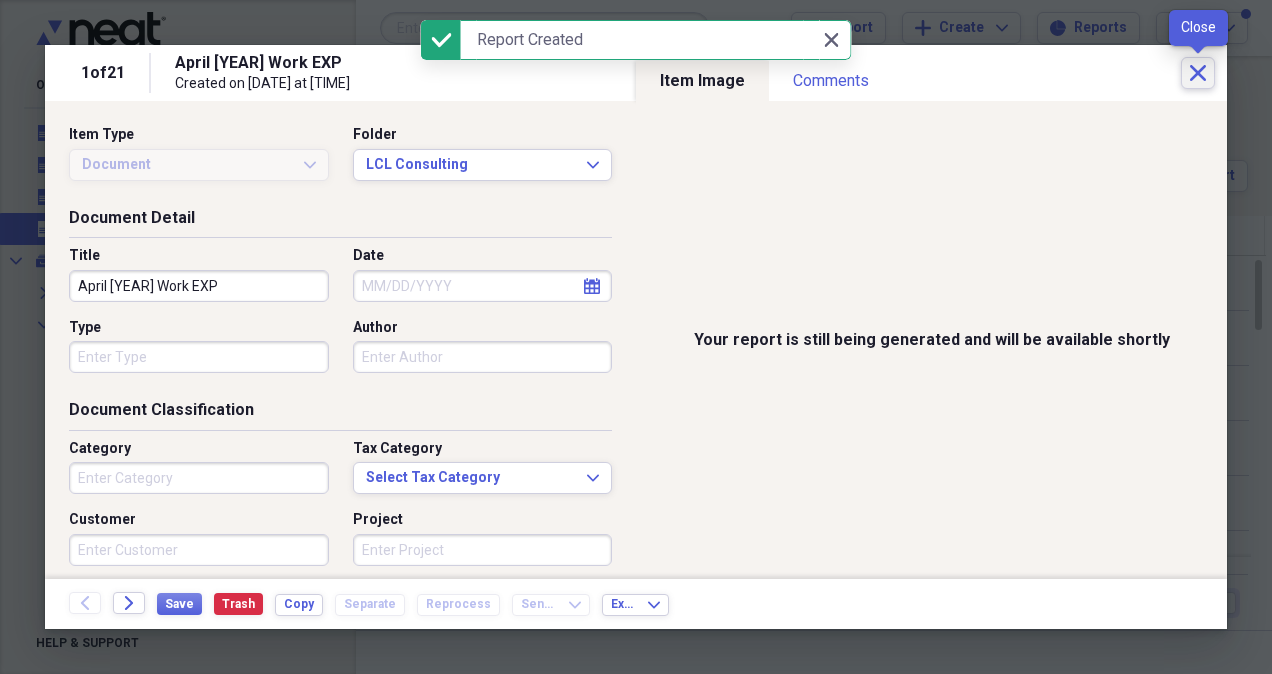 click on "Close" 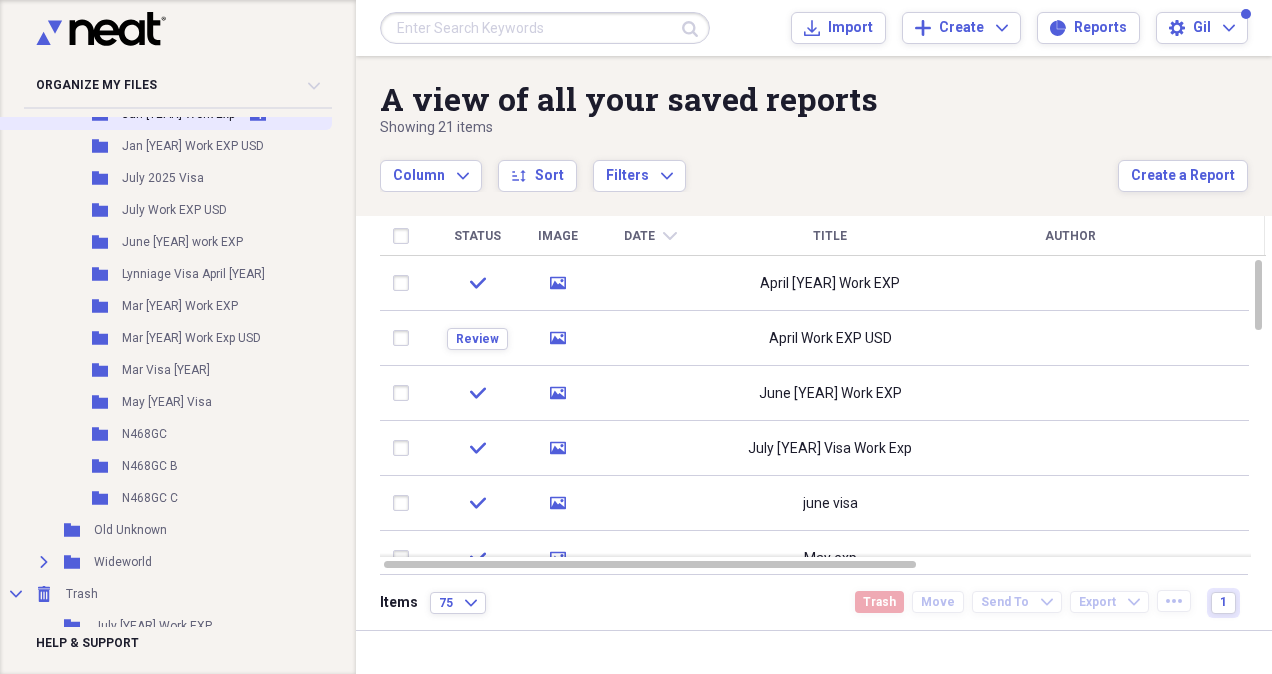 scroll, scrollTop: 448, scrollLeft: 0, axis: vertical 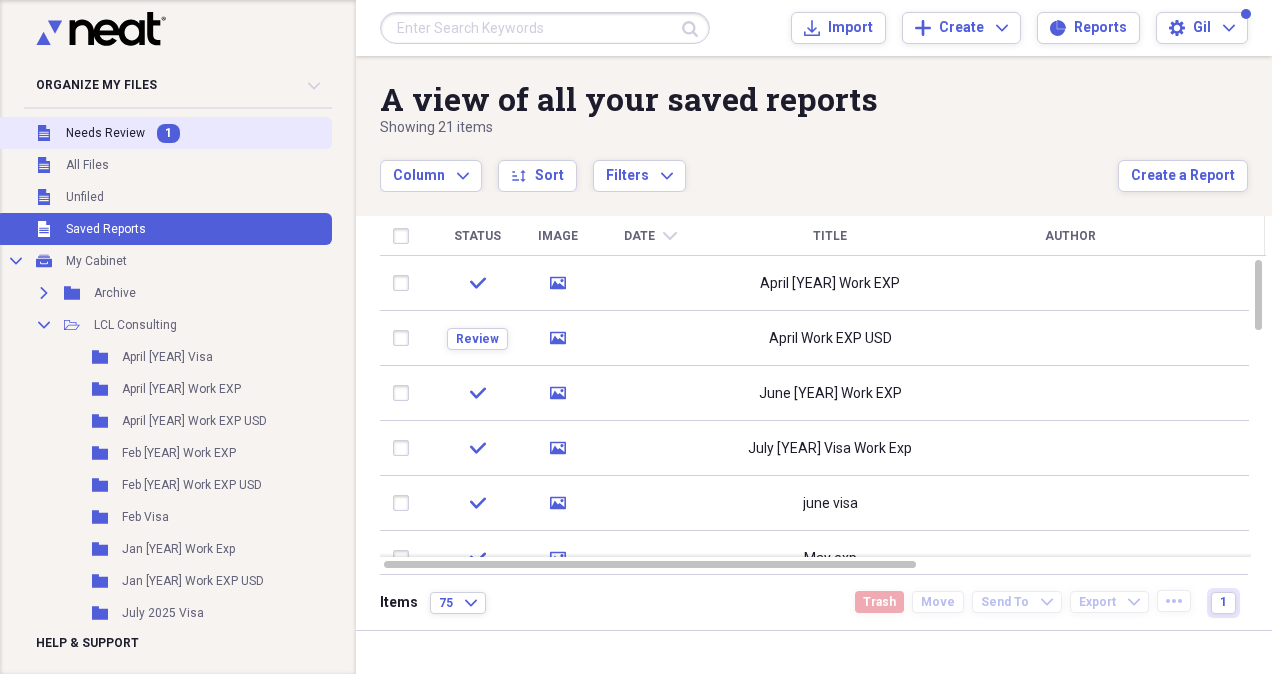 click on "Needs Review" at bounding box center [105, 133] 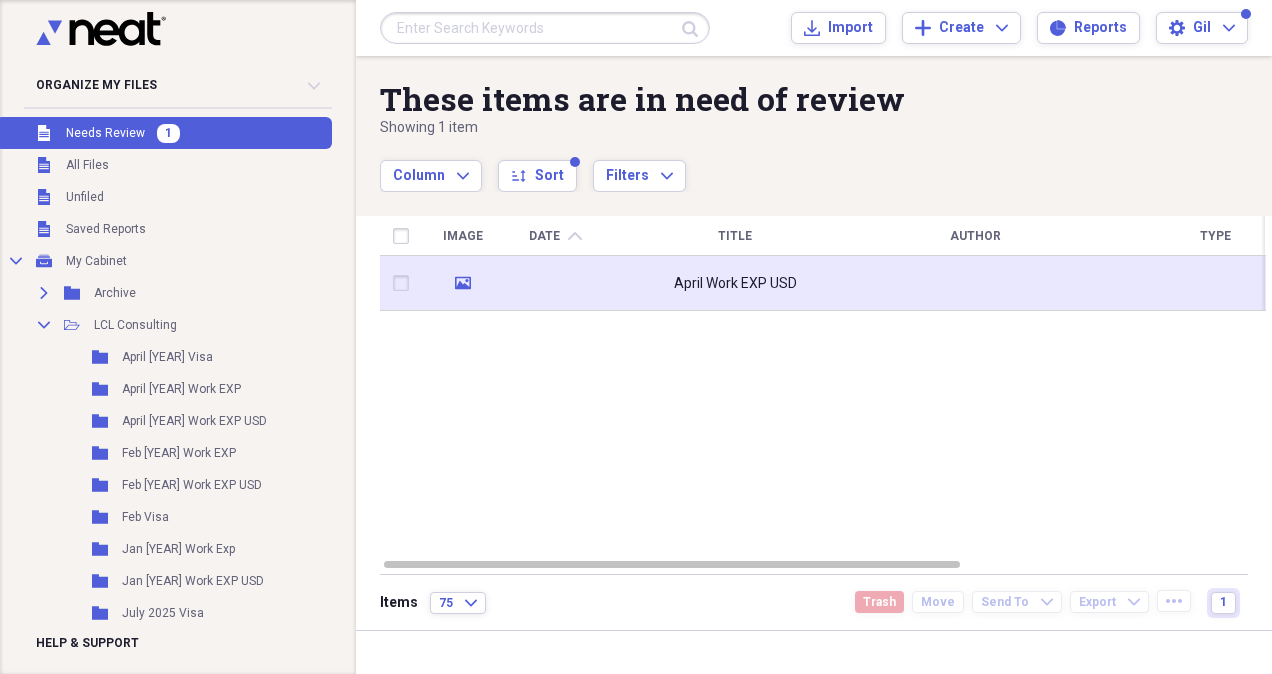 click on "April Work EXP USD" at bounding box center [735, 284] 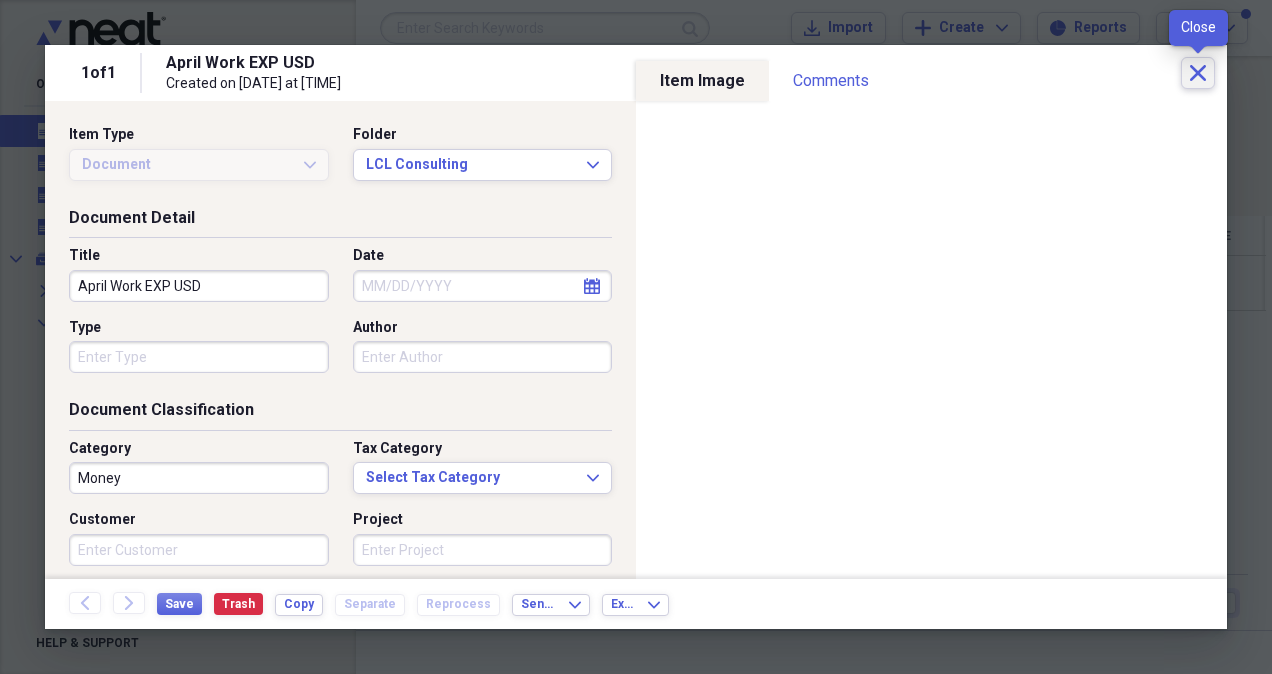 click on "Close" 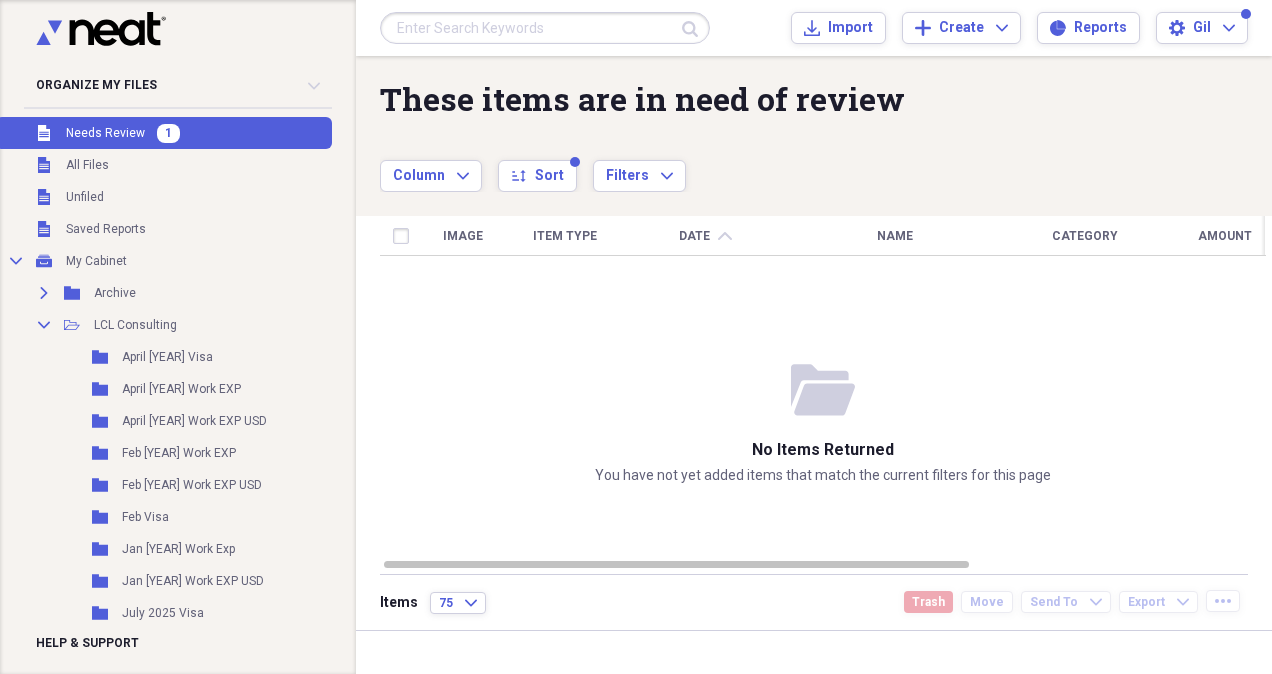click on "Unfiled Needs Review 1" at bounding box center [164, 133] 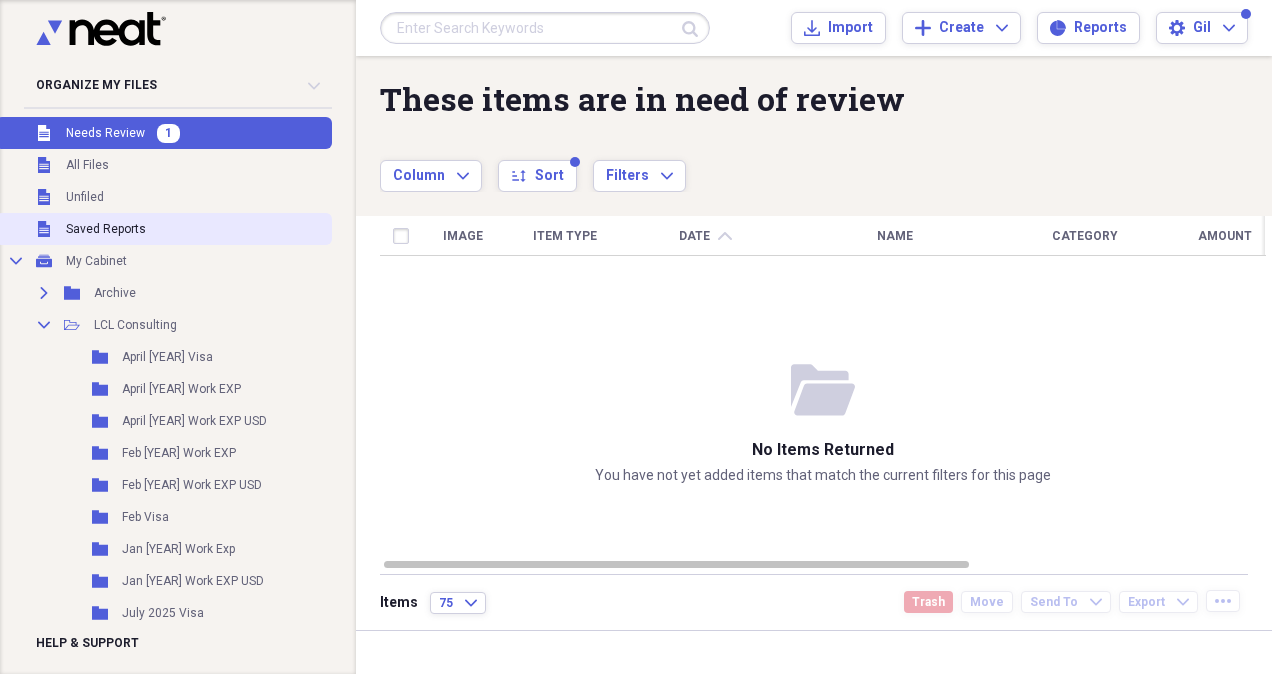 click on "Saved Reports" at bounding box center [106, 229] 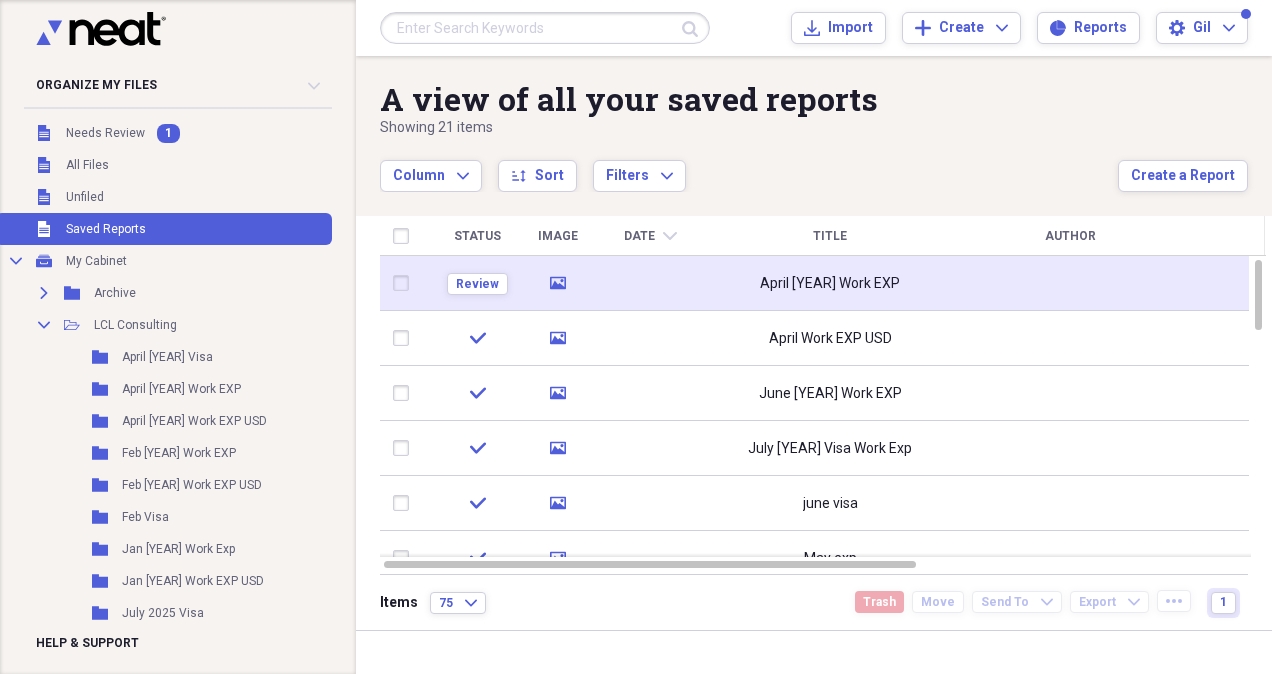 click on "April [YEAR] Work EXP" at bounding box center [830, 284] 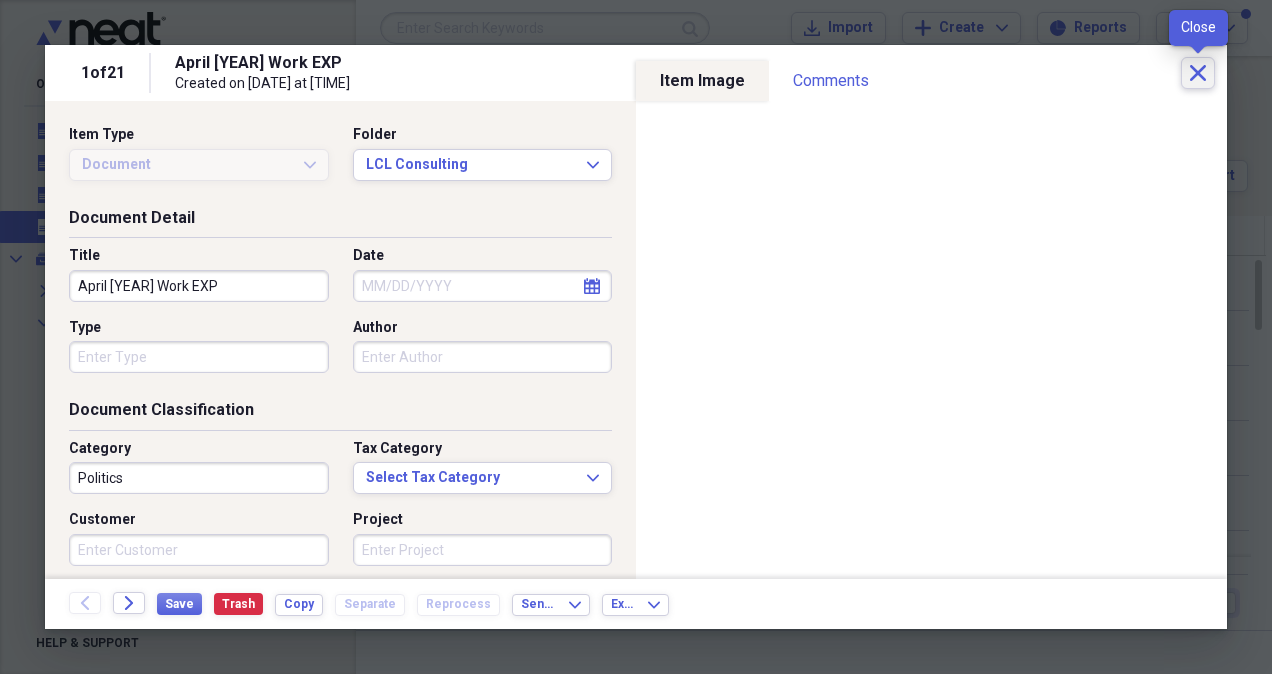 click on "Close" 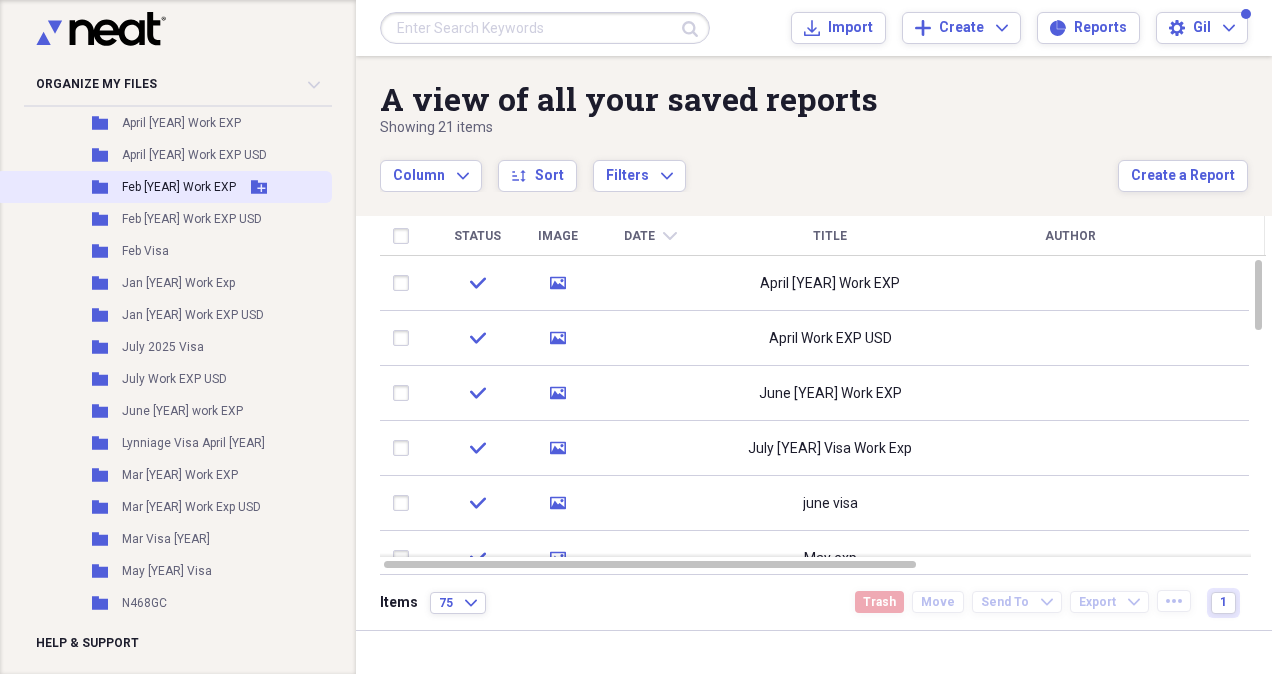 scroll, scrollTop: 246, scrollLeft: 0, axis: vertical 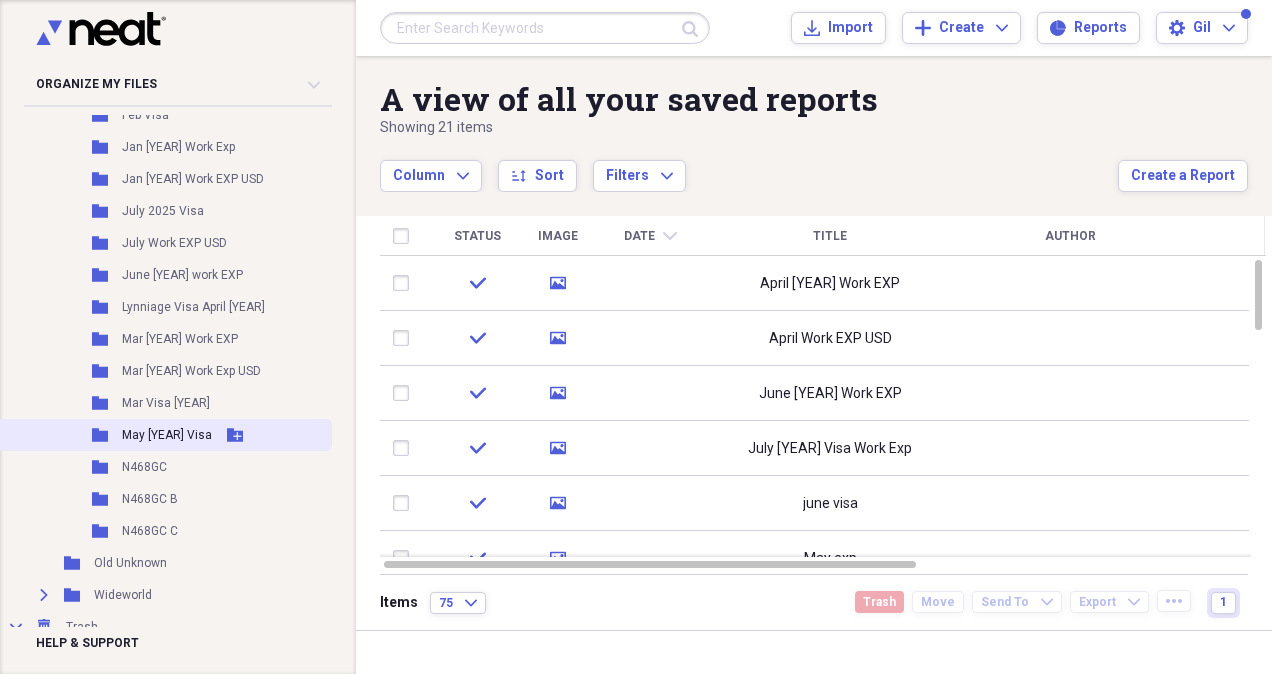click on "May [YEAR] Visa" at bounding box center (167, 435) 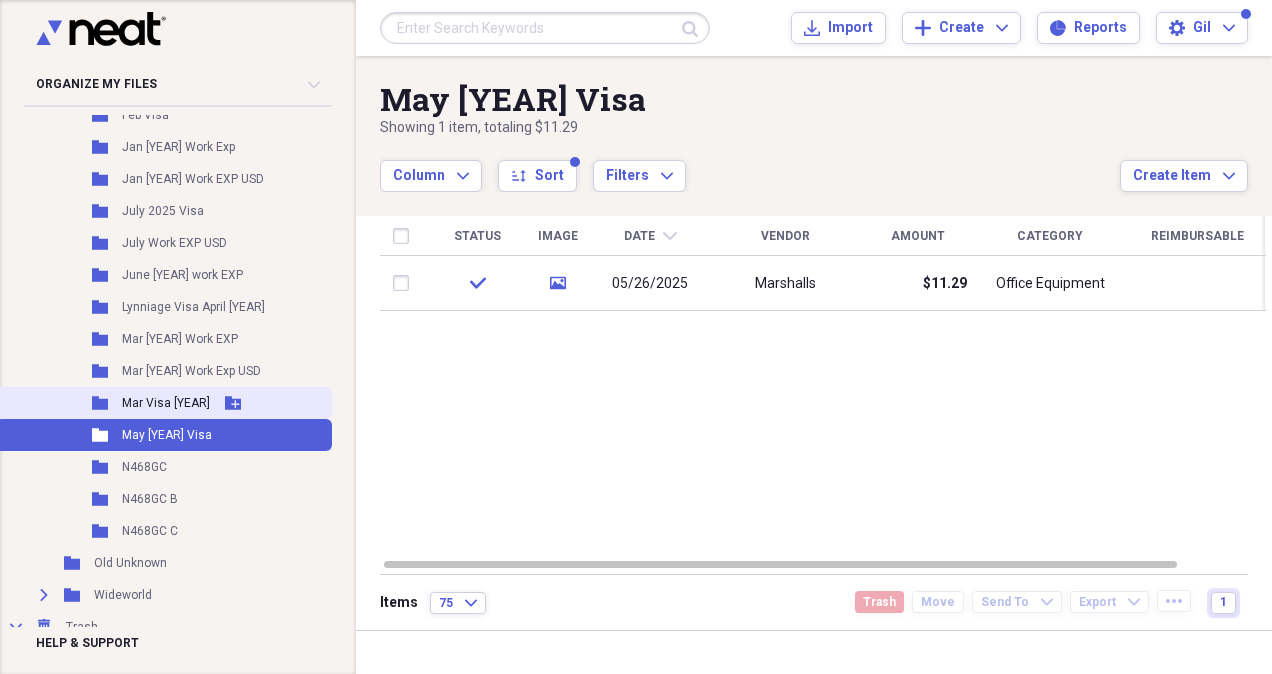 click on "Mar Visa [YEAR]" at bounding box center [166, 403] 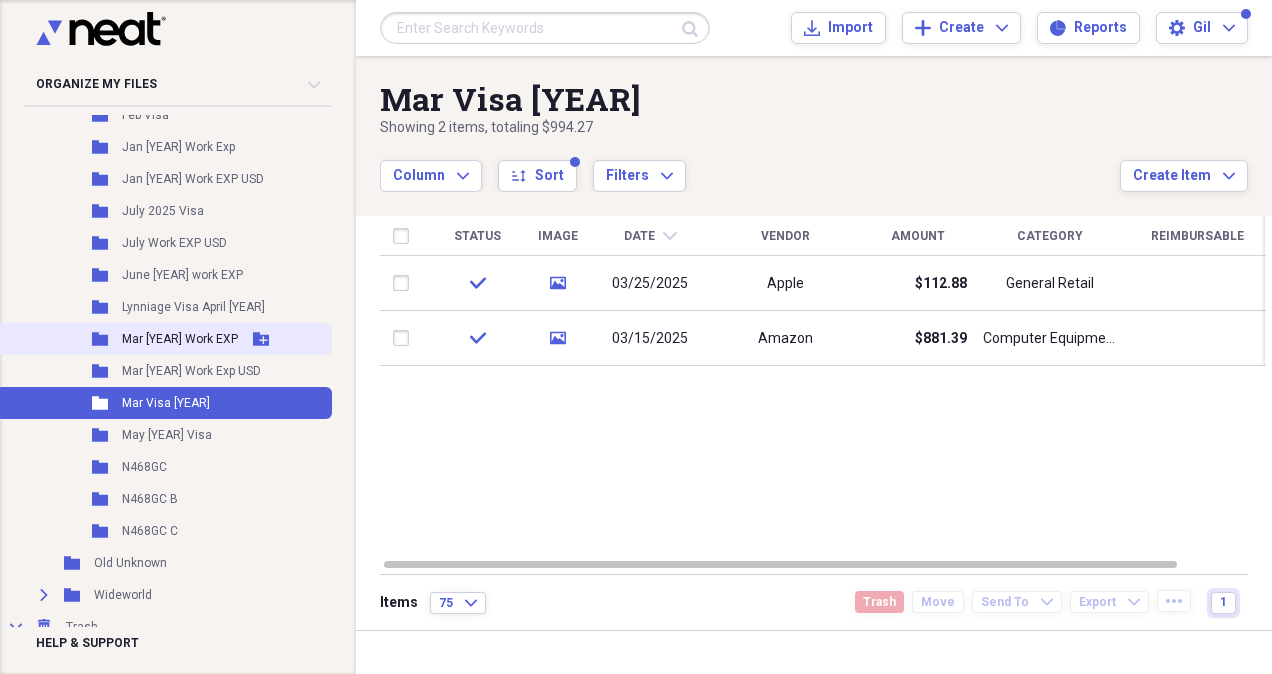 scroll, scrollTop: 0, scrollLeft: 0, axis: both 